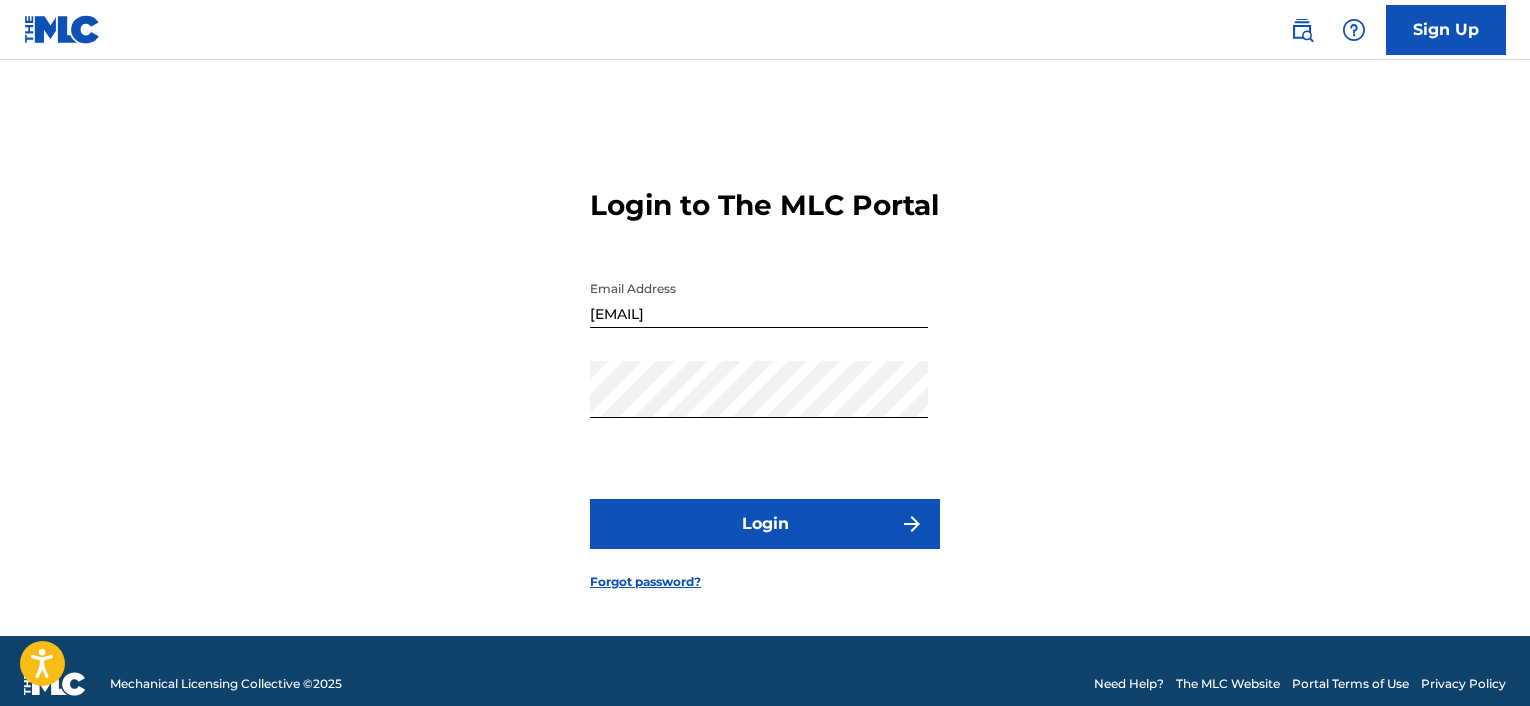scroll, scrollTop: 0, scrollLeft: 0, axis: both 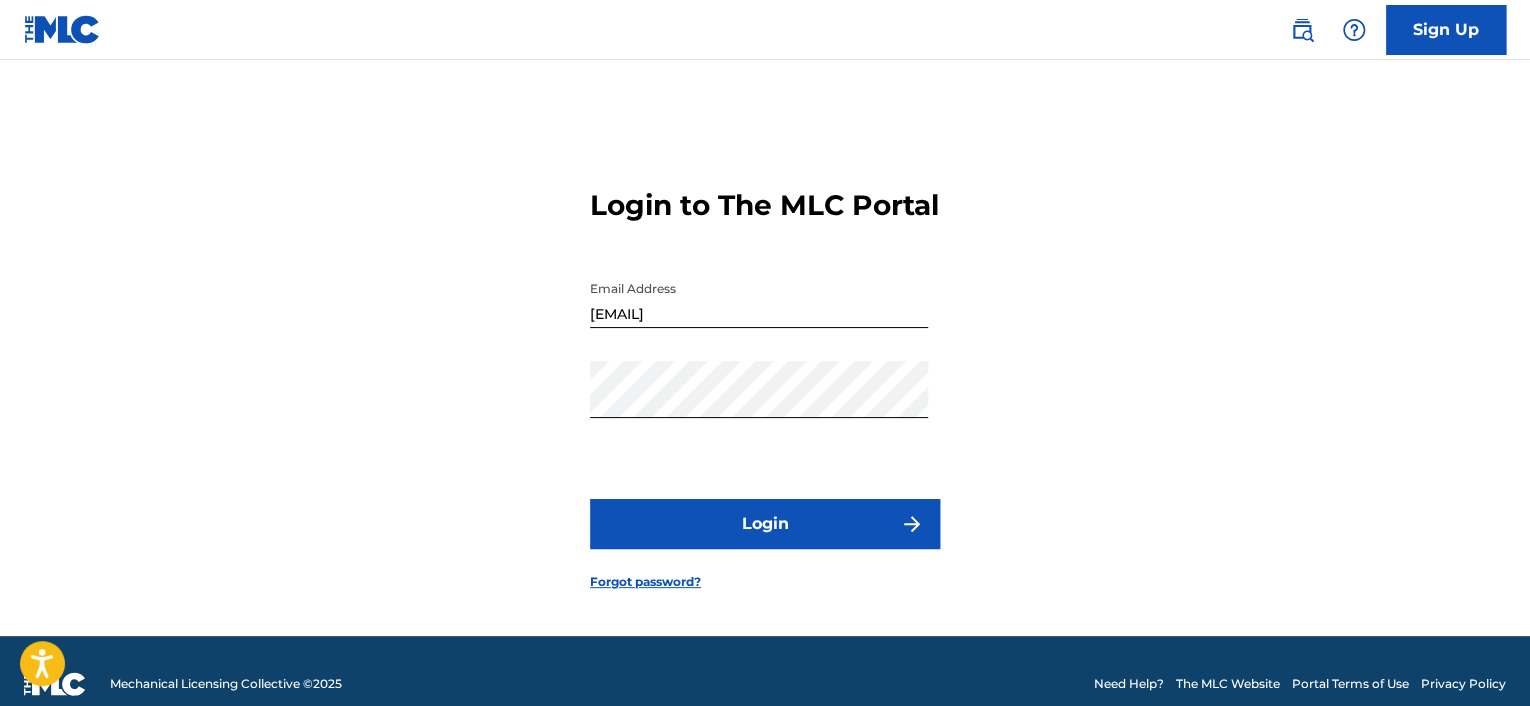 click at bounding box center [1302, 30] 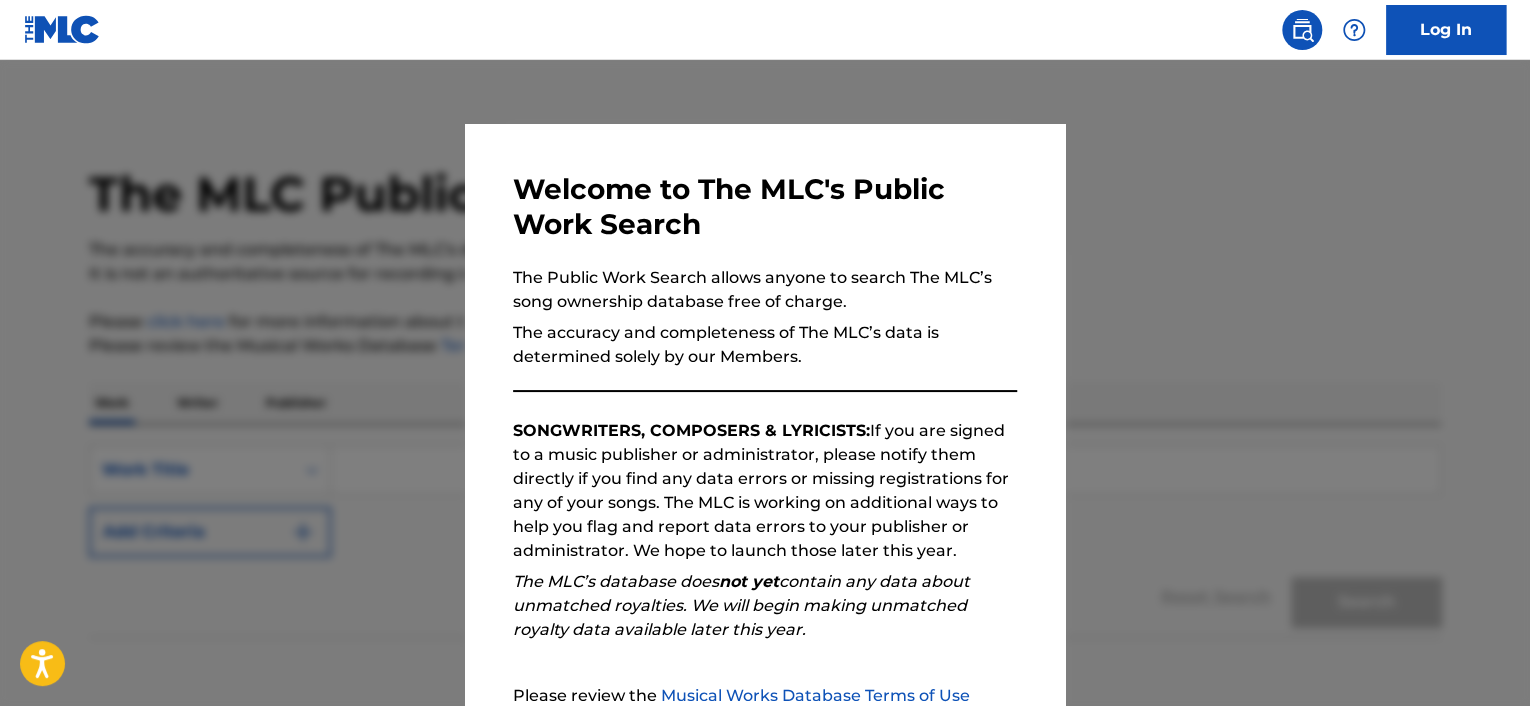 scroll, scrollTop: 209, scrollLeft: 0, axis: vertical 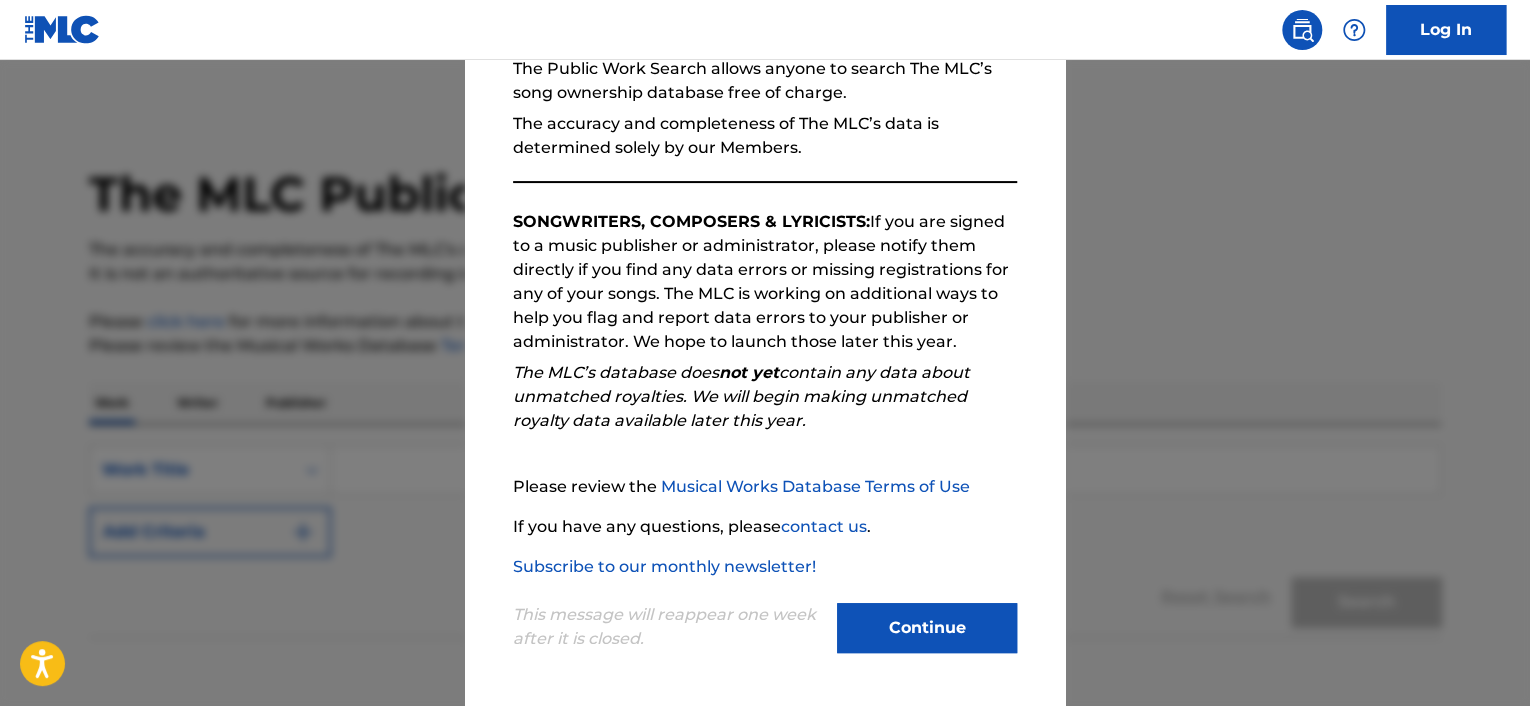 click on "Continue" at bounding box center (927, 628) 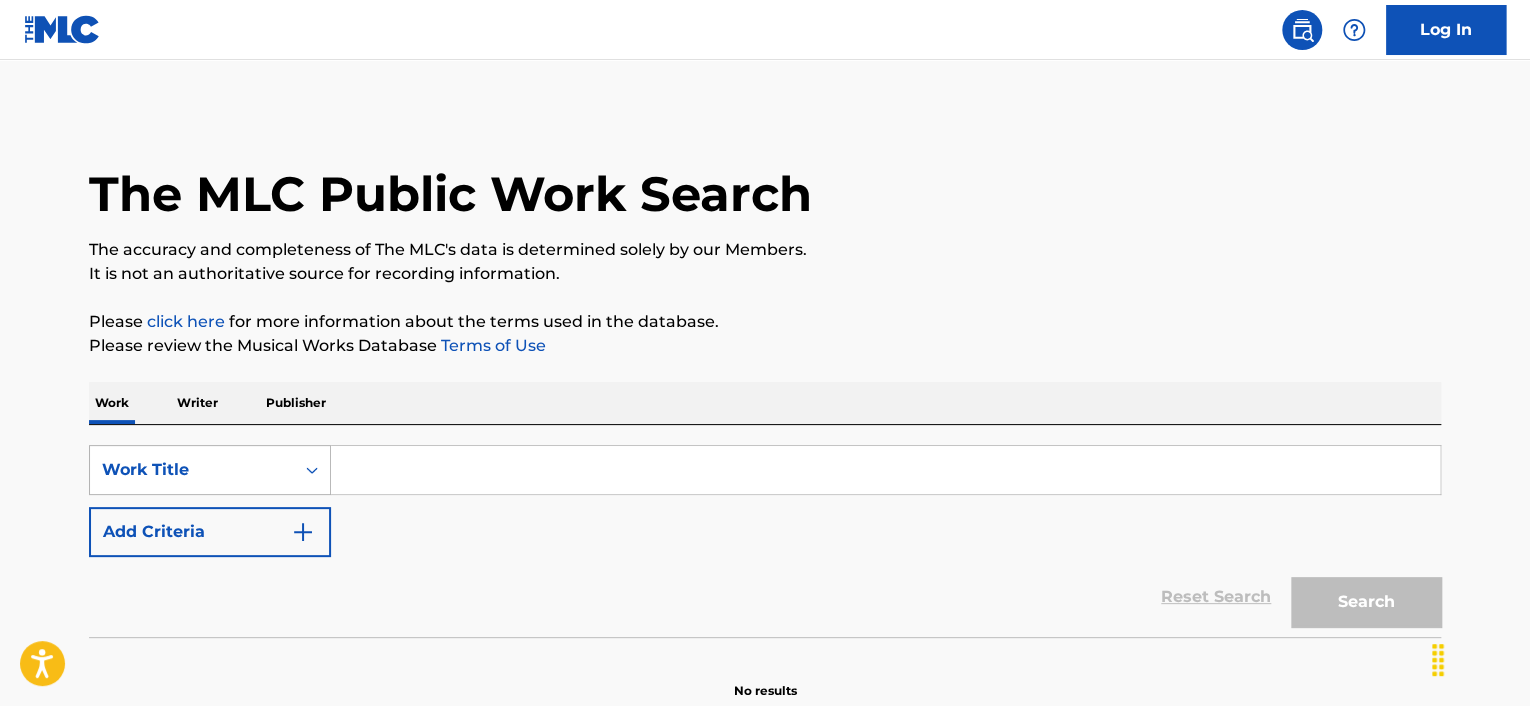 click on "Work Title" at bounding box center [210, 470] 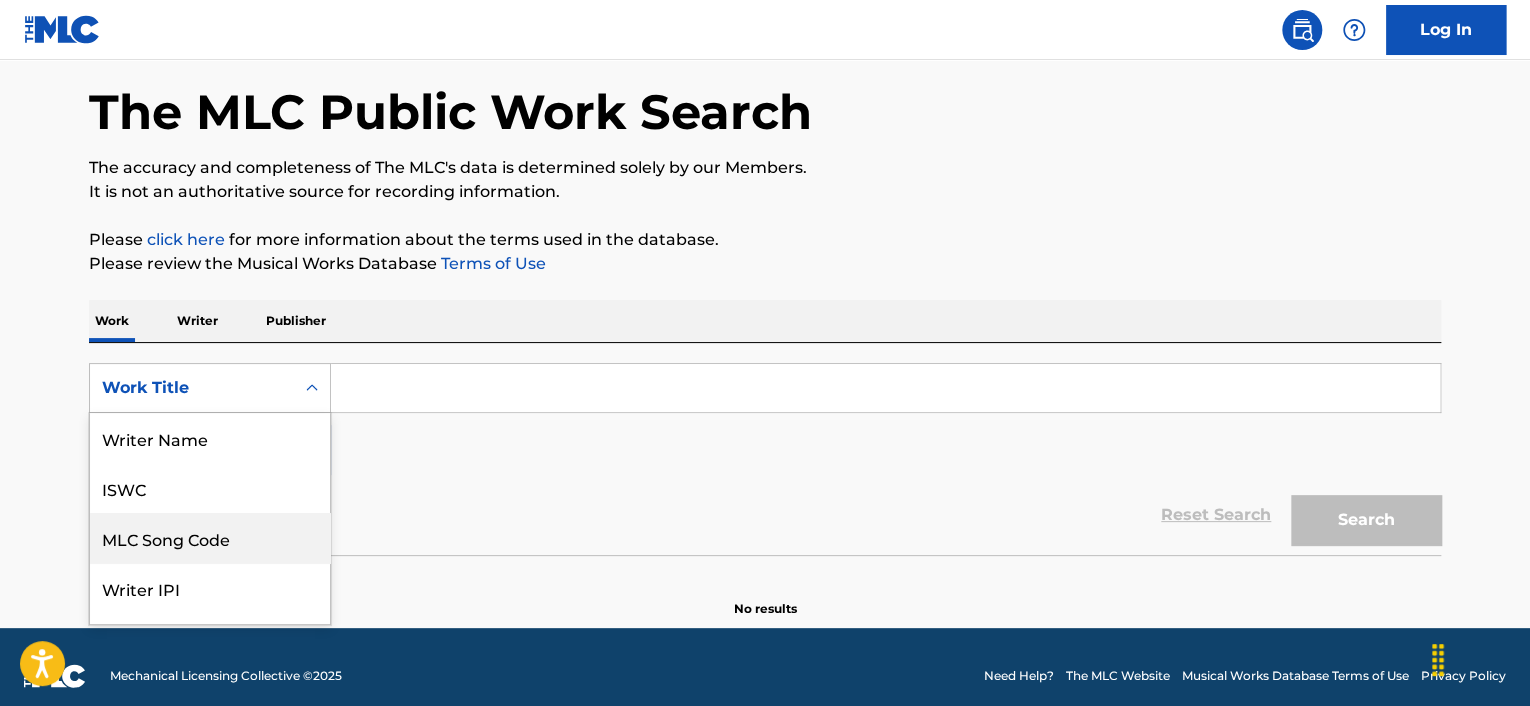 scroll, scrollTop: 89, scrollLeft: 0, axis: vertical 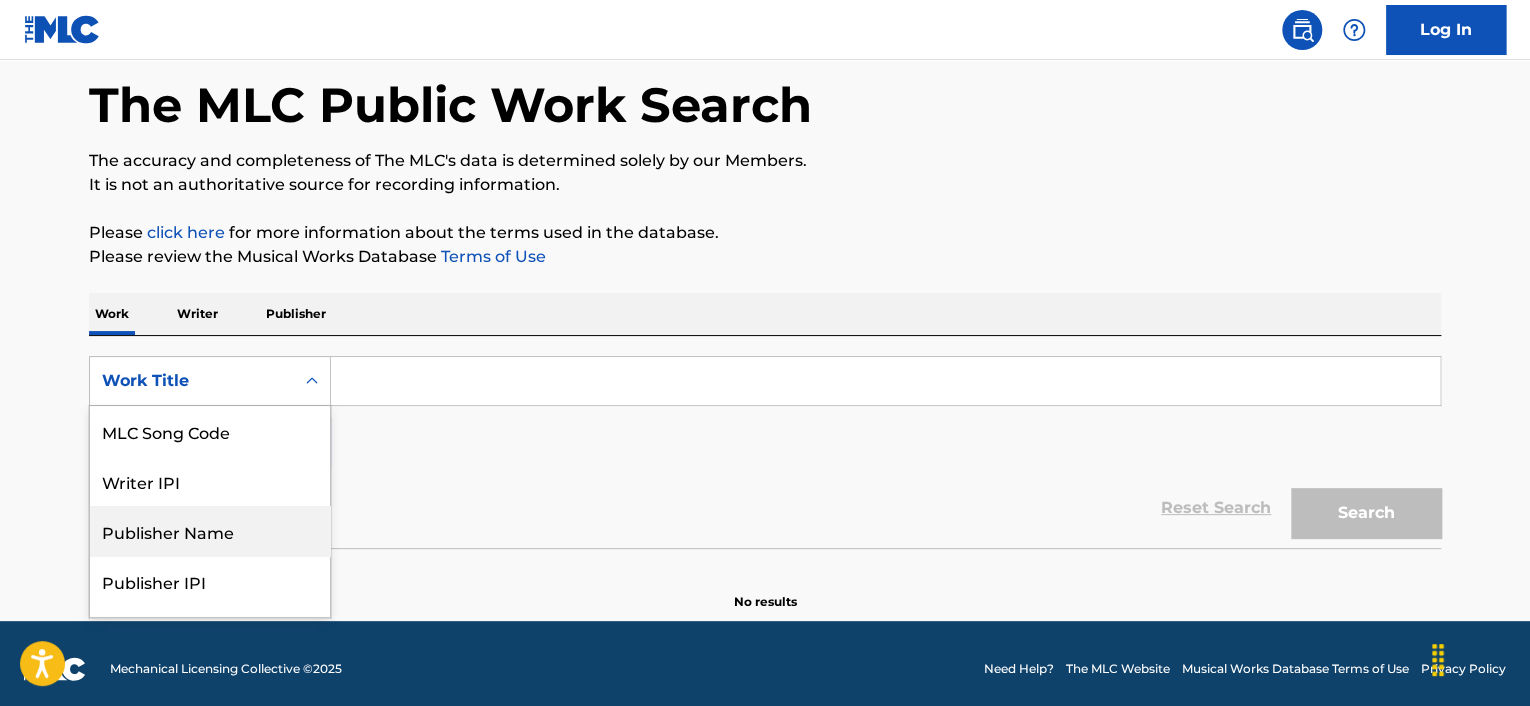 click on "Publisher Name" at bounding box center [210, 531] 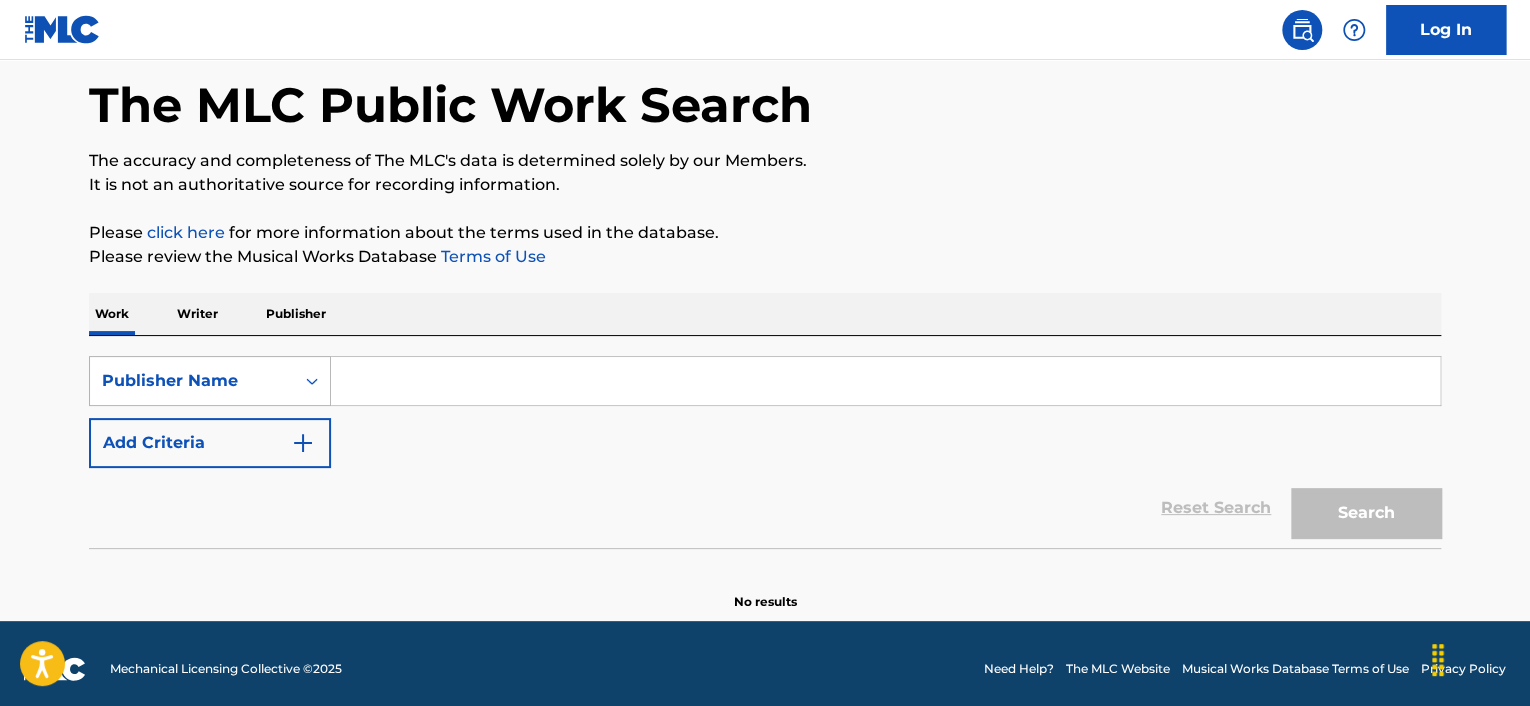 click at bounding box center [312, 381] 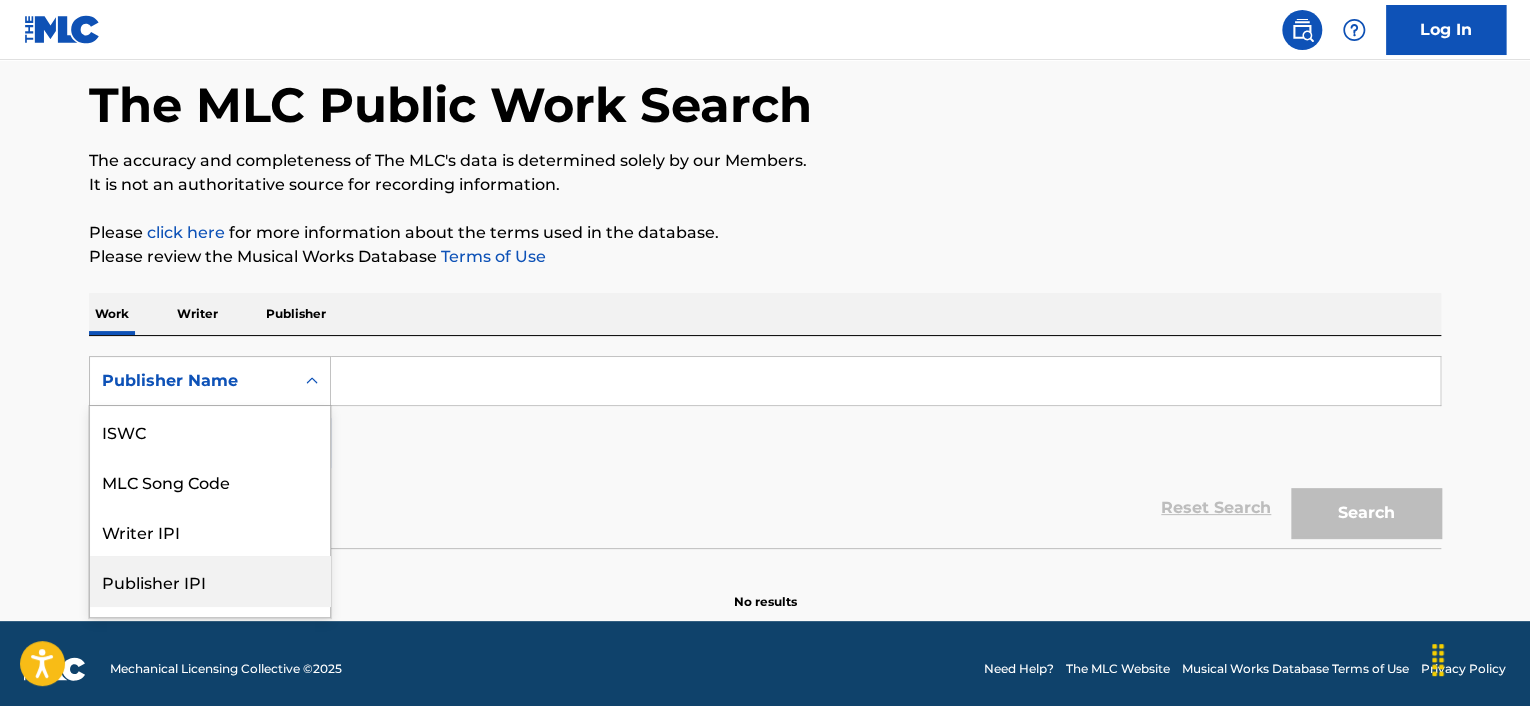 scroll, scrollTop: 188, scrollLeft: 0, axis: vertical 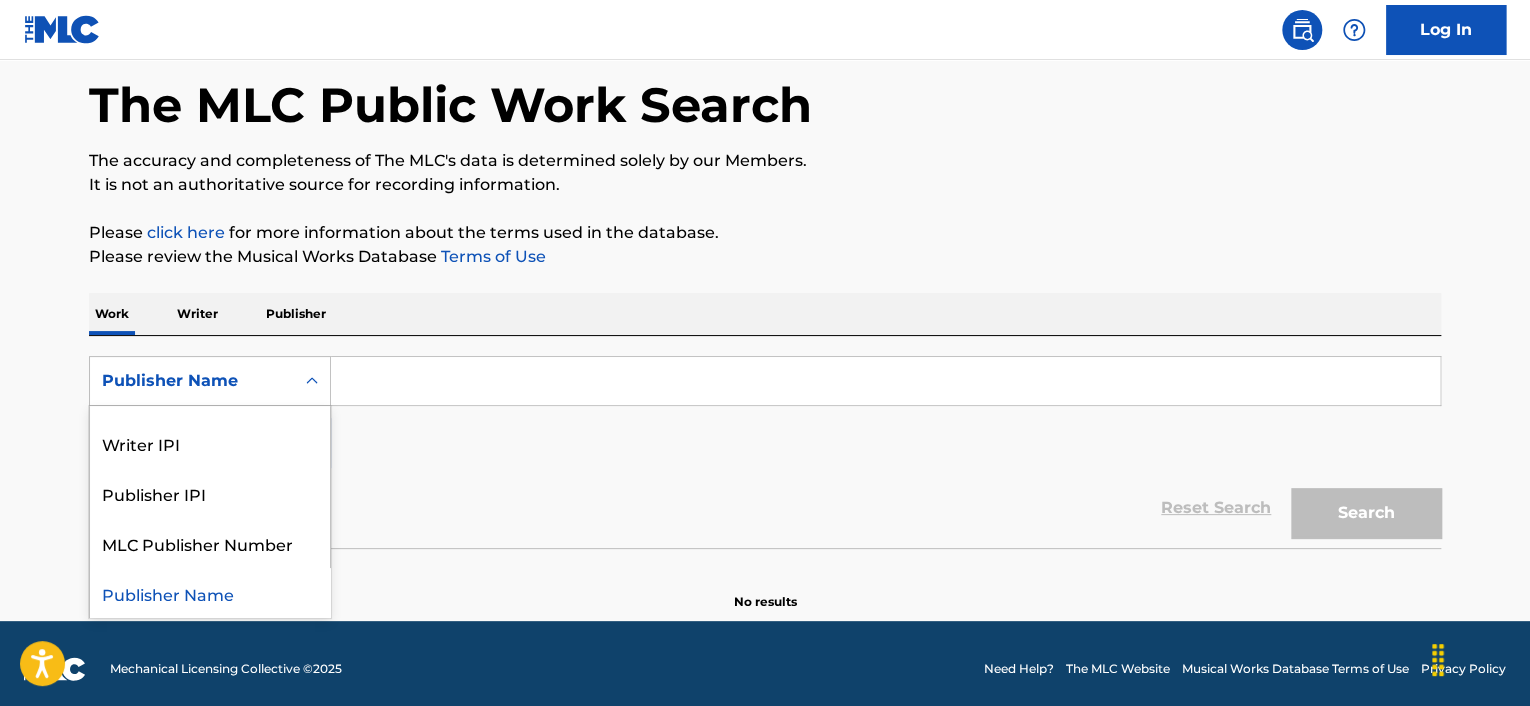 click on "Publisher Name" at bounding box center [210, 593] 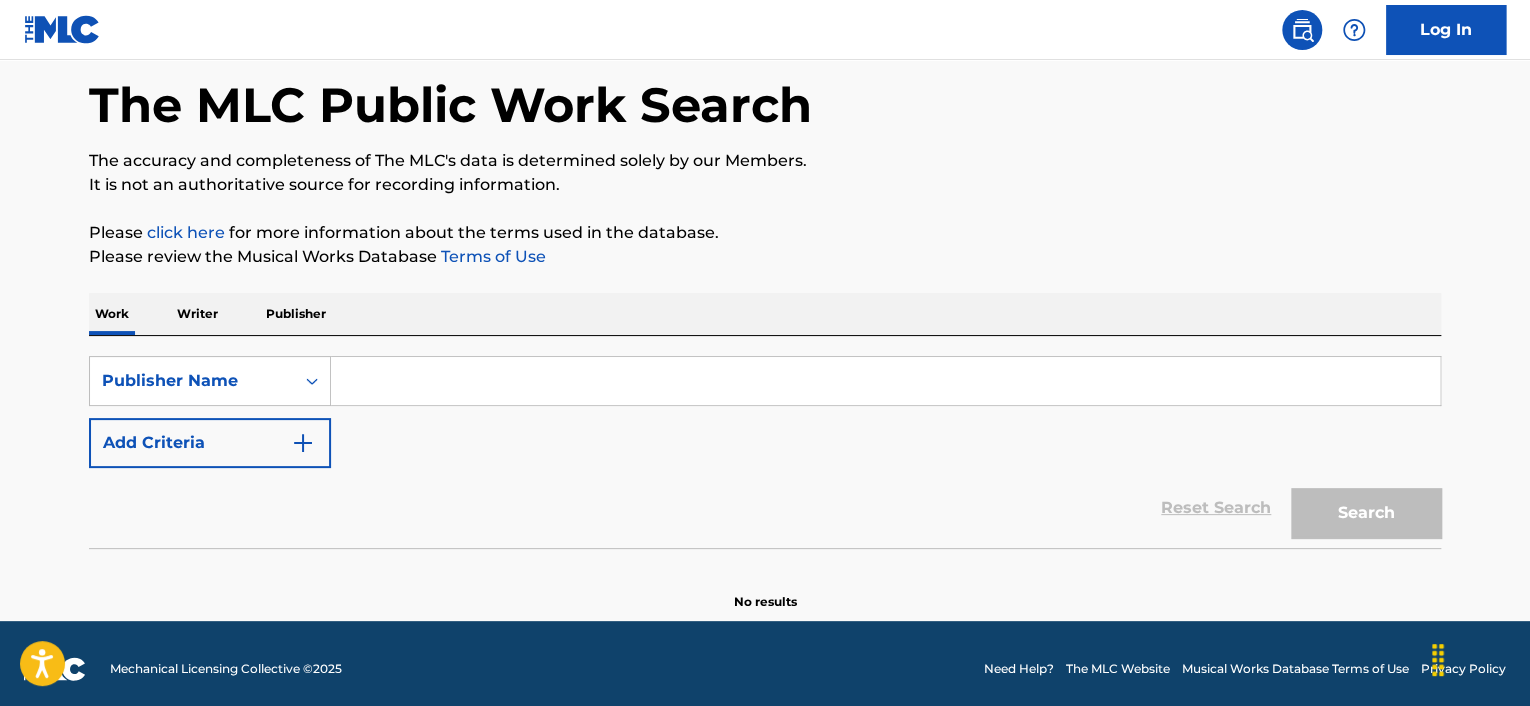 click at bounding box center (303, 443) 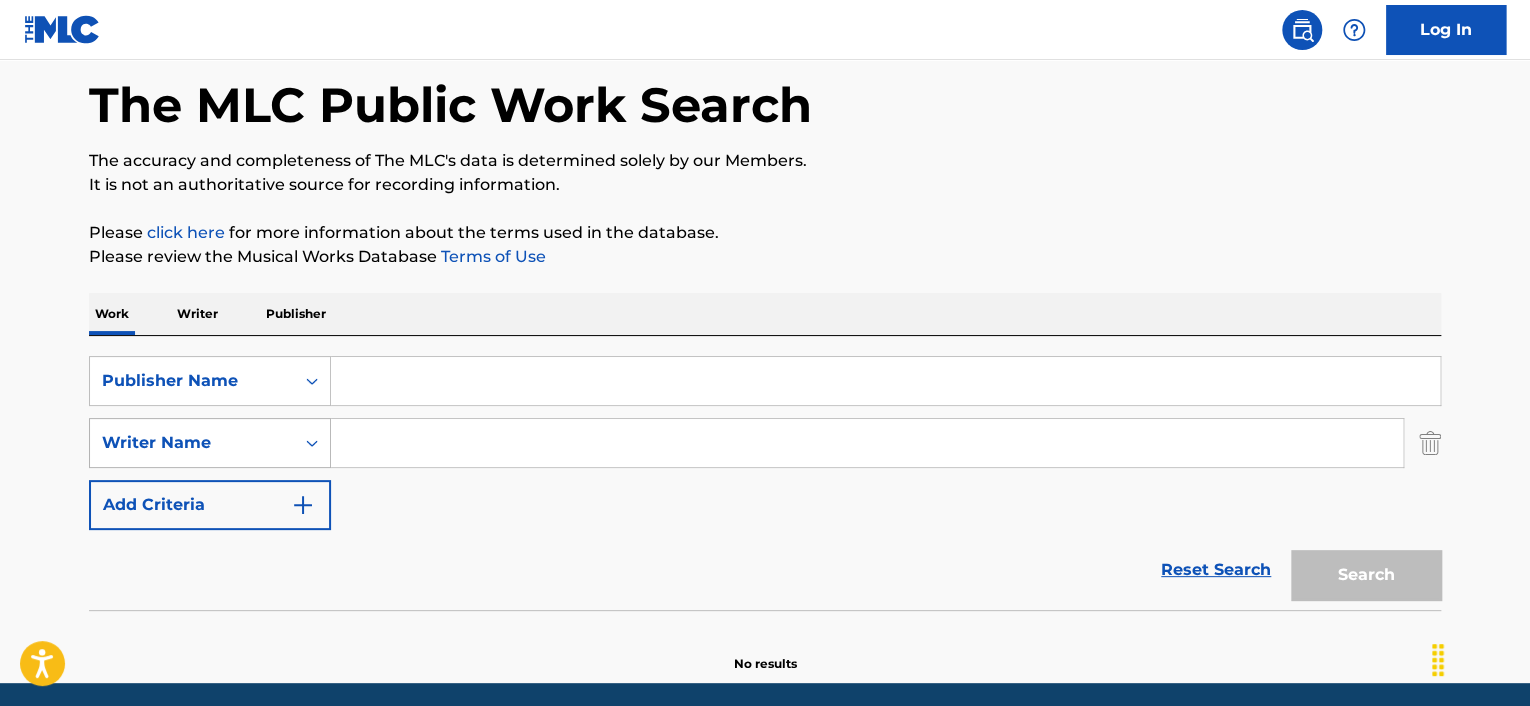 click on "Writer Name" at bounding box center [192, 443] 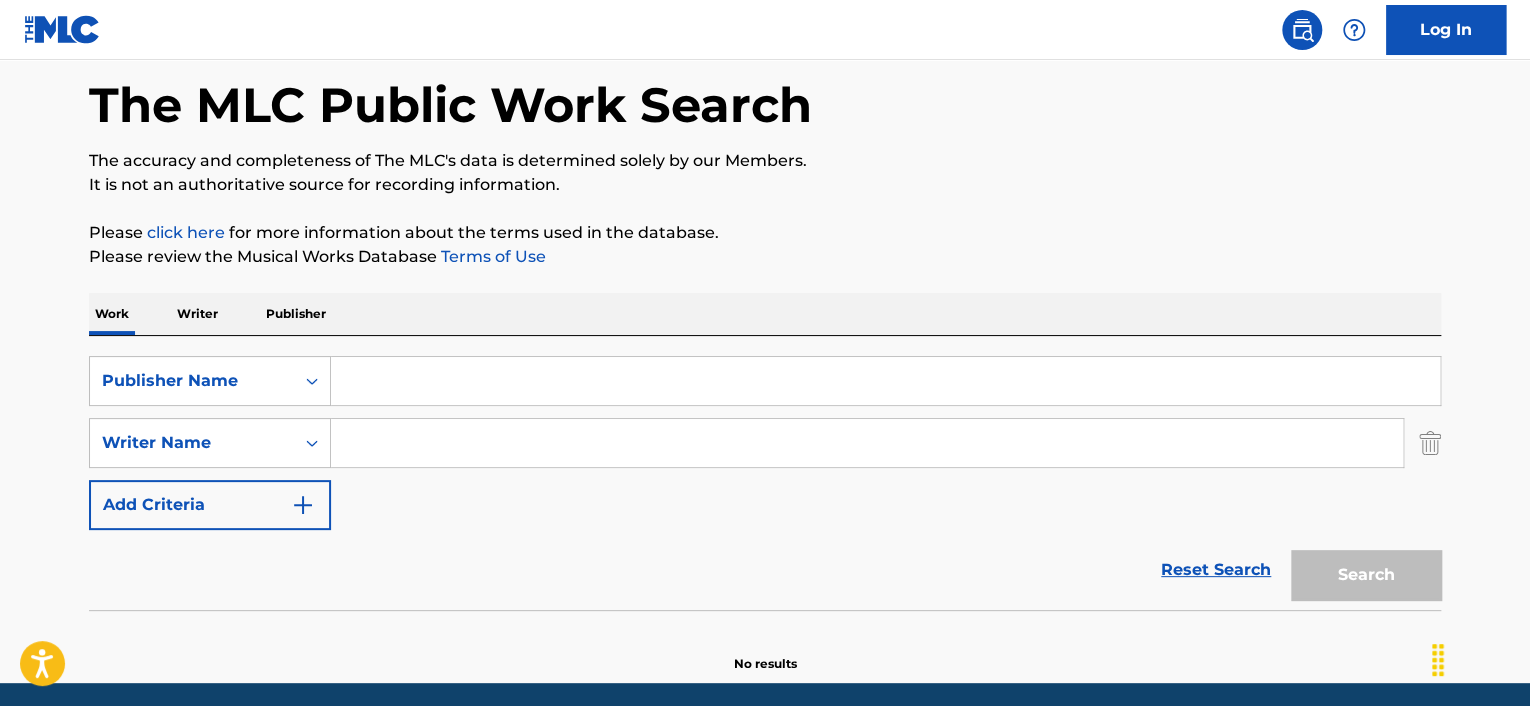 click on "Reset Search Search" at bounding box center (765, 570) 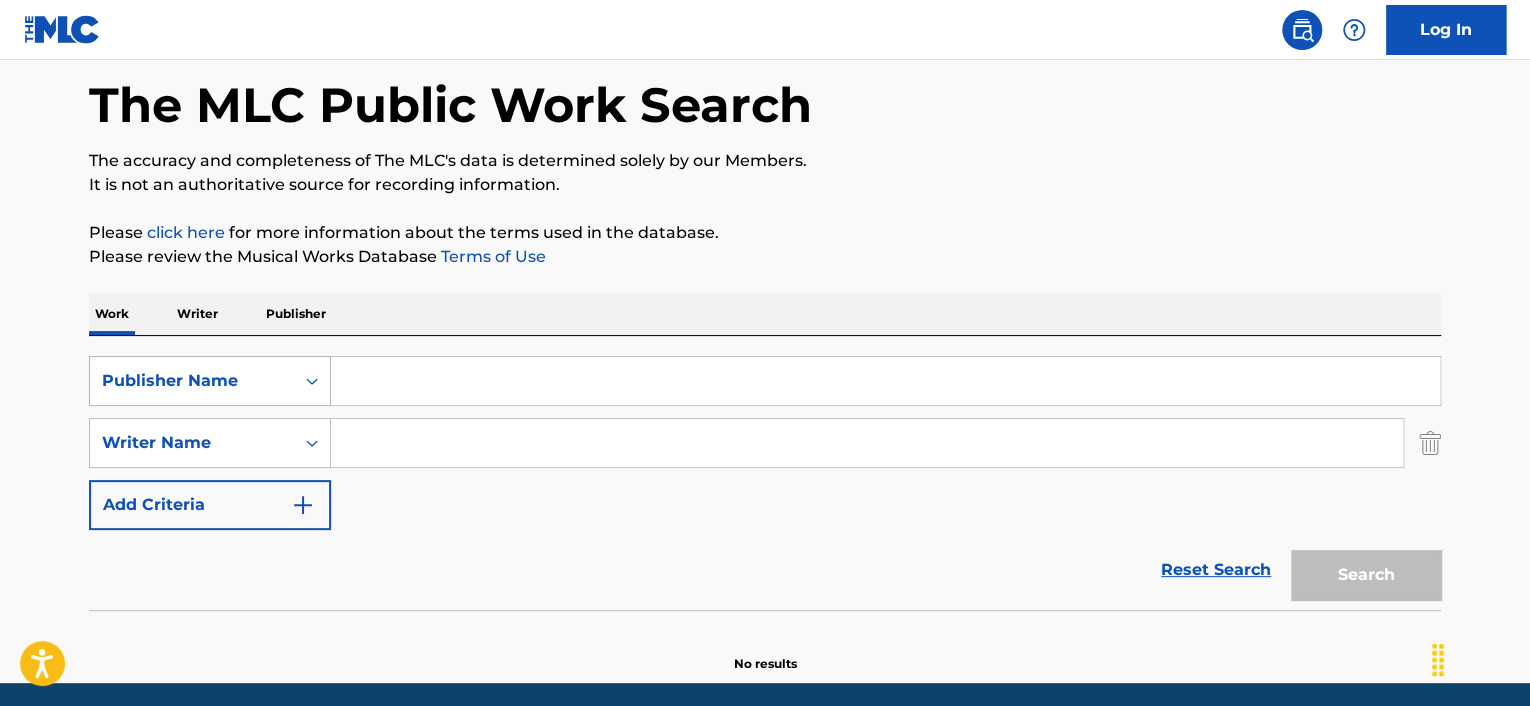 click on "Publisher Name" at bounding box center (192, 381) 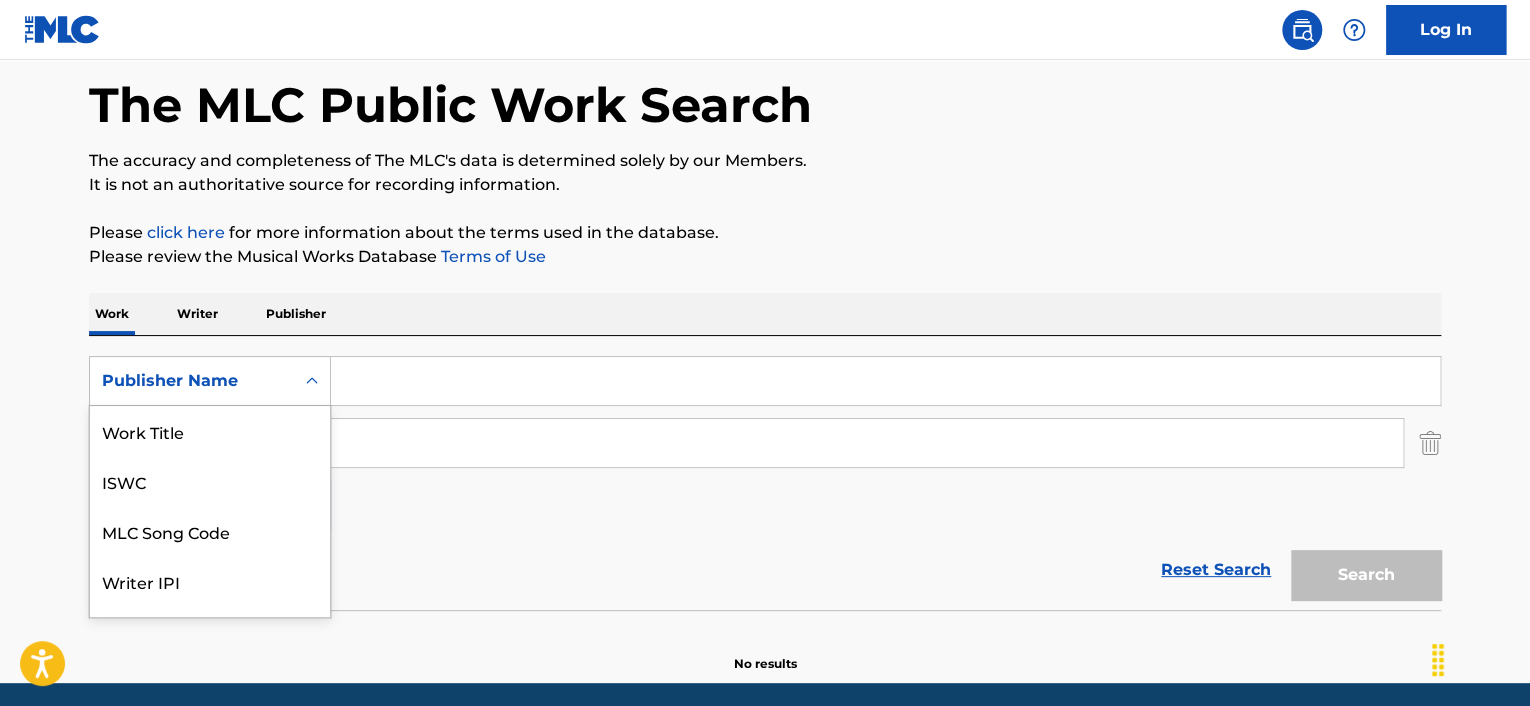 scroll, scrollTop: 50, scrollLeft: 0, axis: vertical 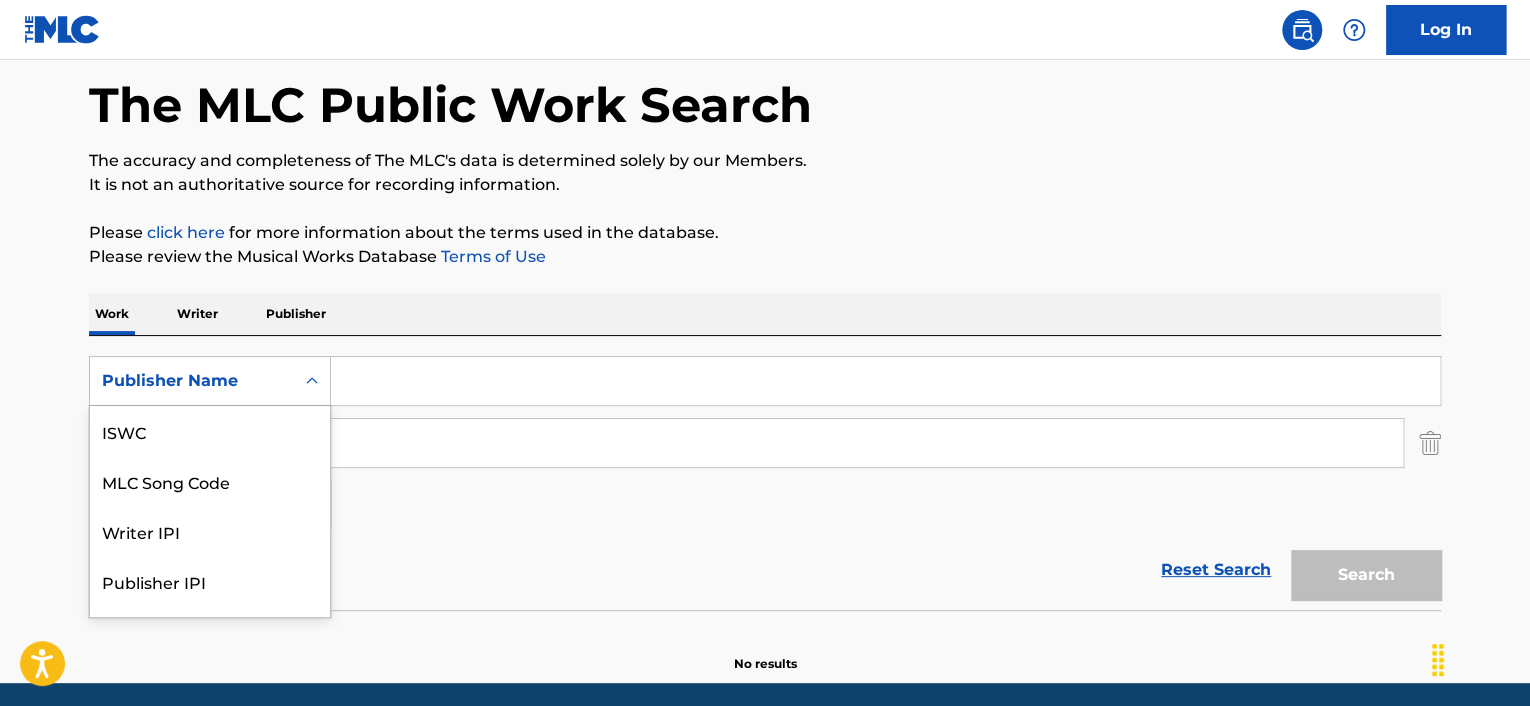 click on "Publisher" at bounding box center [296, 314] 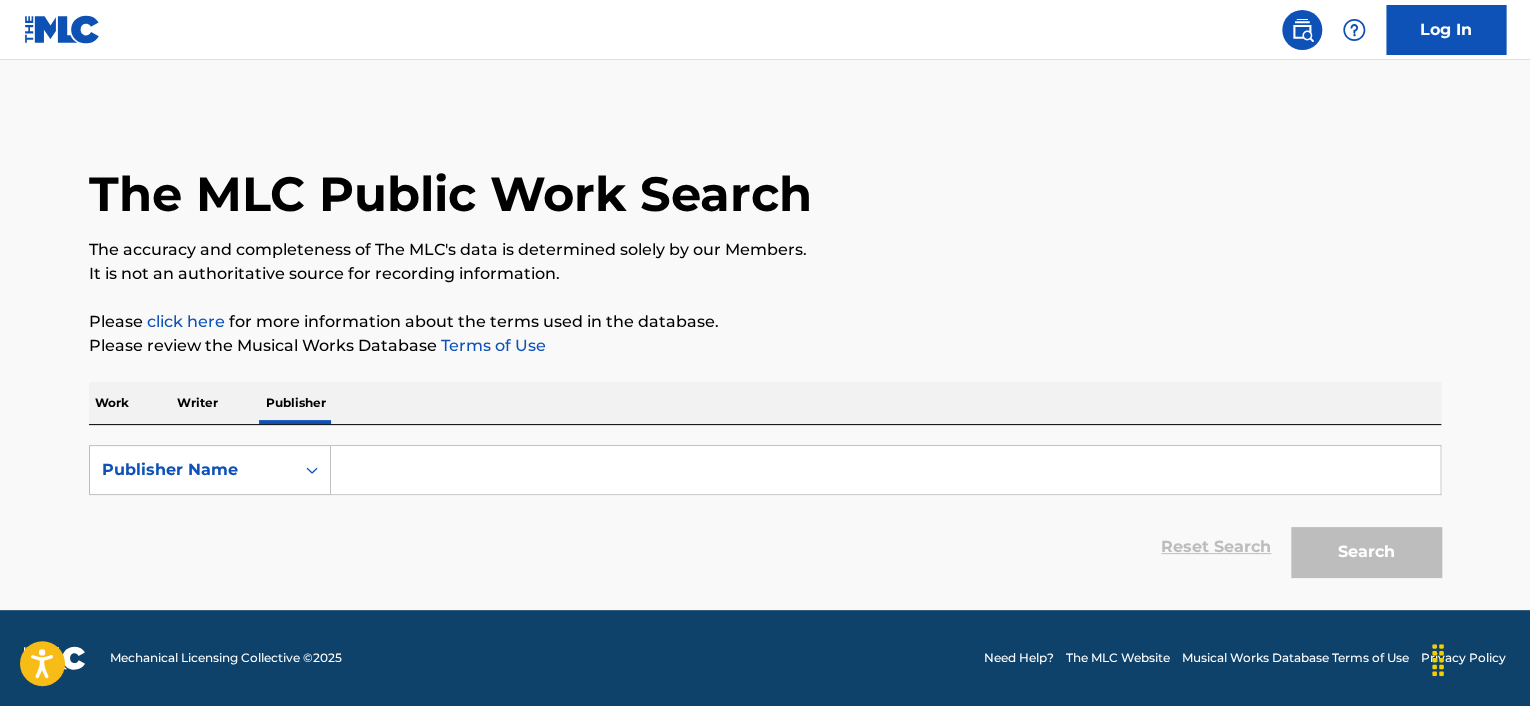 scroll, scrollTop: 0, scrollLeft: 0, axis: both 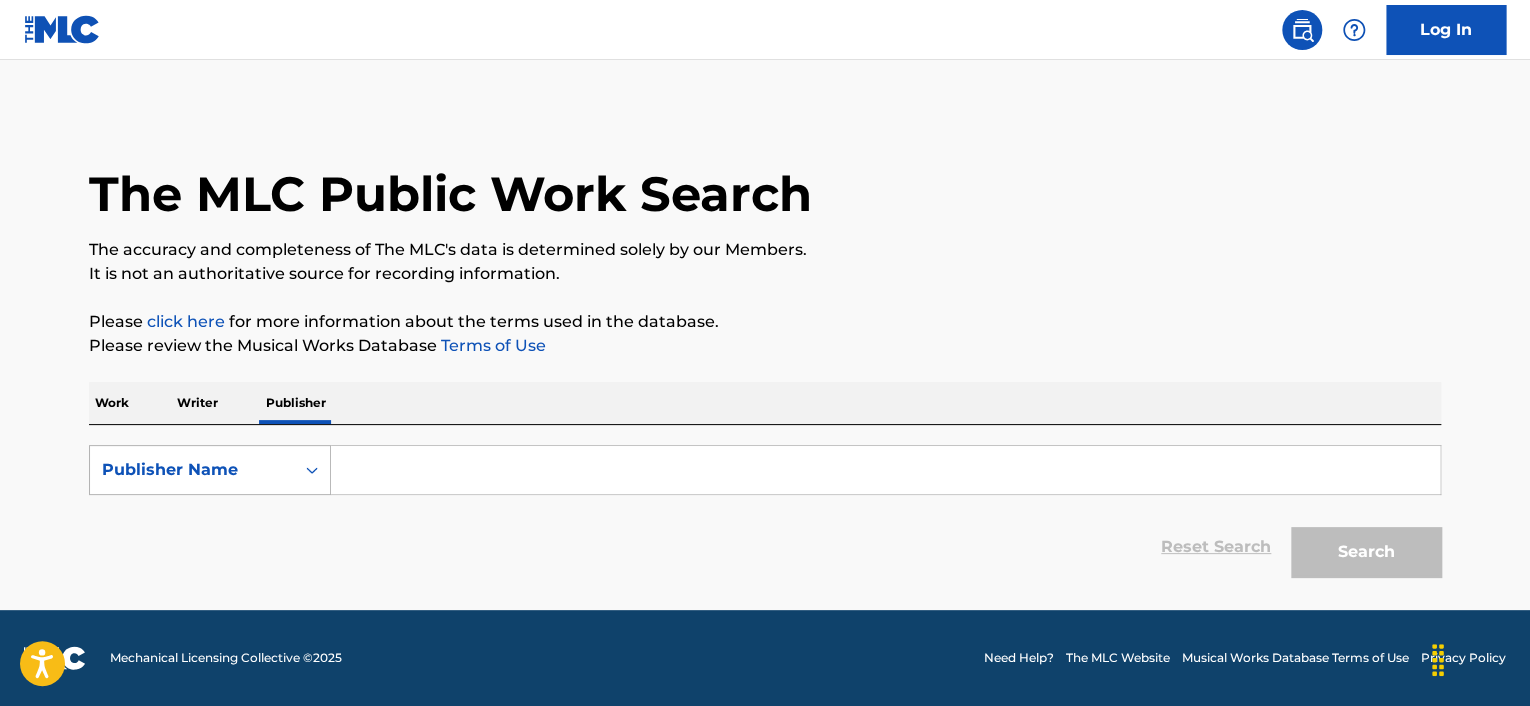 click at bounding box center (312, 470) 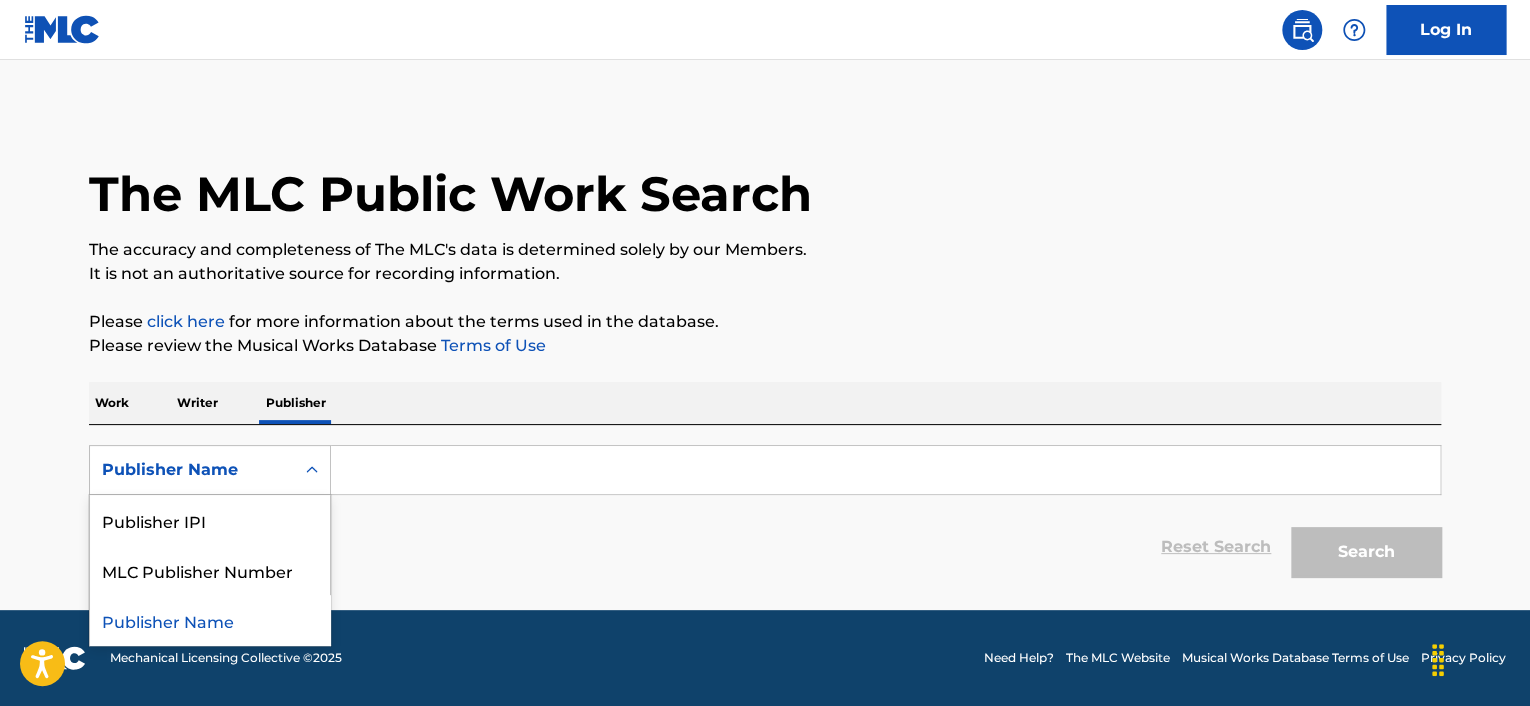 click on "Publisher Name" at bounding box center (210, 620) 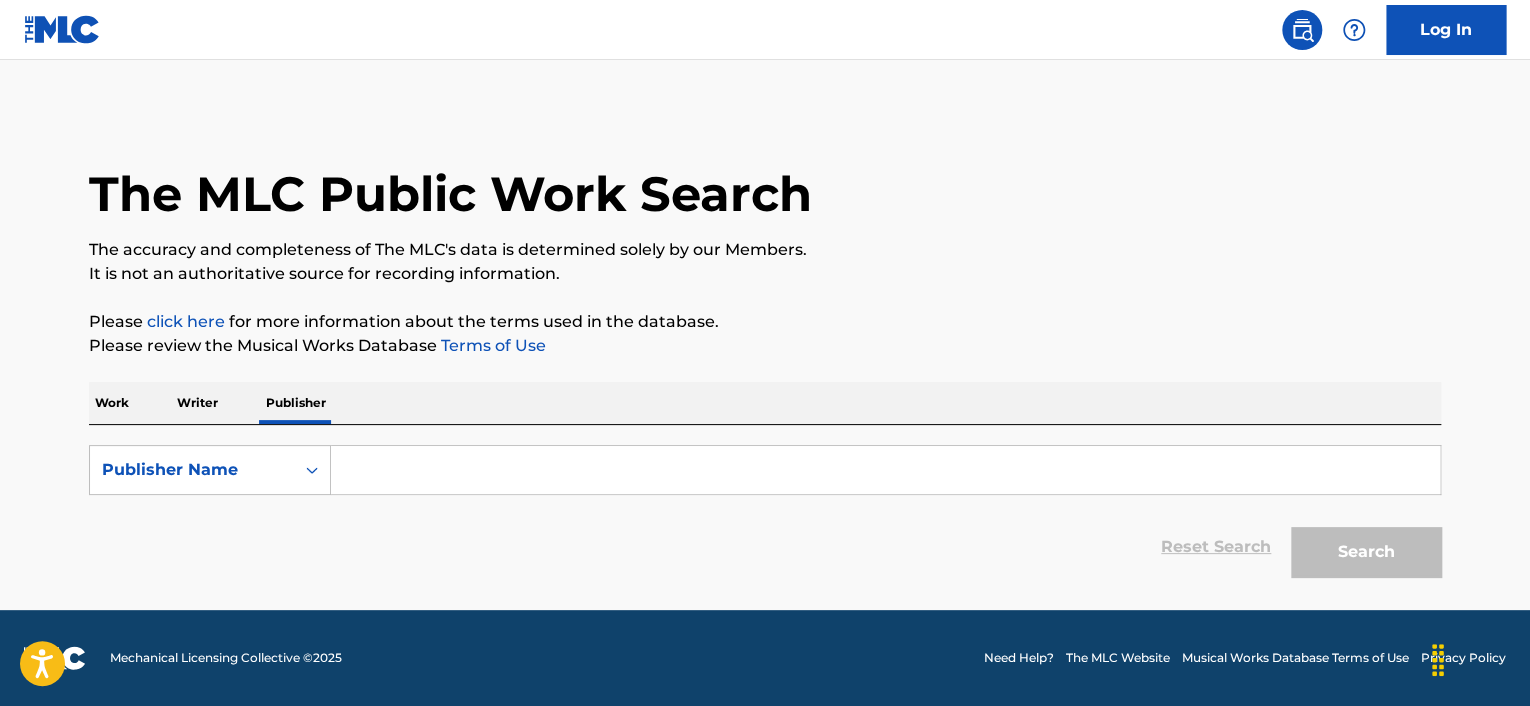 click at bounding box center [885, 470] 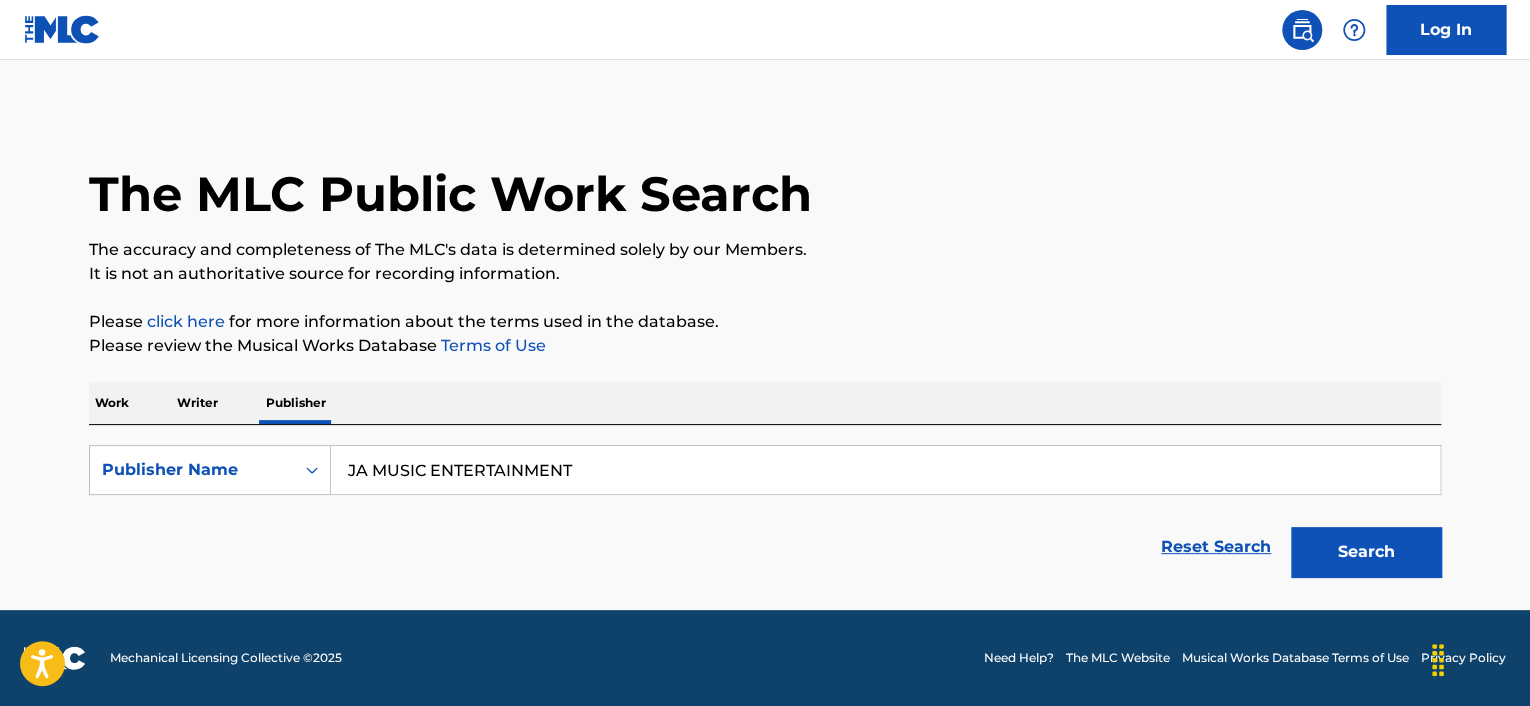 click on "Search" at bounding box center (1366, 552) 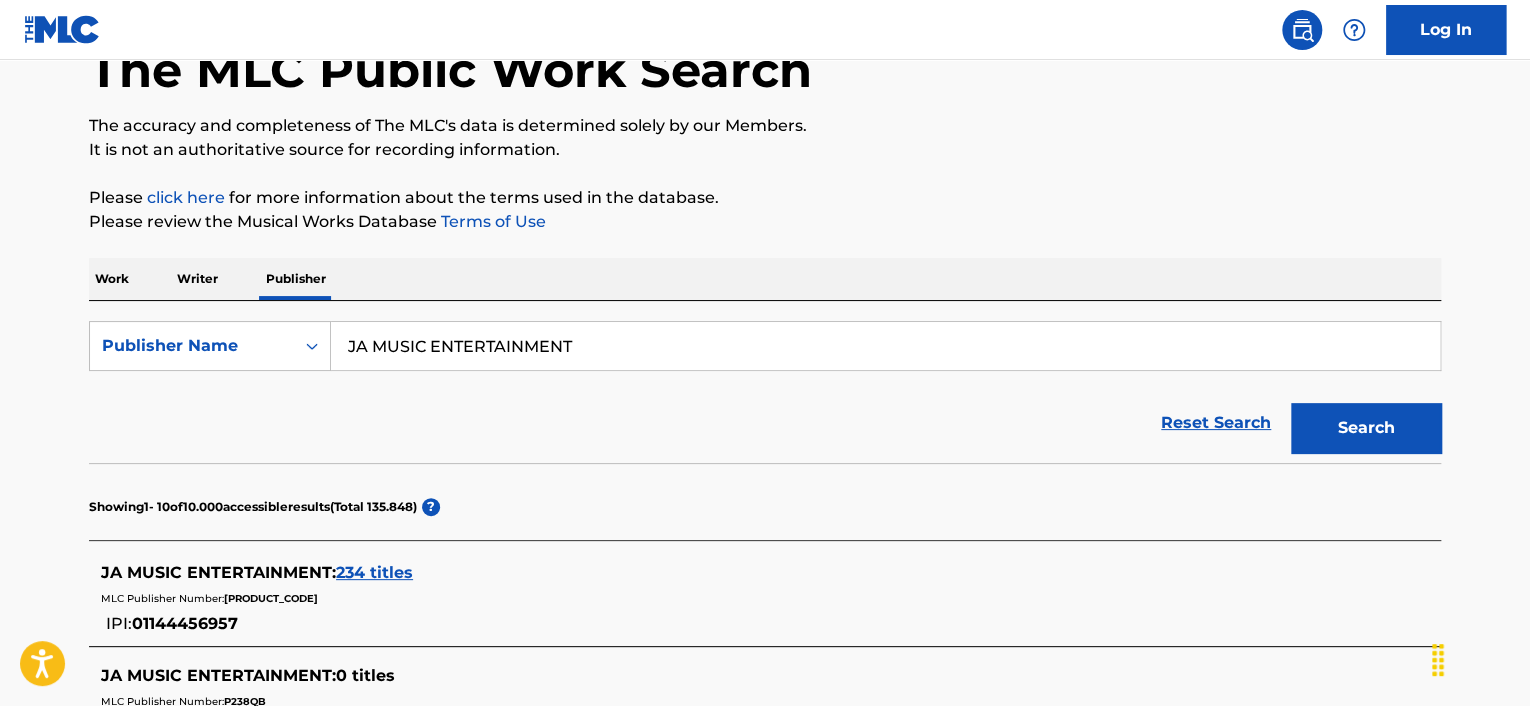 scroll, scrollTop: 300, scrollLeft: 0, axis: vertical 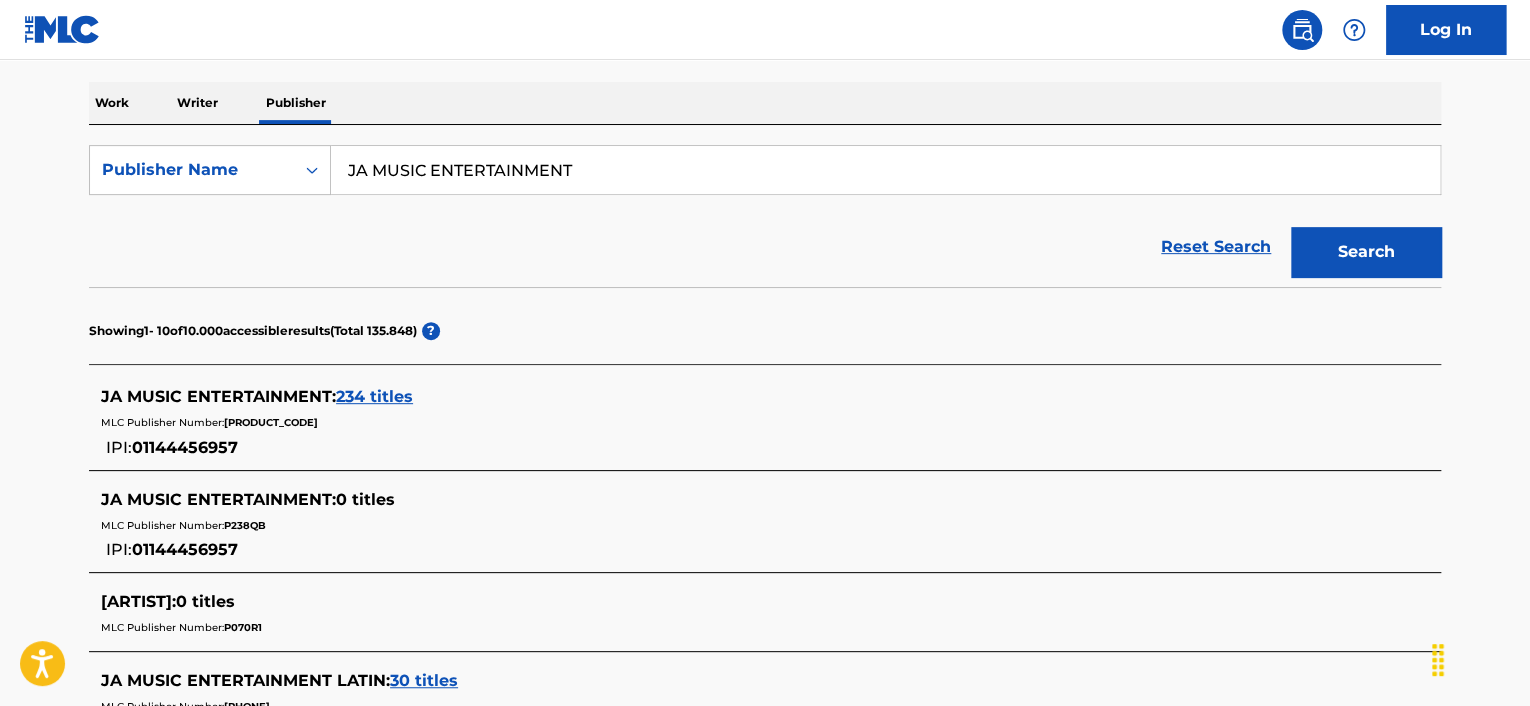 click on "234 titles" at bounding box center [374, 396] 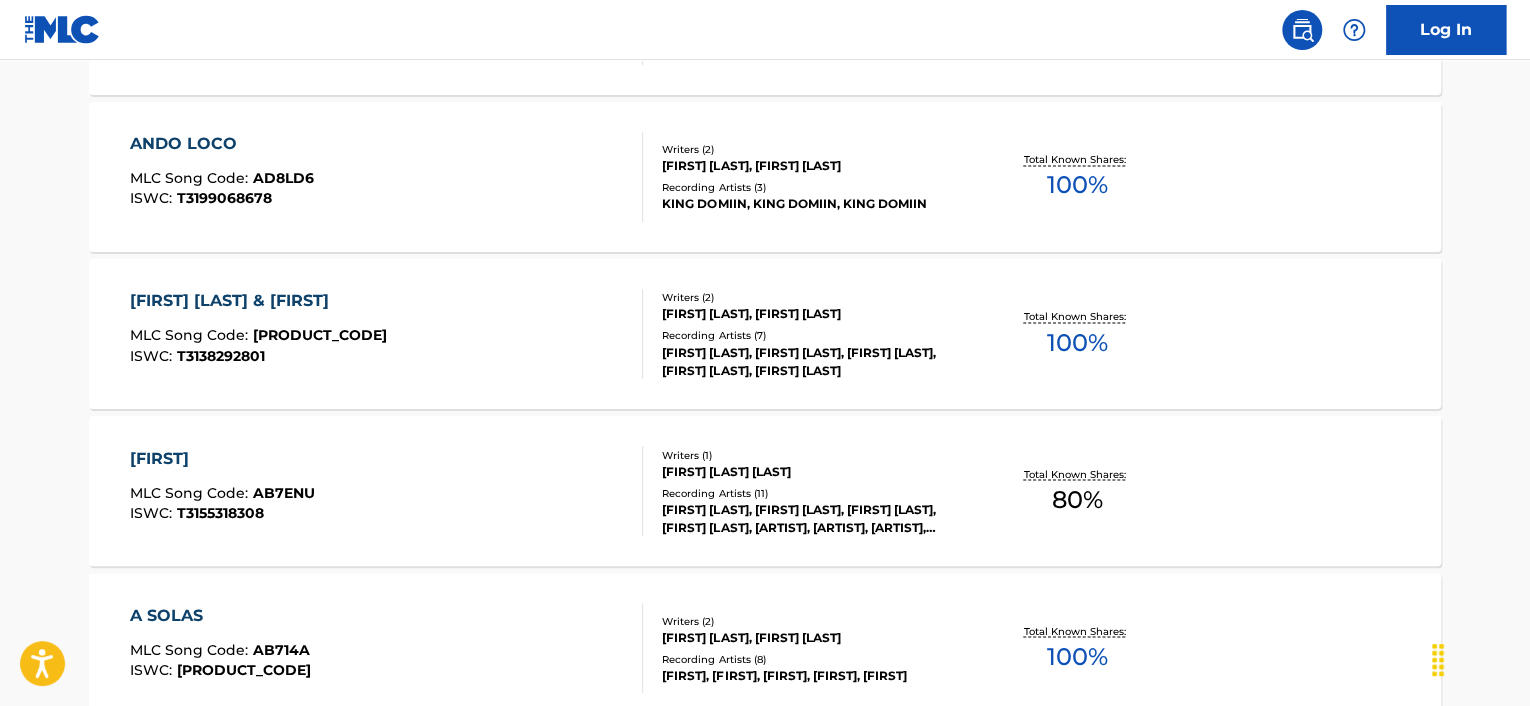 scroll, scrollTop: 1600, scrollLeft: 0, axis: vertical 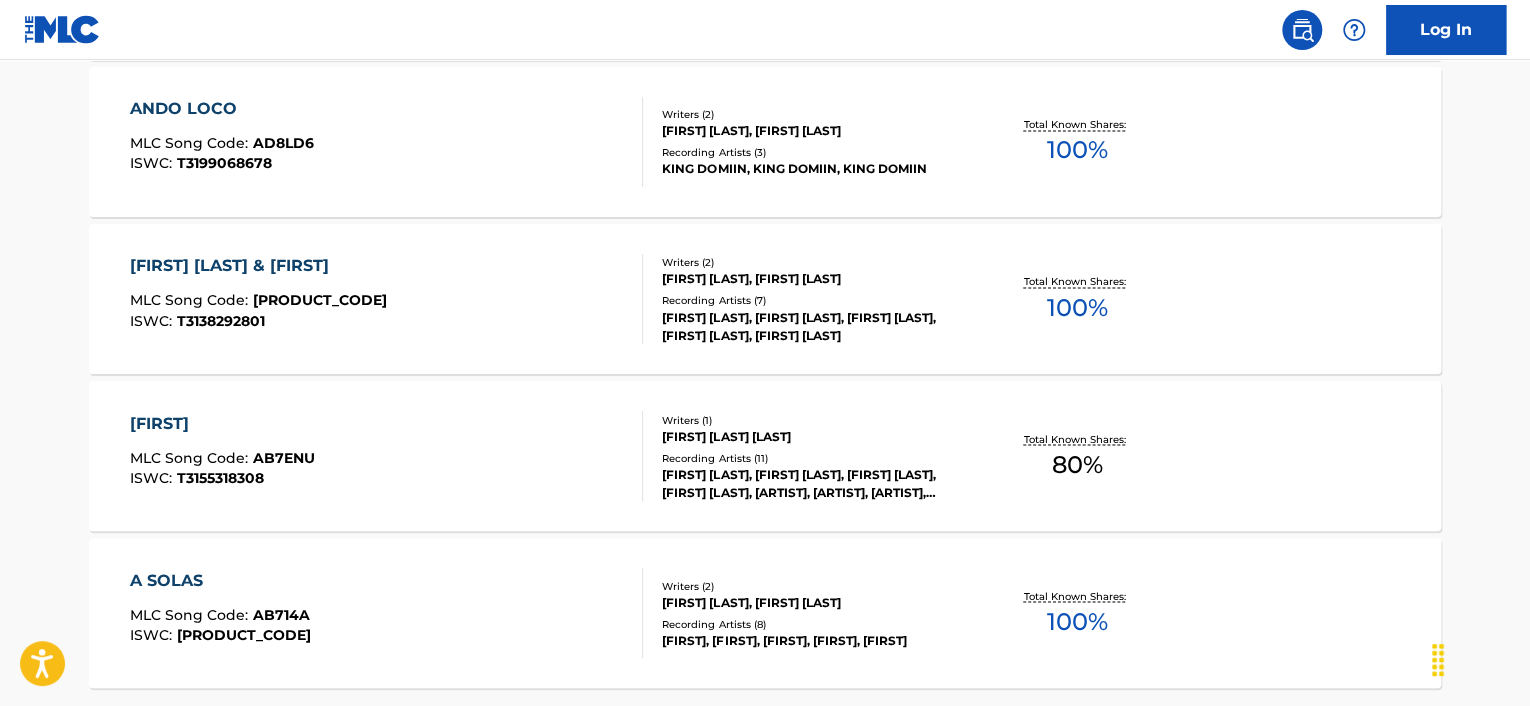 click on "[FIRST] [LAST] & [FIRST]" at bounding box center [258, 266] 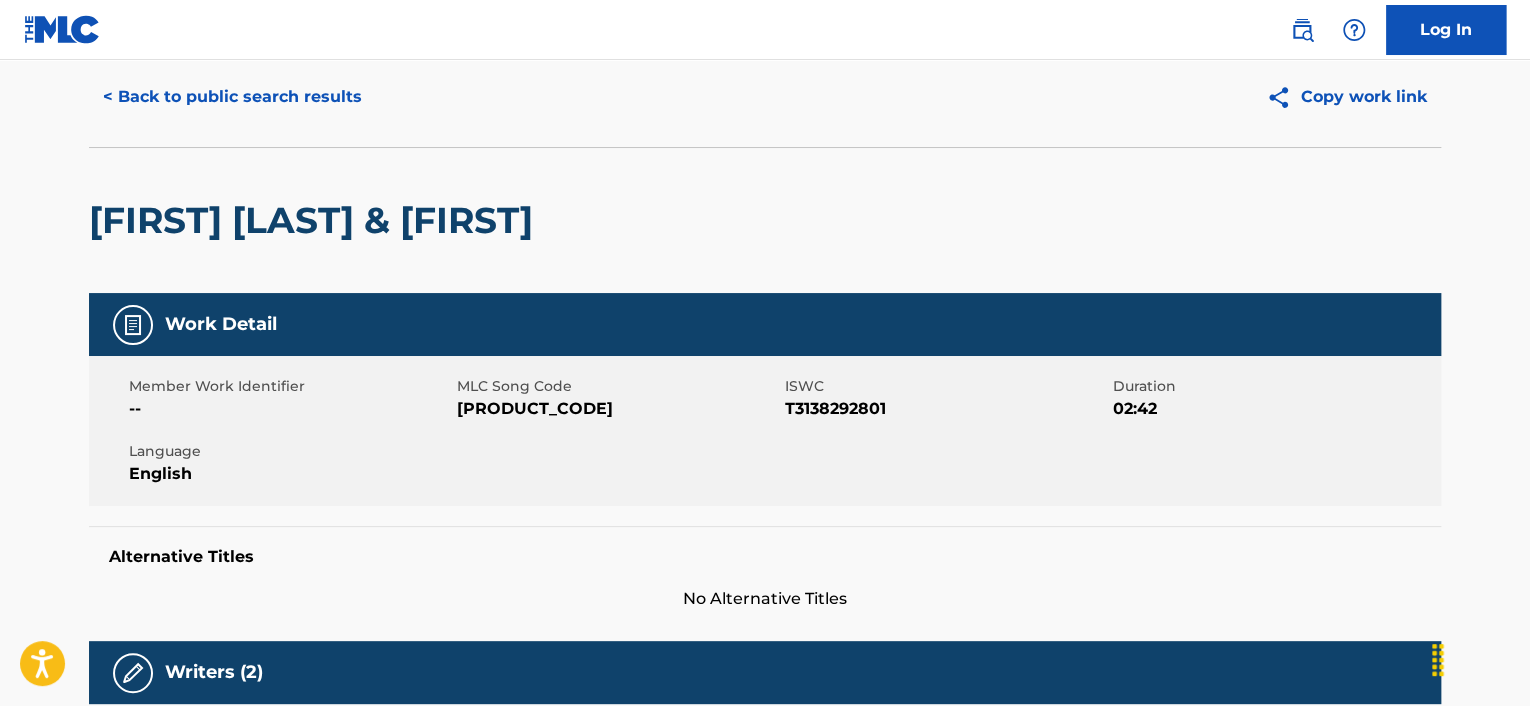 scroll, scrollTop: 0, scrollLeft: 0, axis: both 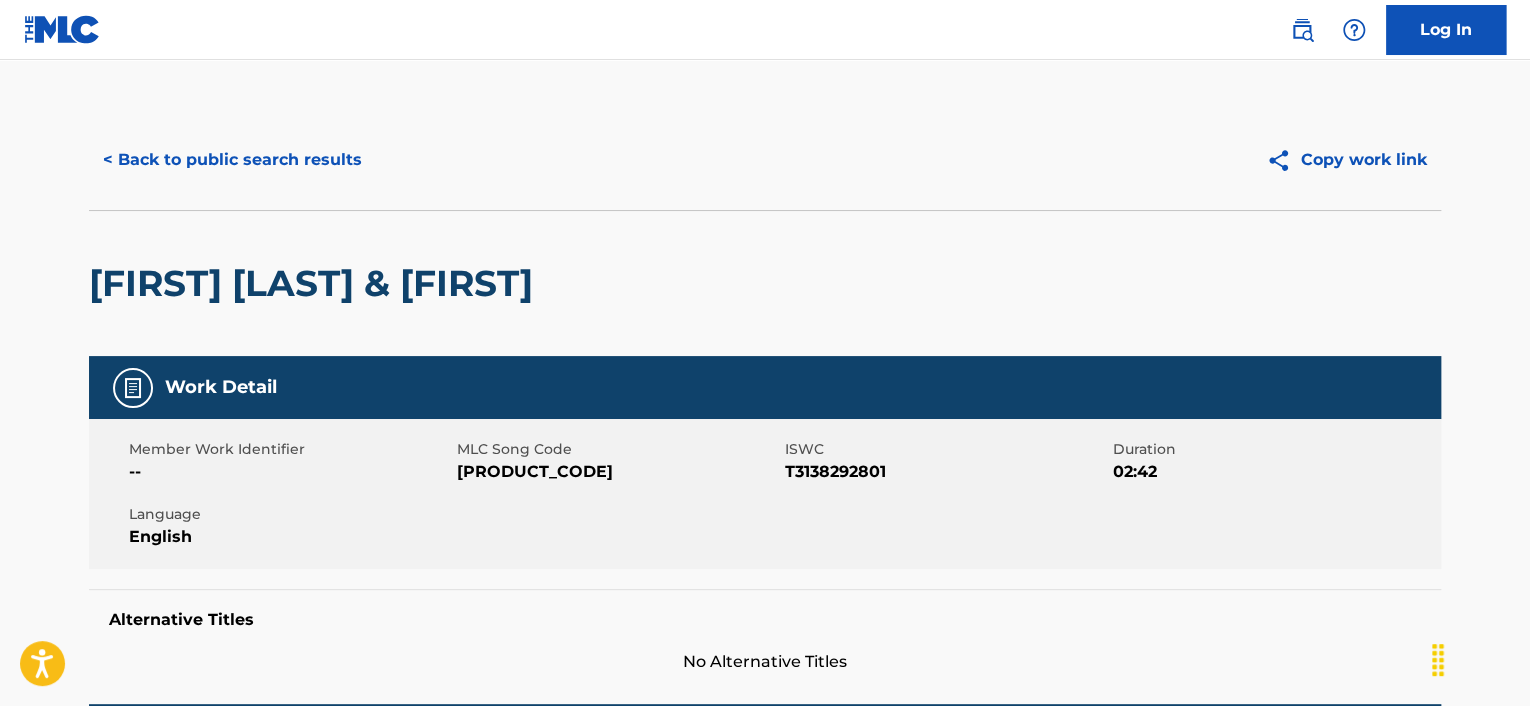 click on "< Back to public search results" at bounding box center (232, 160) 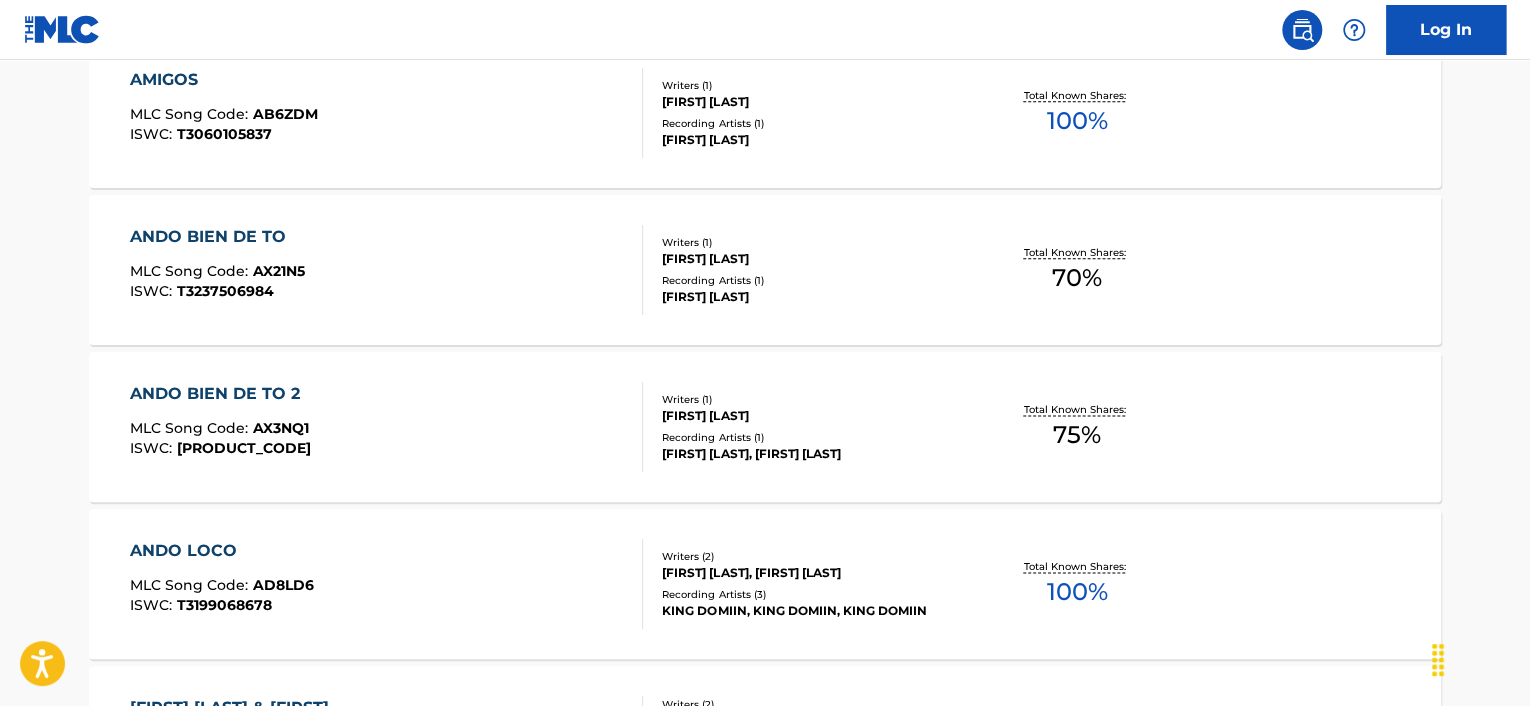 scroll, scrollTop: 1123, scrollLeft: 0, axis: vertical 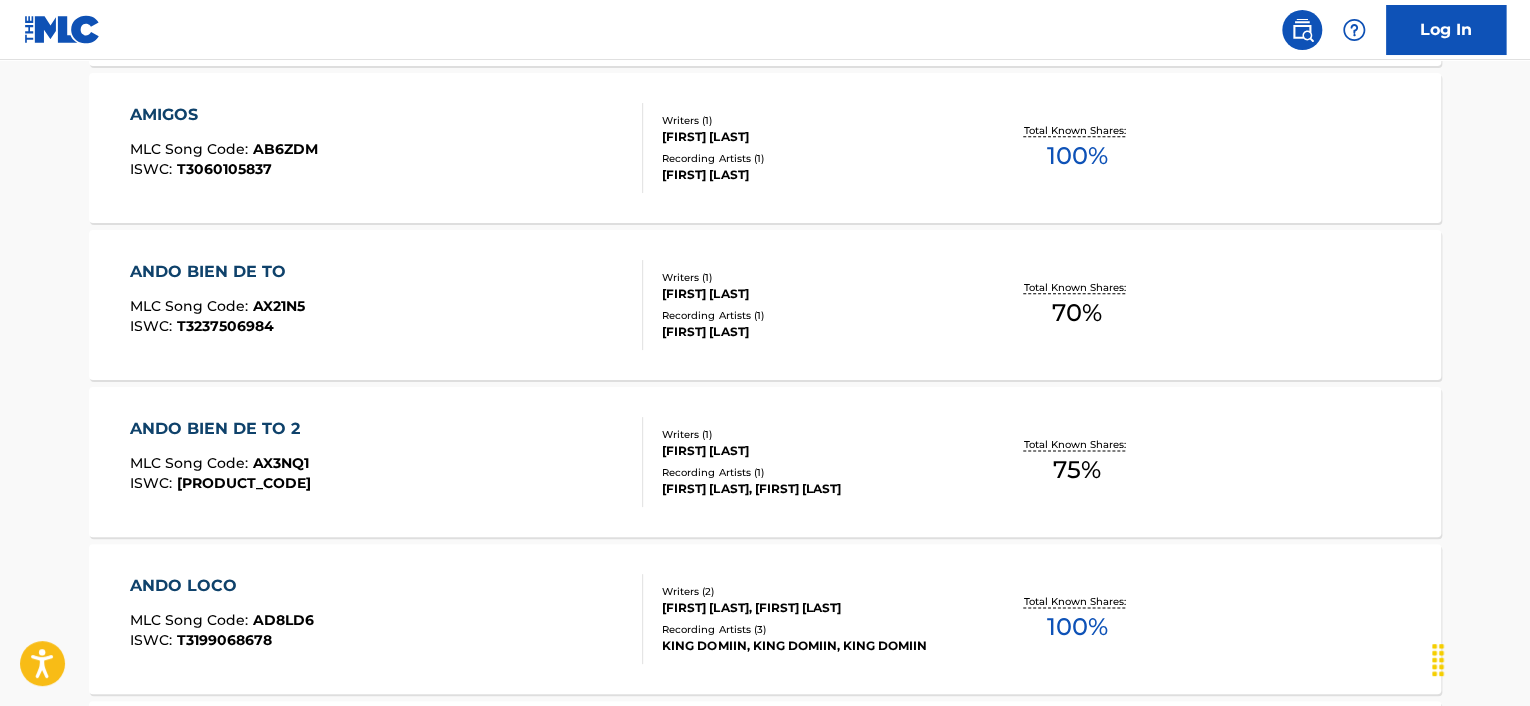 click on "ANDO BIEN DE TO 2" at bounding box center (220, 429) 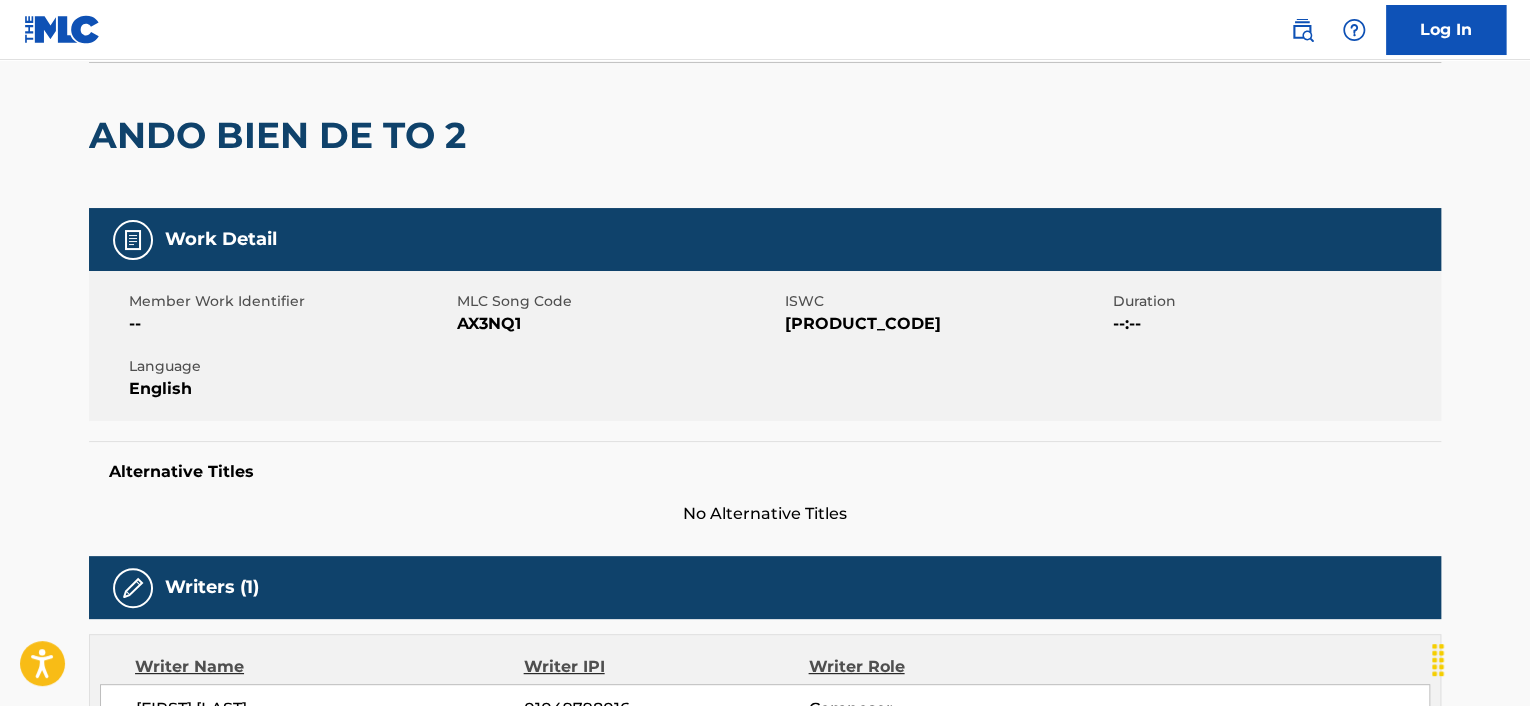 scroll, scrollTop: 0, scrollLeft: 0, axis: both 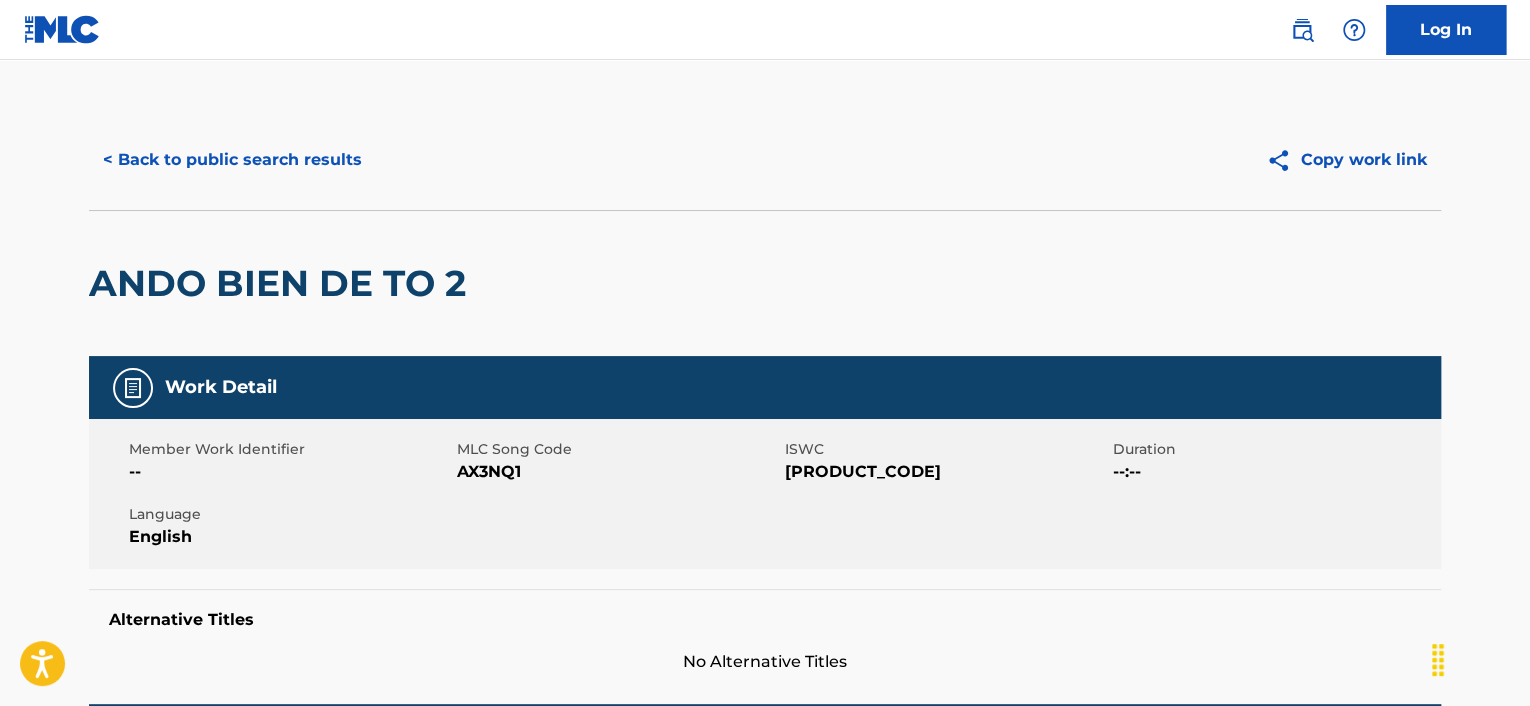 click on "< Back to public search results" at bounding box center (232, 160) 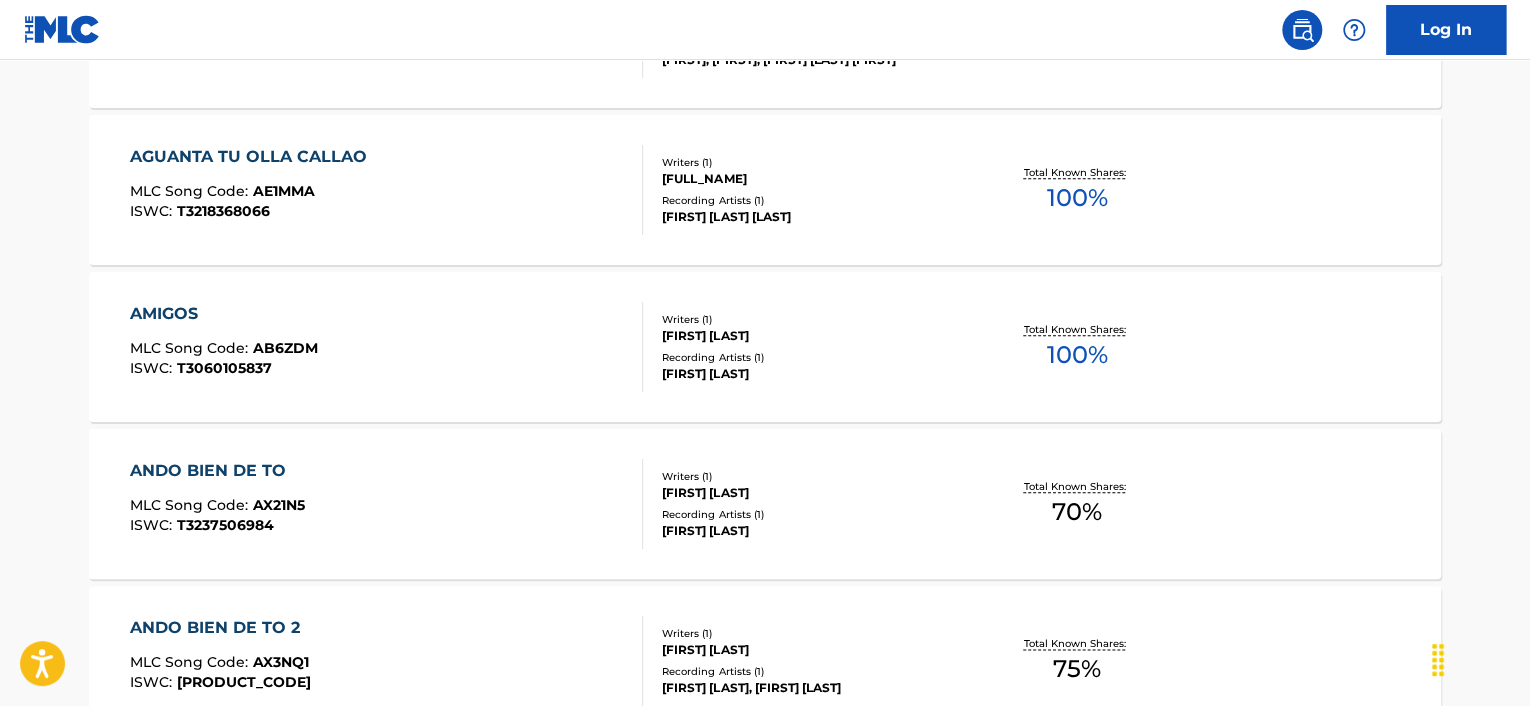 scroll, scrollTop: 1048, scrollLeft: 0, axis: vertical 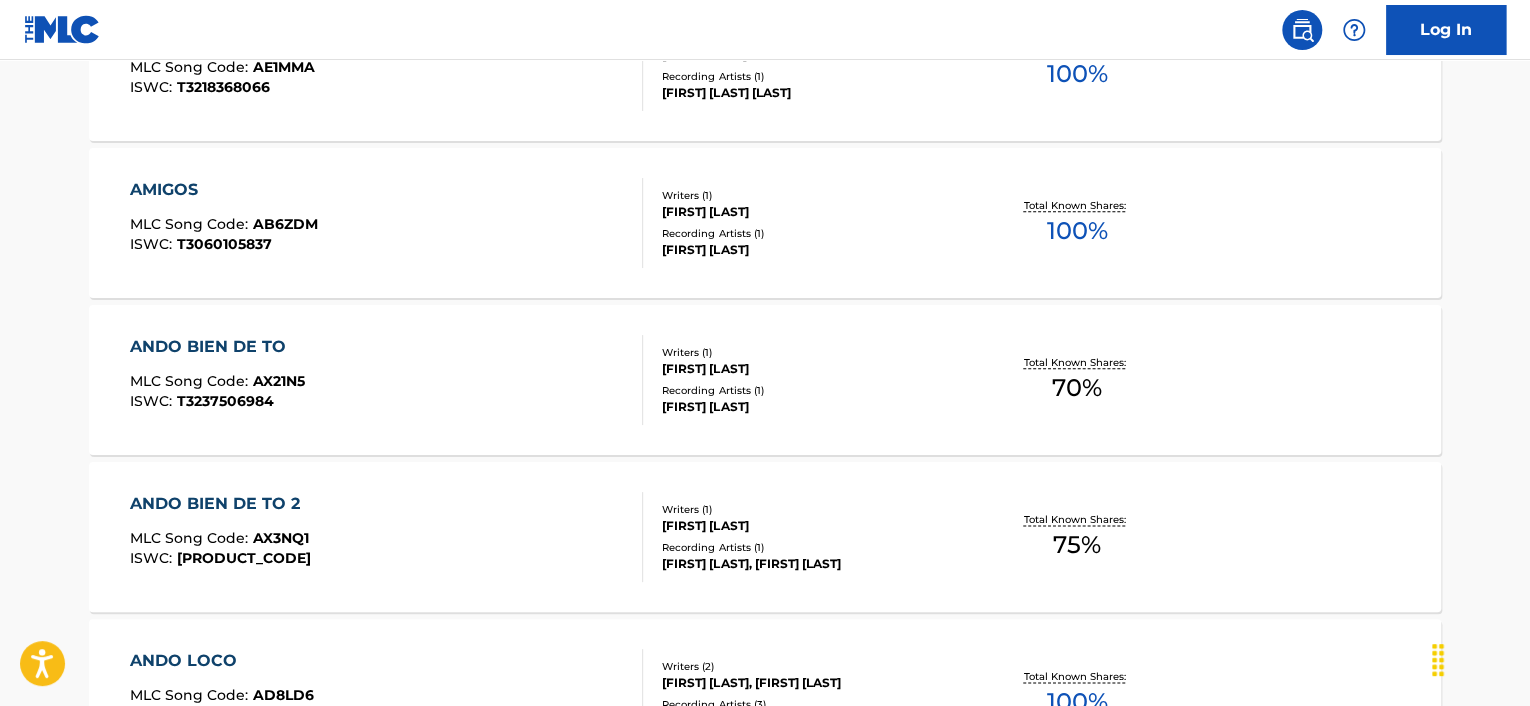click on "ANDO BIEN DE TO 2" at bounding box center [220, 504] 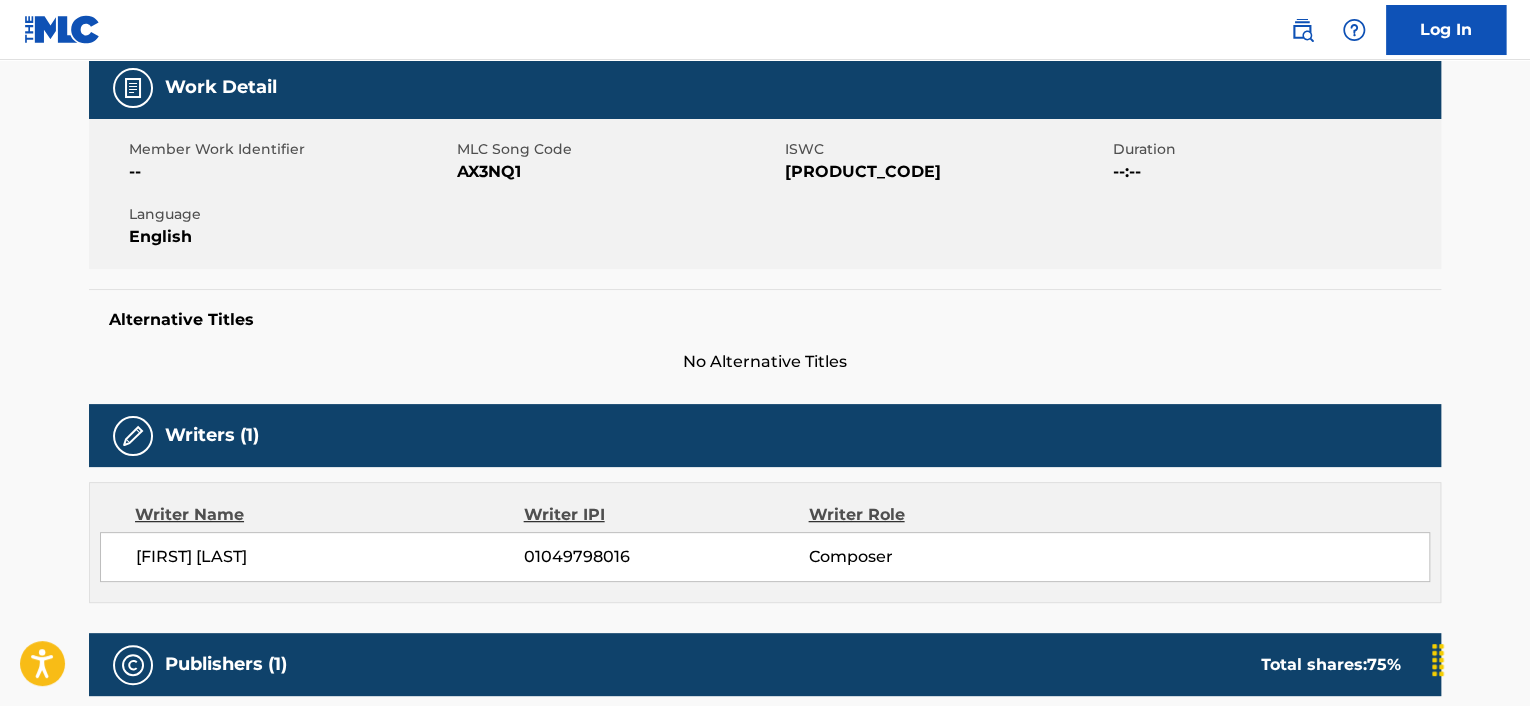 scroll, scrollTop: 0, scrollLeft: 0, axis: both 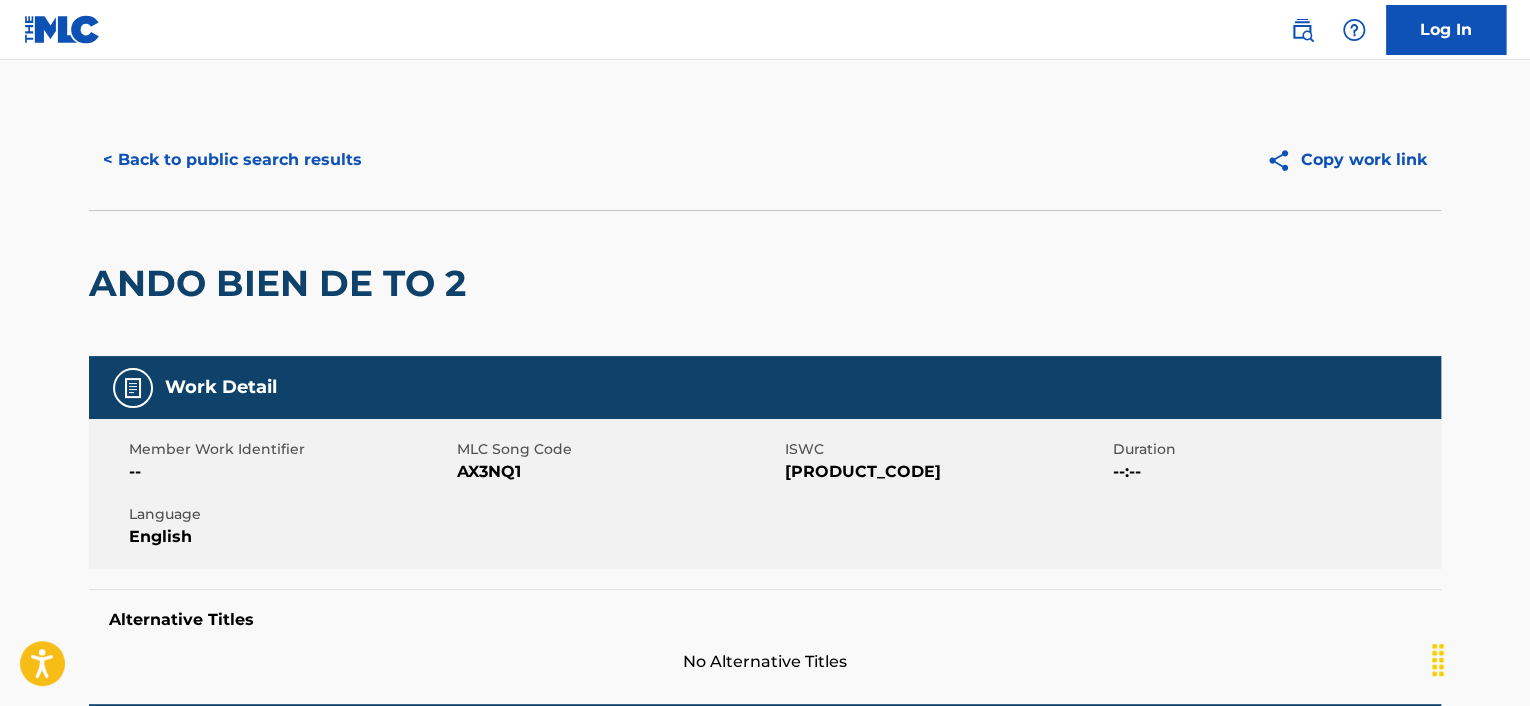 click on "< Back to public search results" at bounding box center [232, 160] 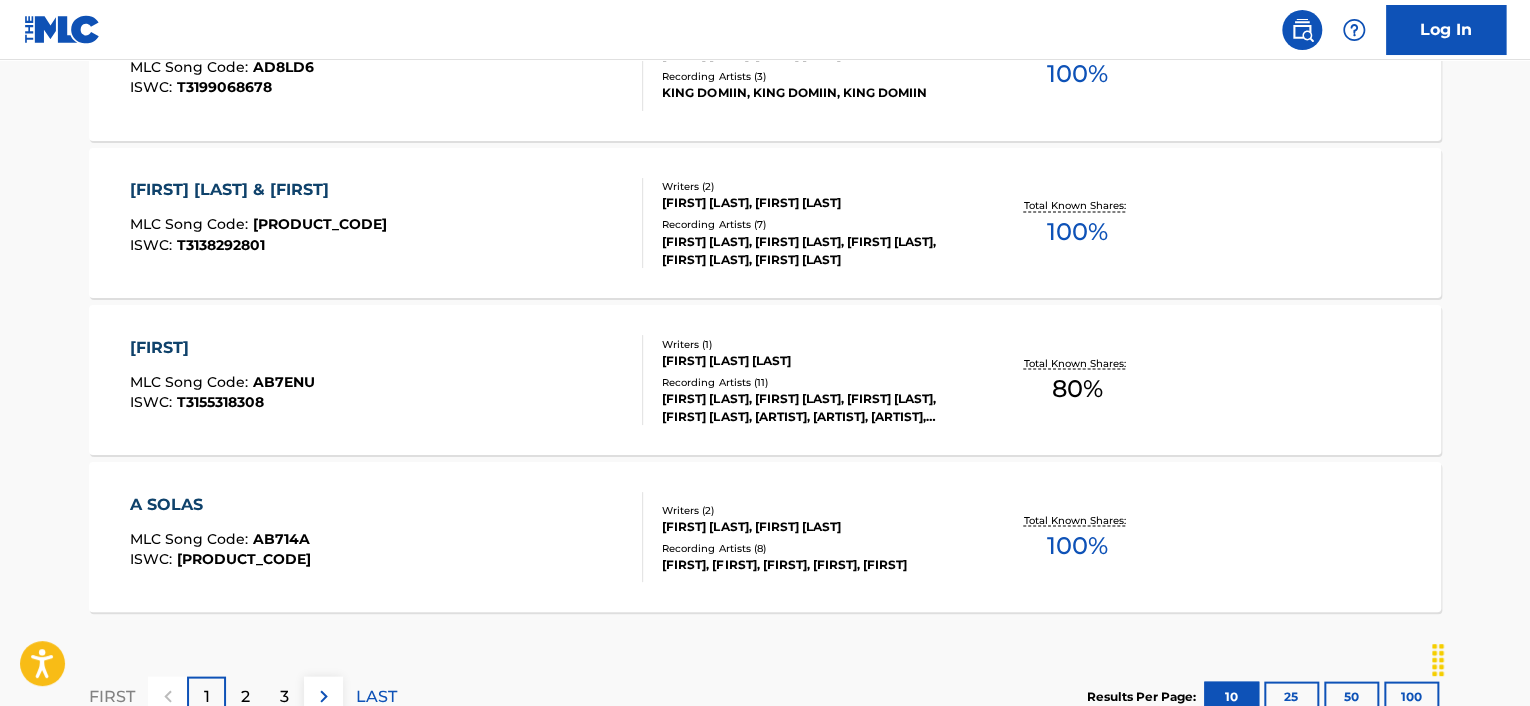 scroll, scrollTop: 1823, scrollLeft: 0, axis: vertical 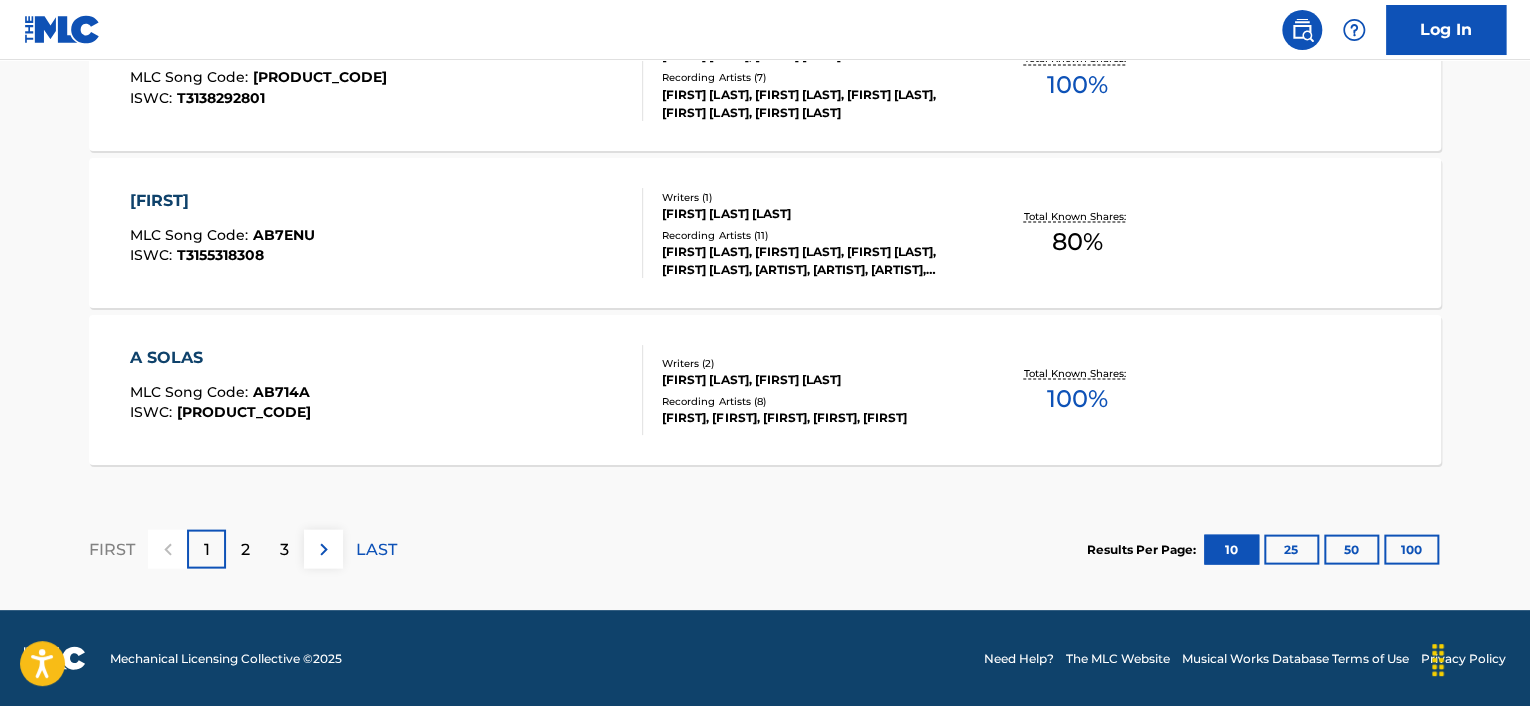 click on "3" at bounding box center (284, 548) 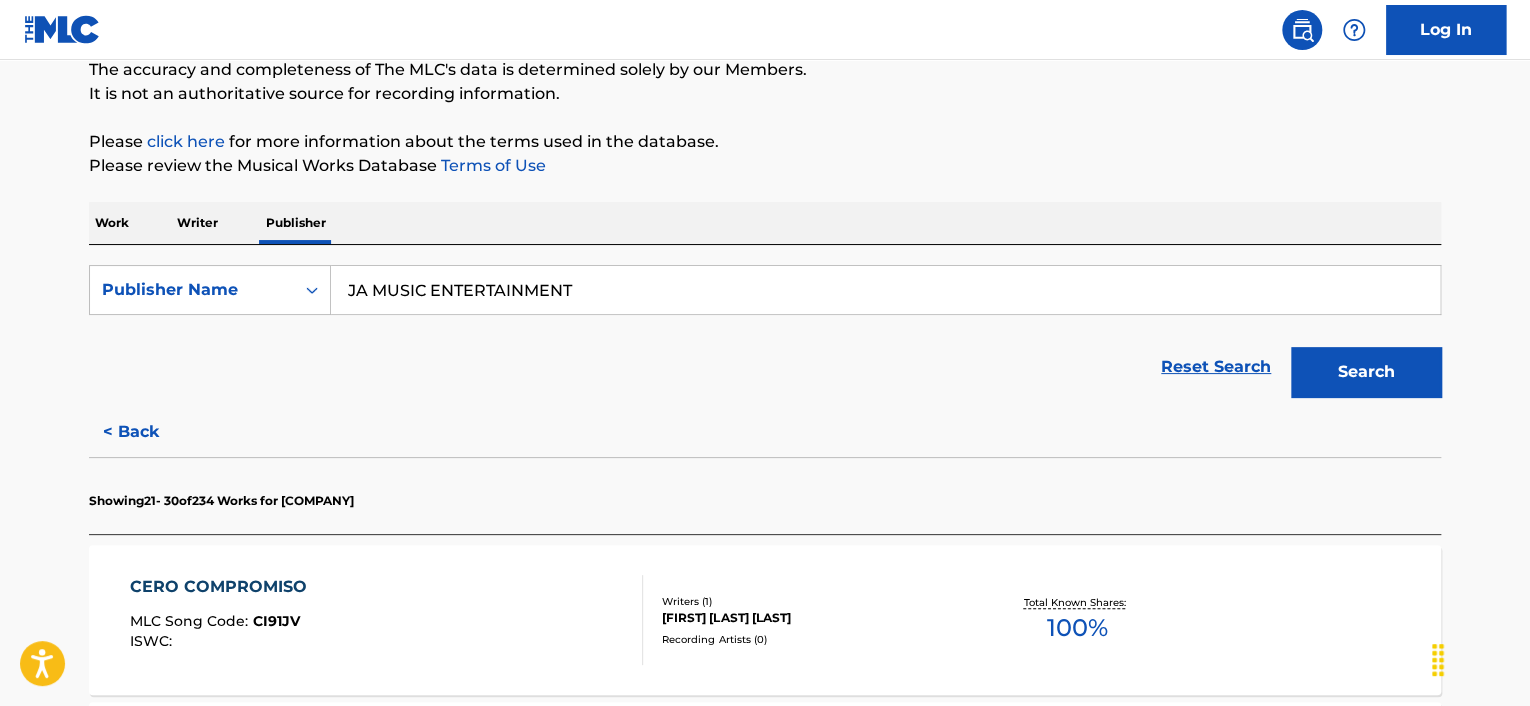 scroll, scrollTop: 1823, scrollLeft: 0, axis: vertical 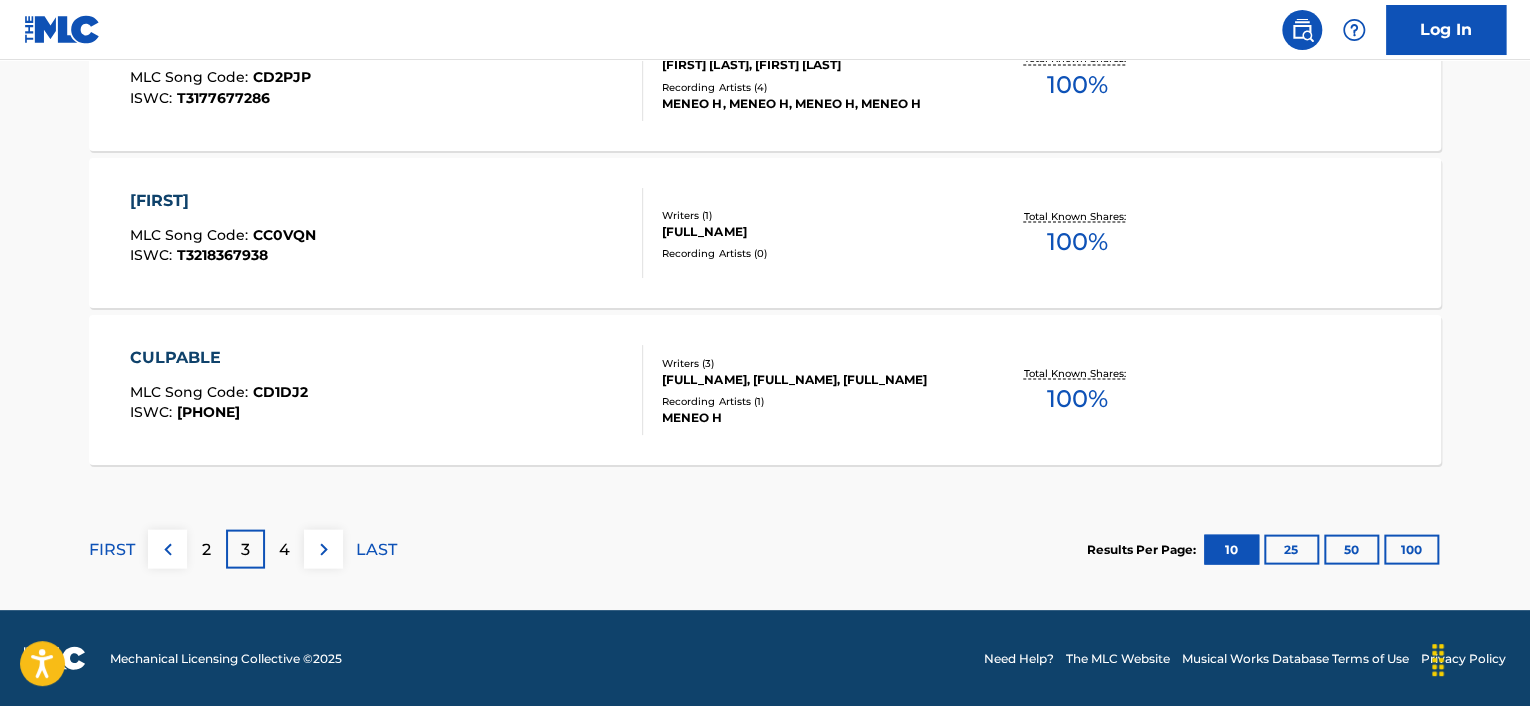 click on "3" at bounding box center [245, 549] 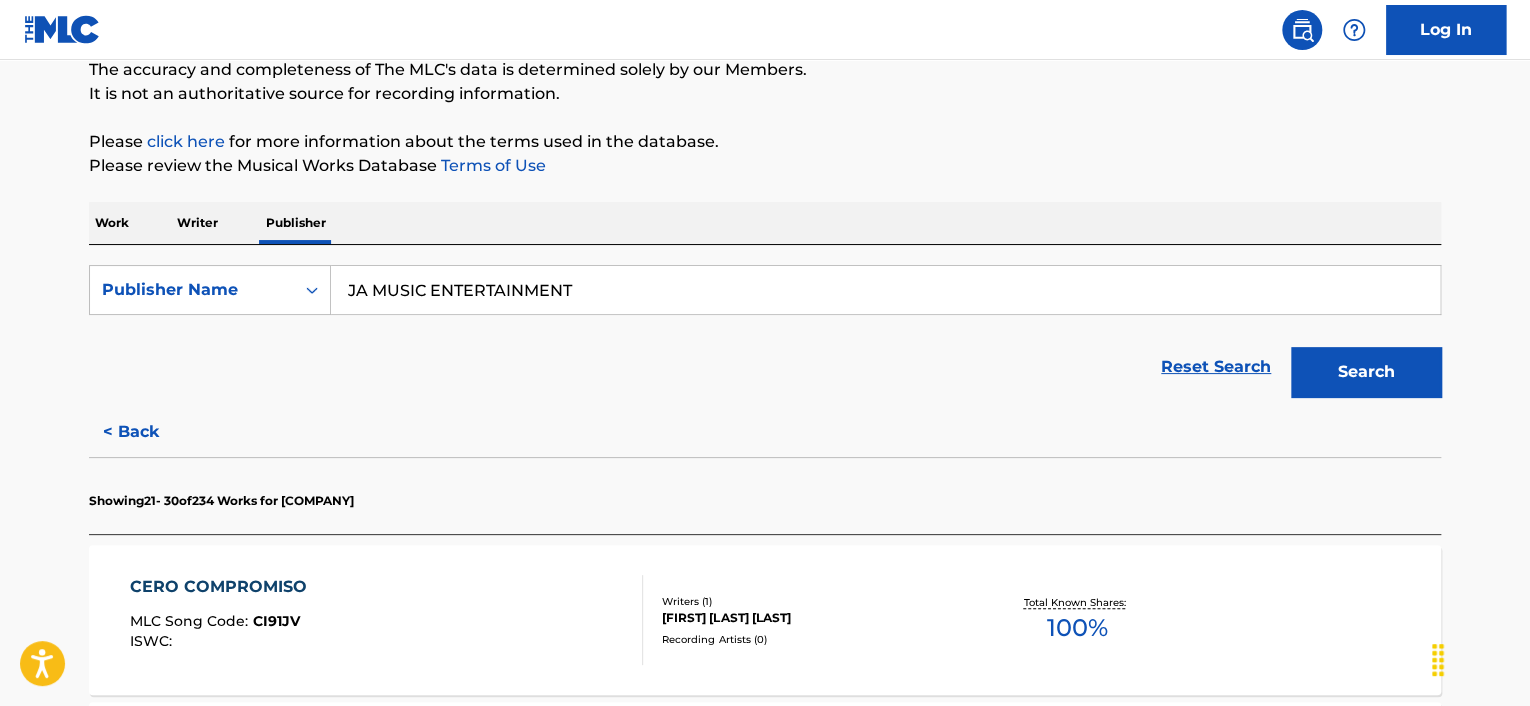 scroll, scrollTop: 1823, scrollLeft: 0, axis: vertical 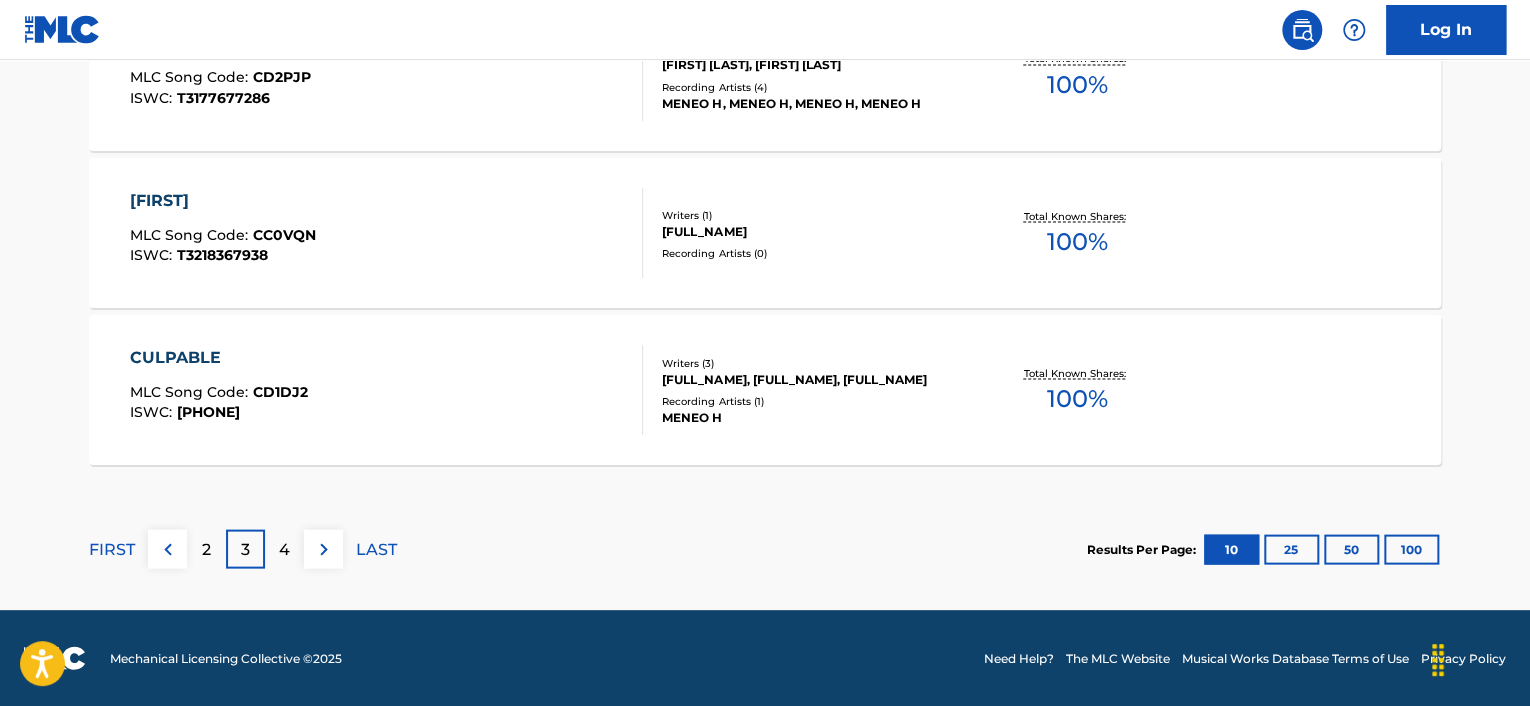 click on "2" at bounding box center [206, 549] 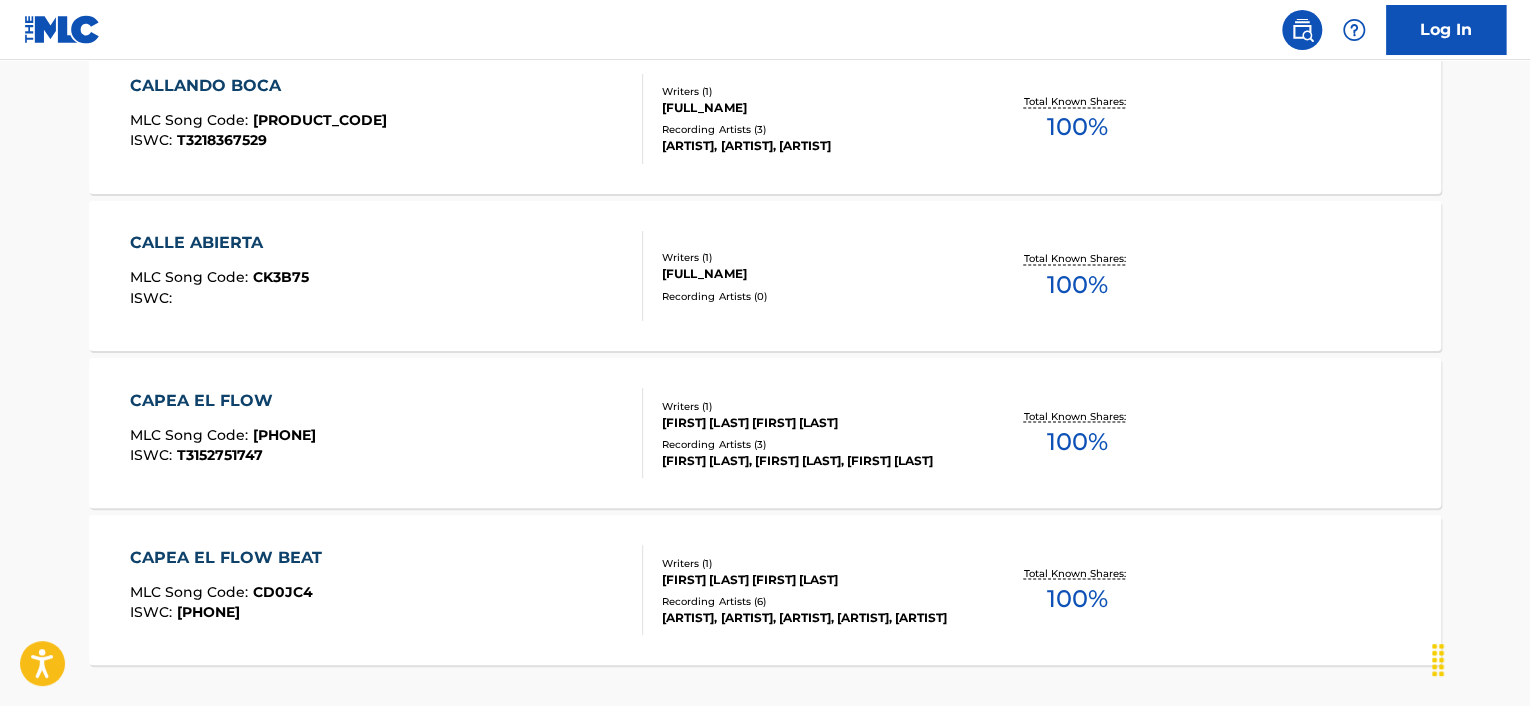 scroll, scrollTop: 1823, scrollLeft: 0, axis: vertical 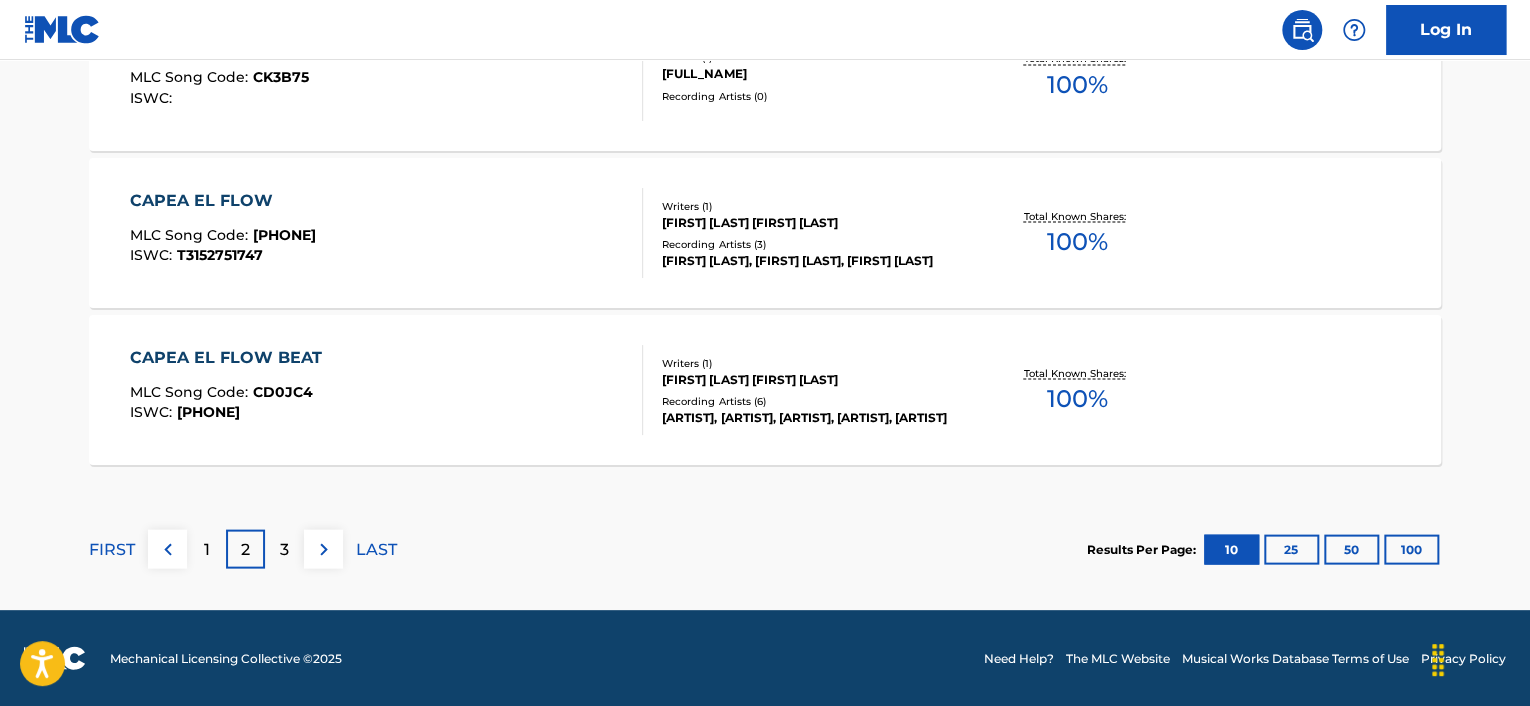 click on "3" at bounding box center (284, 549) 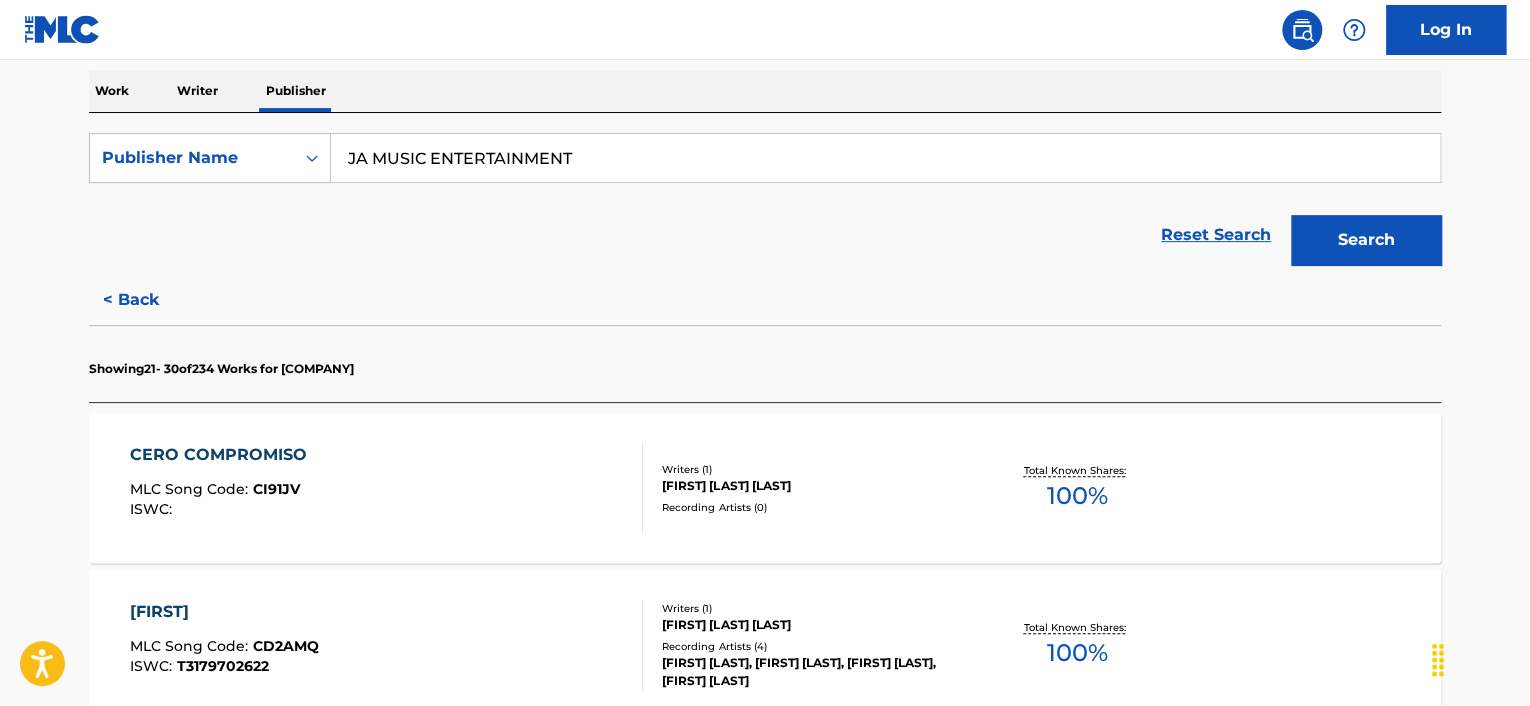 scroll, scrollTop: 323, scrollLeft: 0, axis: vertical 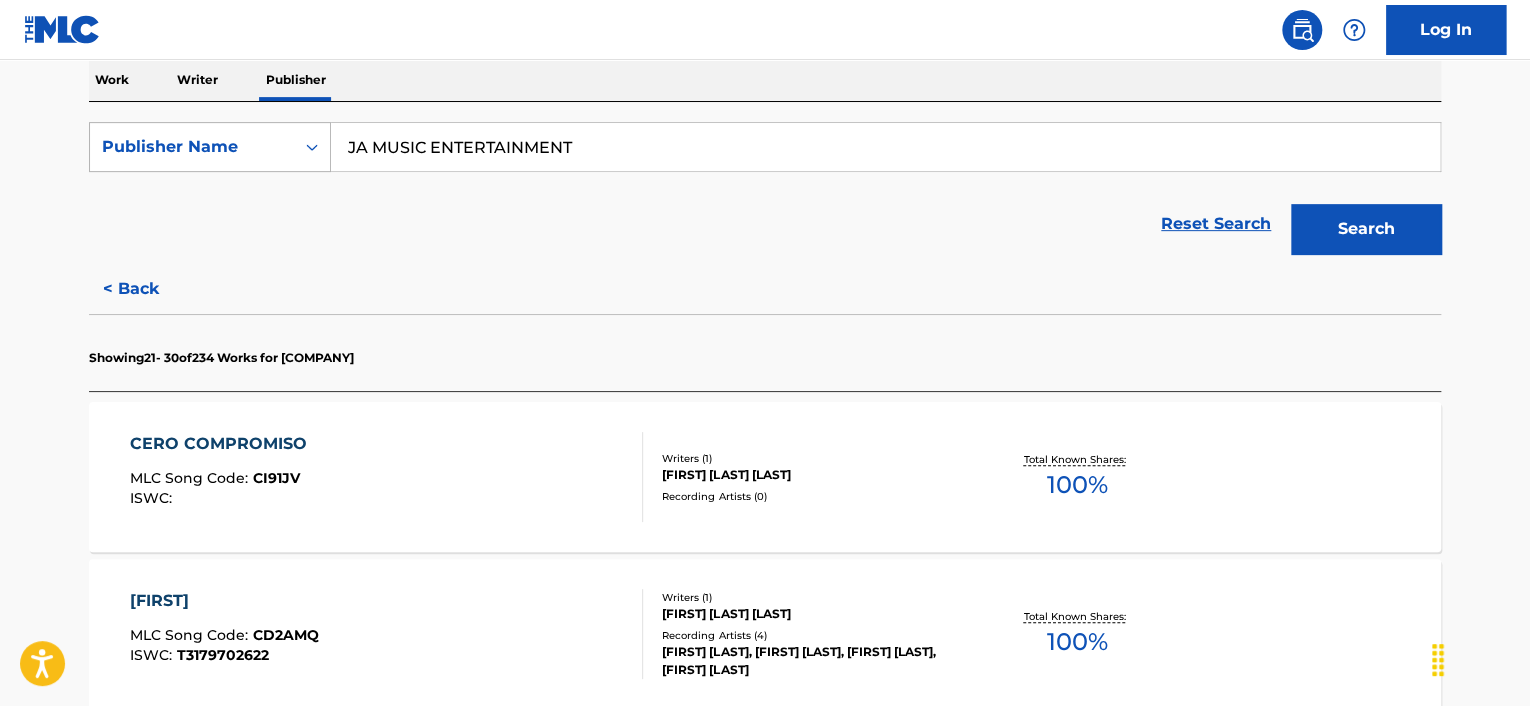 drag, startPoint x: 479, startPoint y: 147, endPoint x: 207, endPoint y: 163, distance: 272.47018 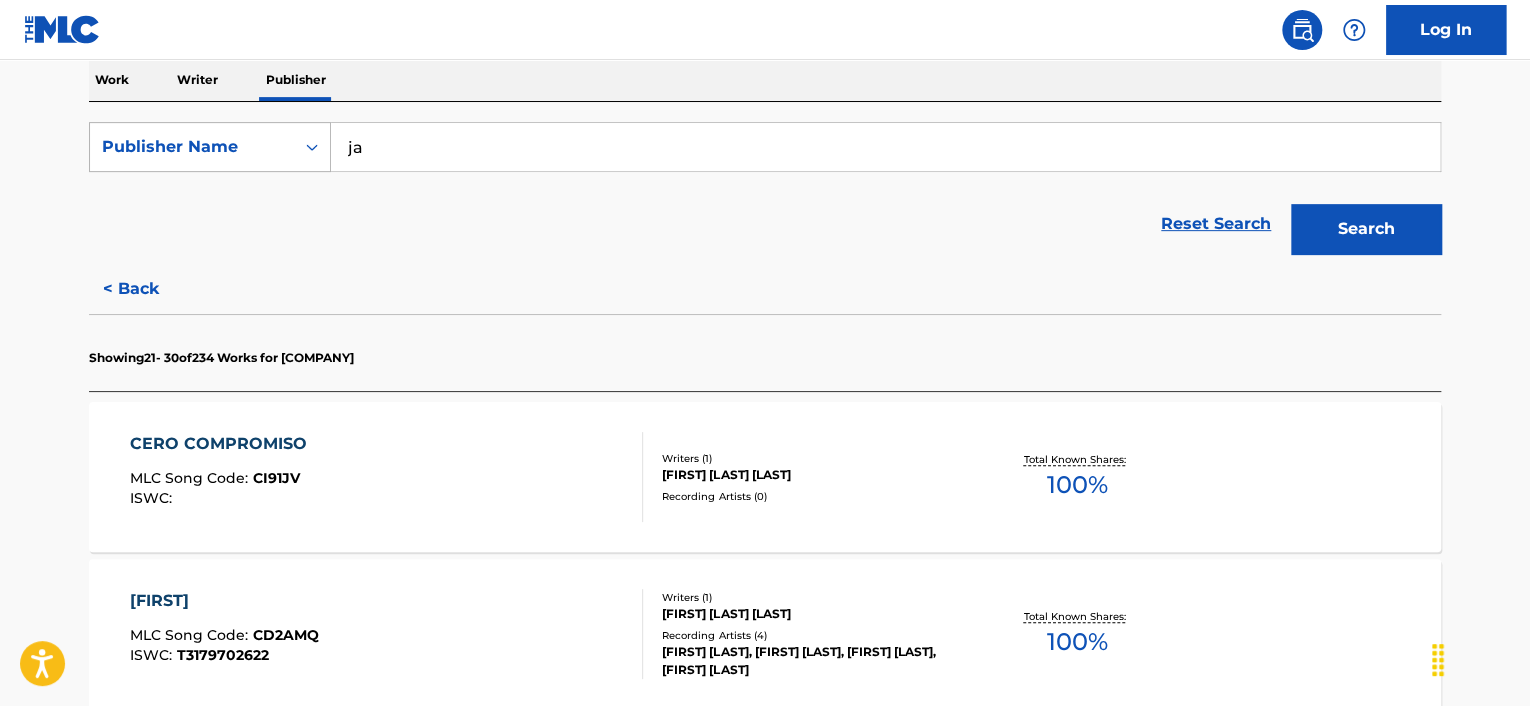 drag, startPoint x: 536, startPoint y: 140, endPoint x: 320, endPoint y: 143, distance: 216.02083 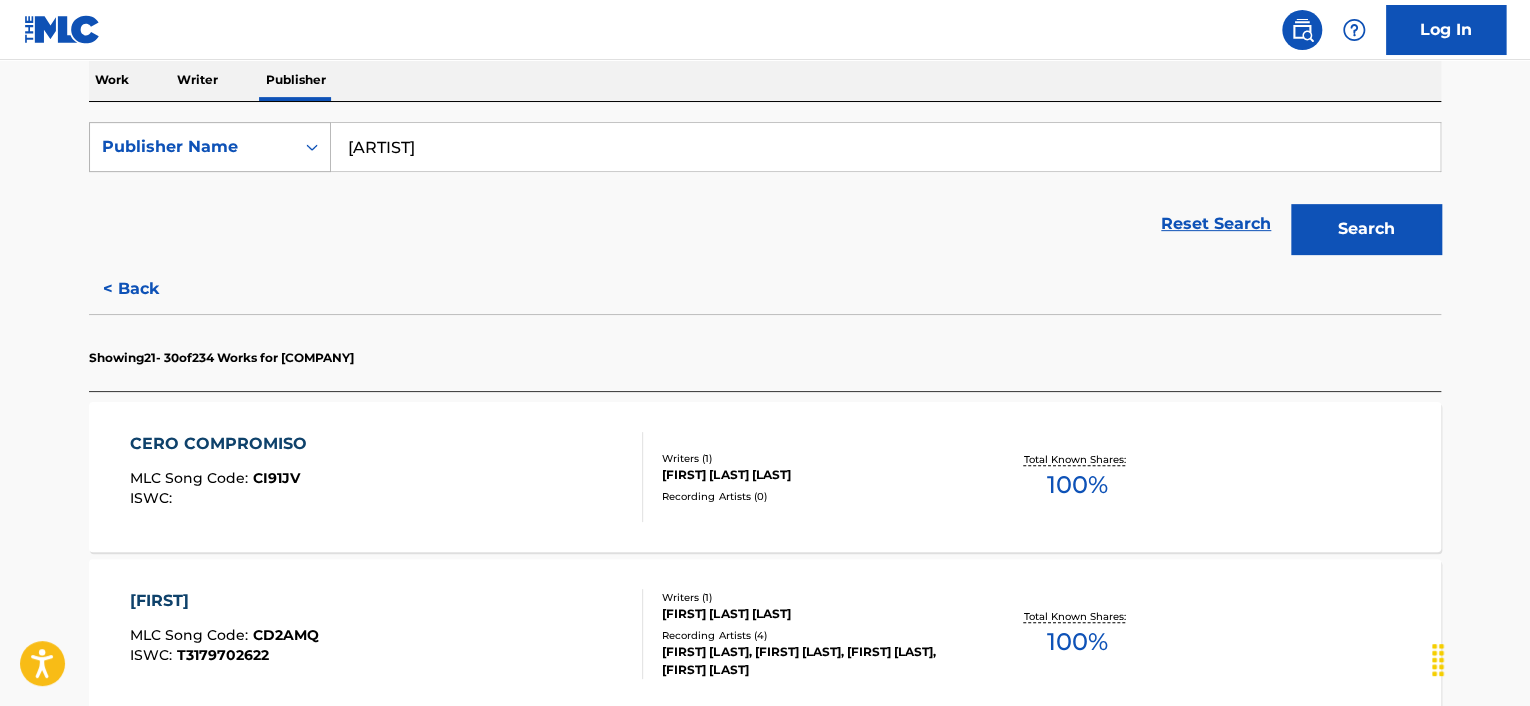 type on "[ARTIST]" 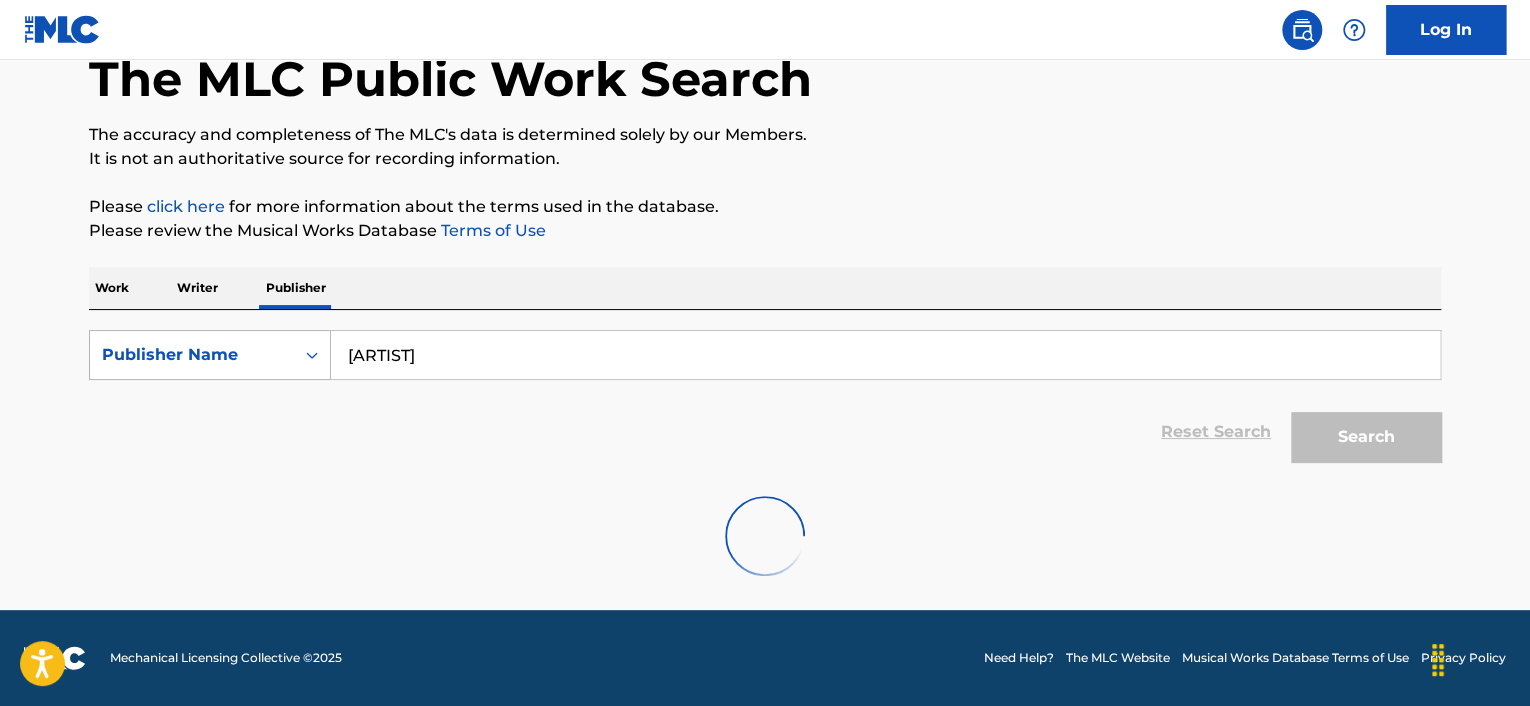 scroll, scrollTop: 323, scrollLeft: 0, axis: vertical 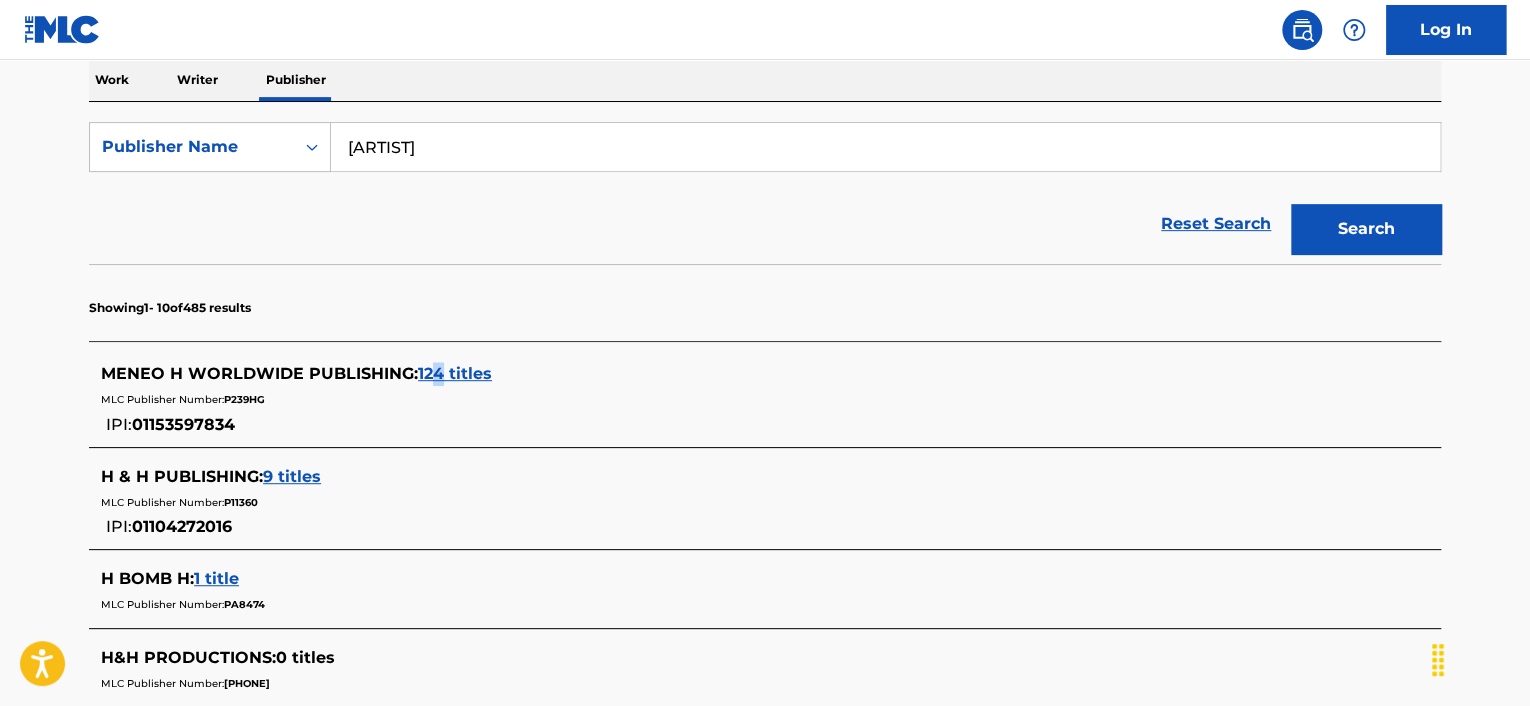 click on "124 titles" at bounding box center (455, 373) 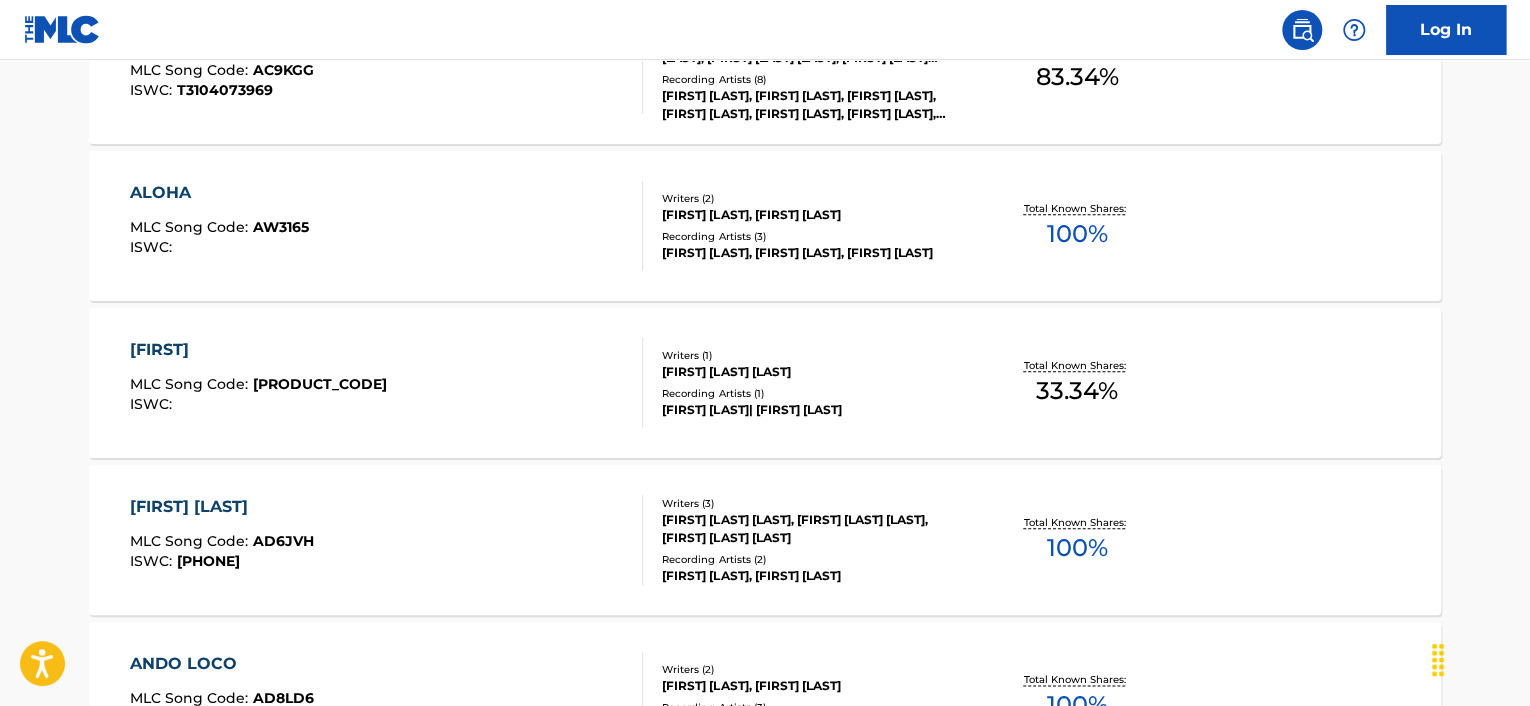 scroll, scrollTop: 923, scrollLeft: 0, axis: vertical 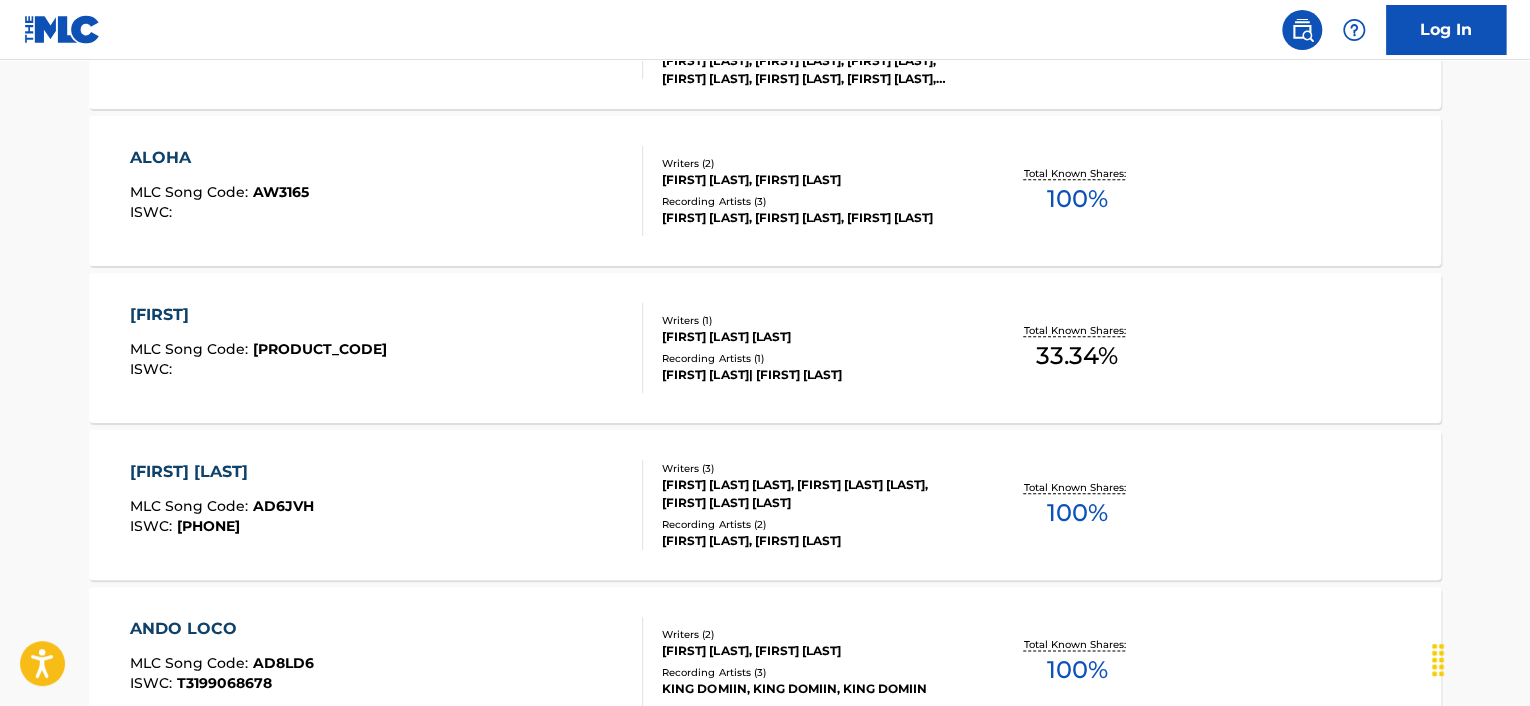 click on "[FIRST]" at bounding box center (258, 315) 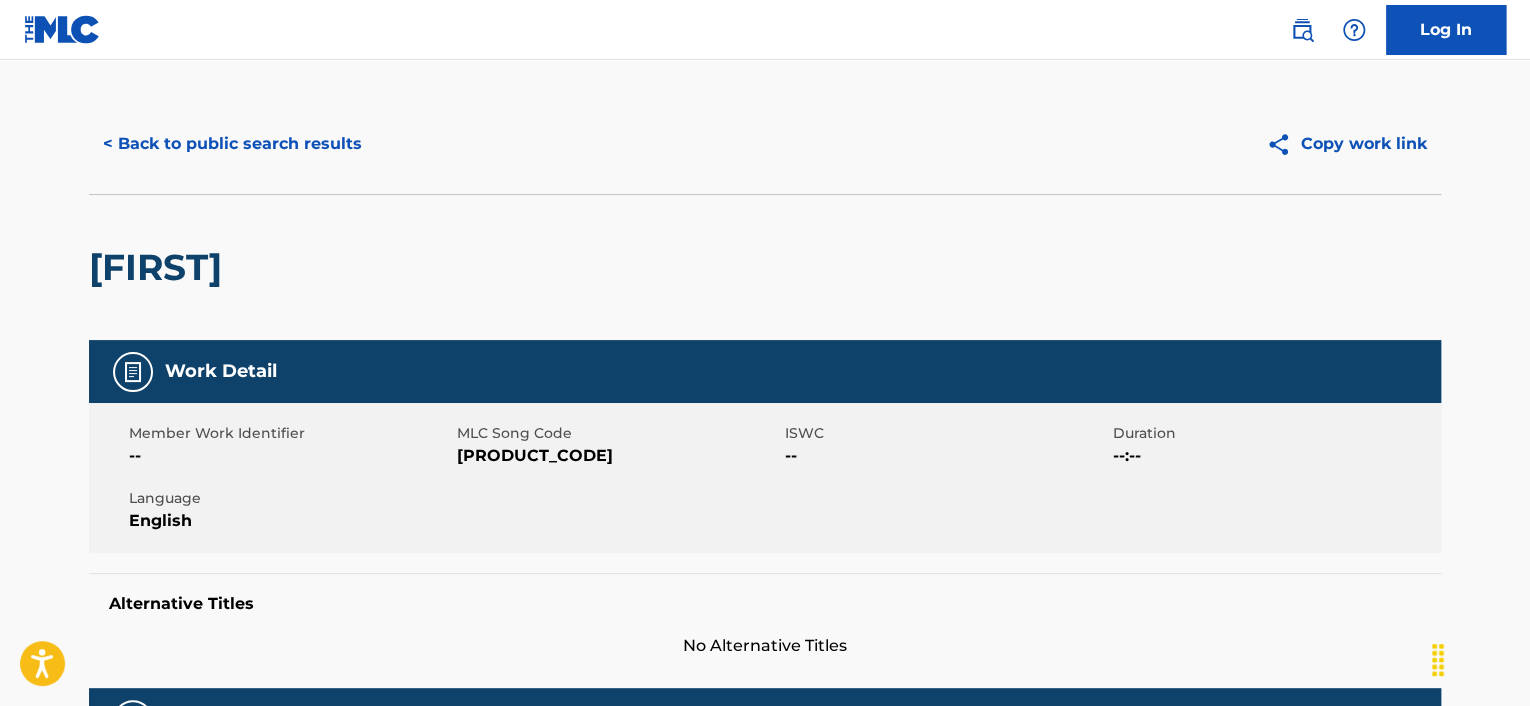 scroll, scrollTop: 0, scrollLeft: 0, axis: both 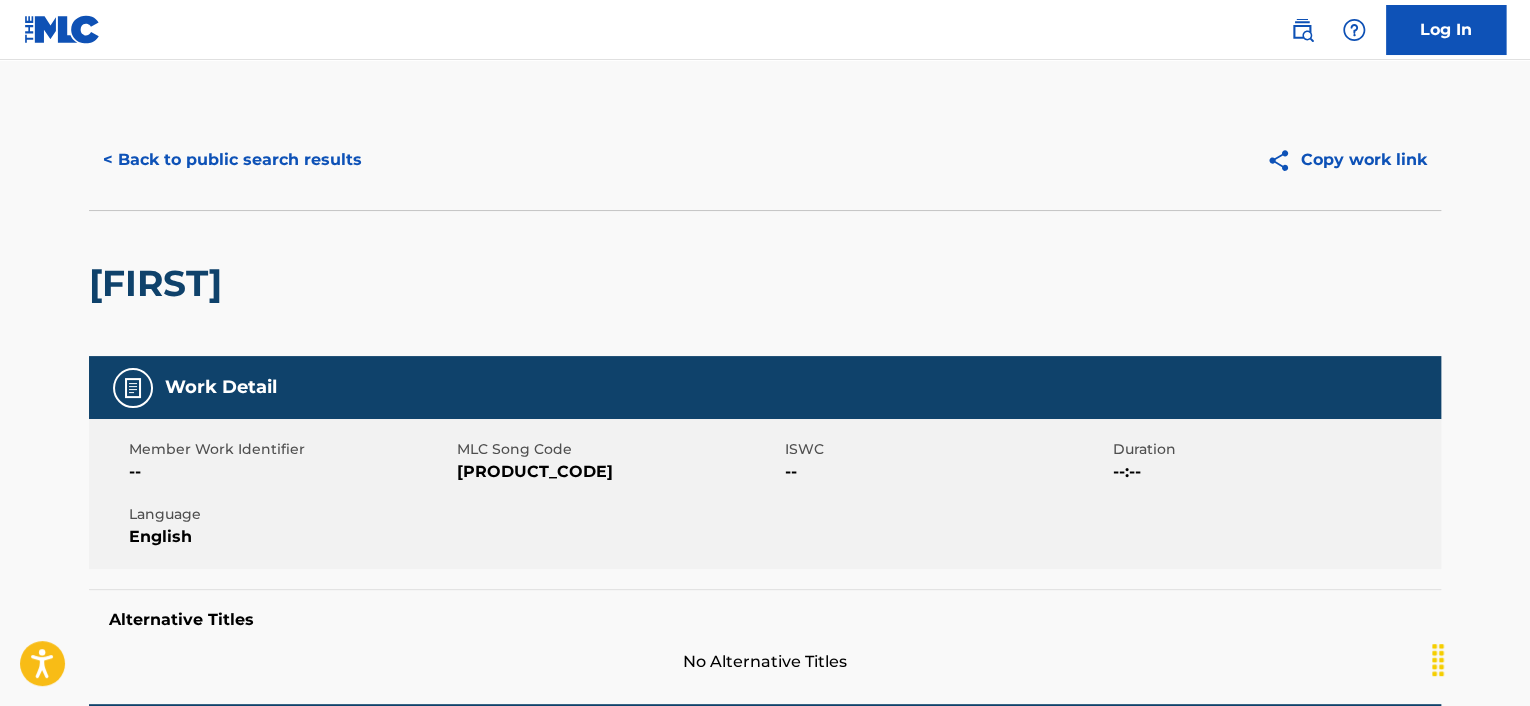 click on "< Back to public search results" at bounding box center [232, 160] 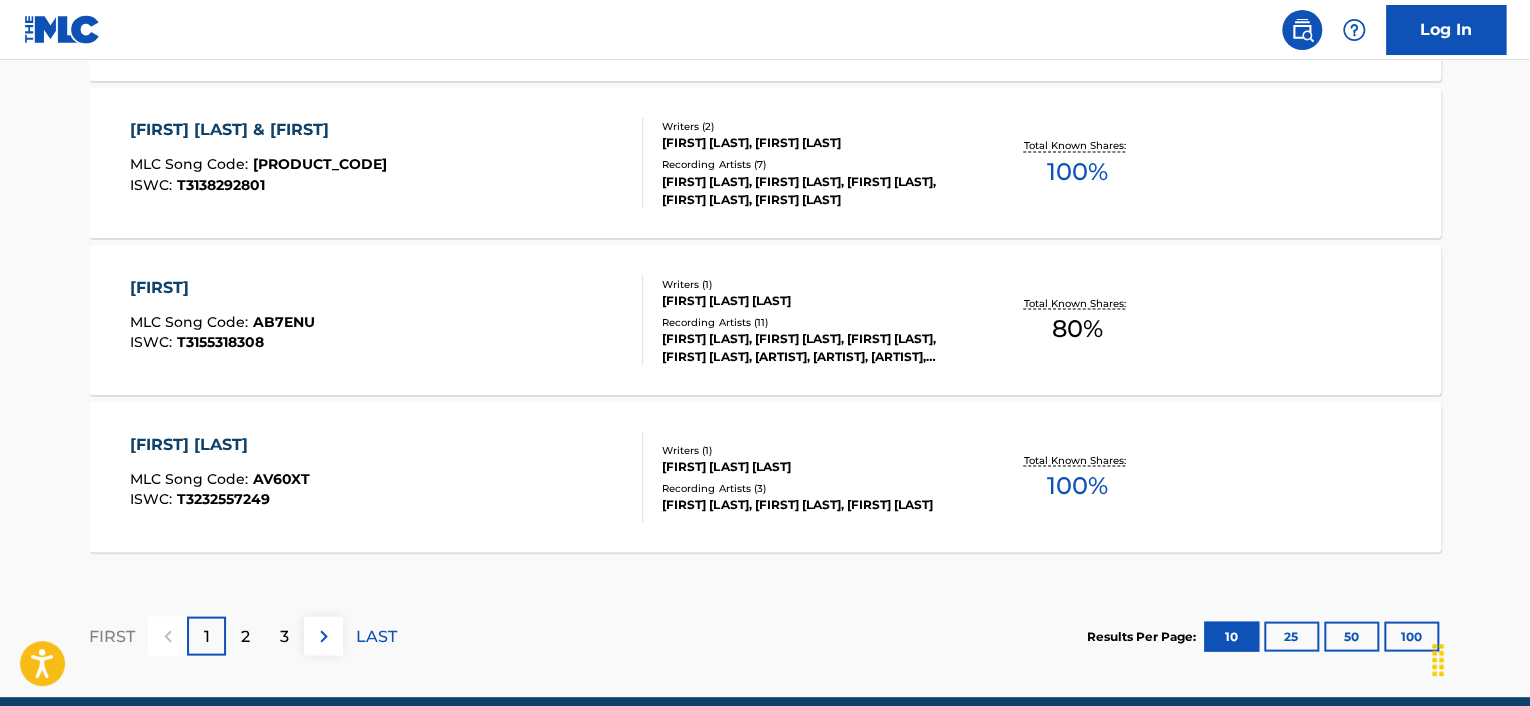 scroll, scrollTop: 1748, scrollLeft: 0, axis: vertical 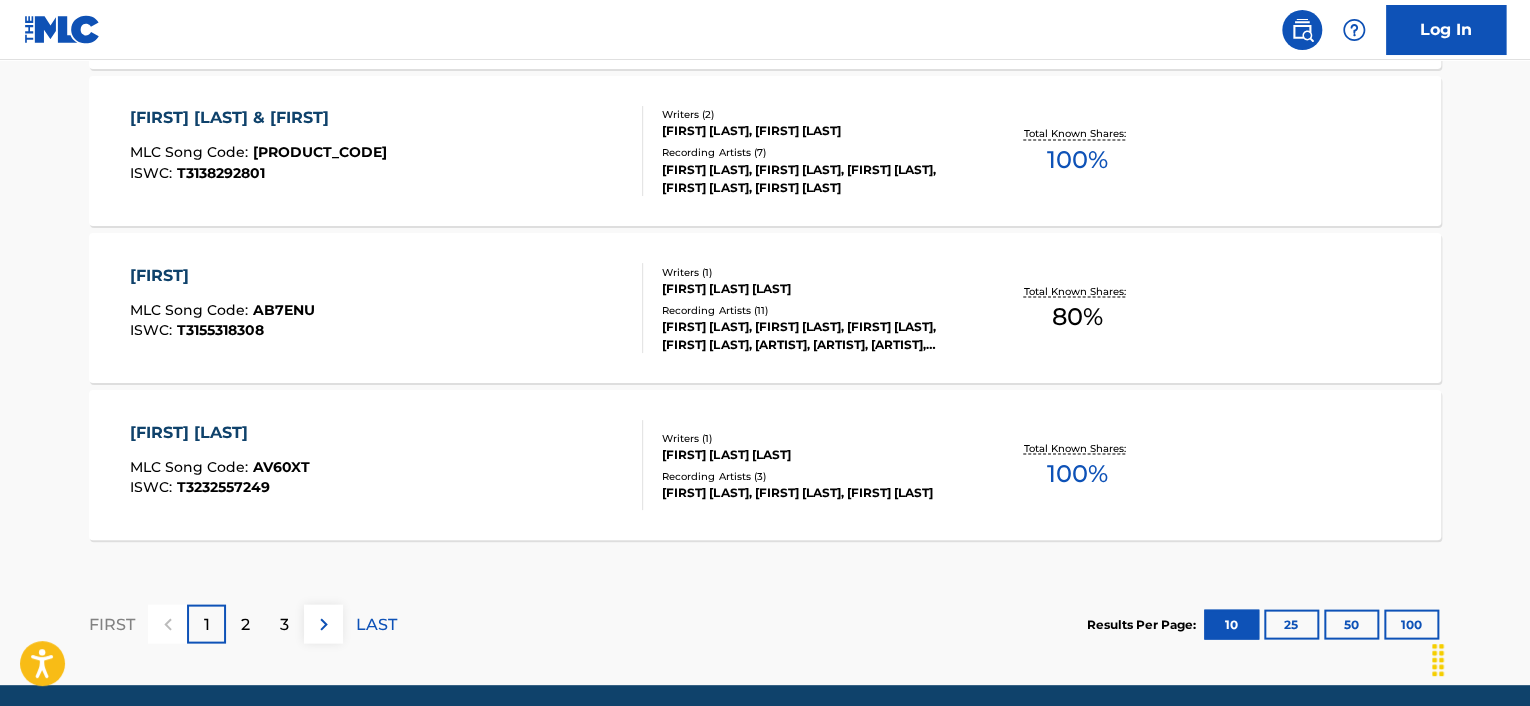 click on "[FIRST] [LAST]" at bounding box center (220, 432) 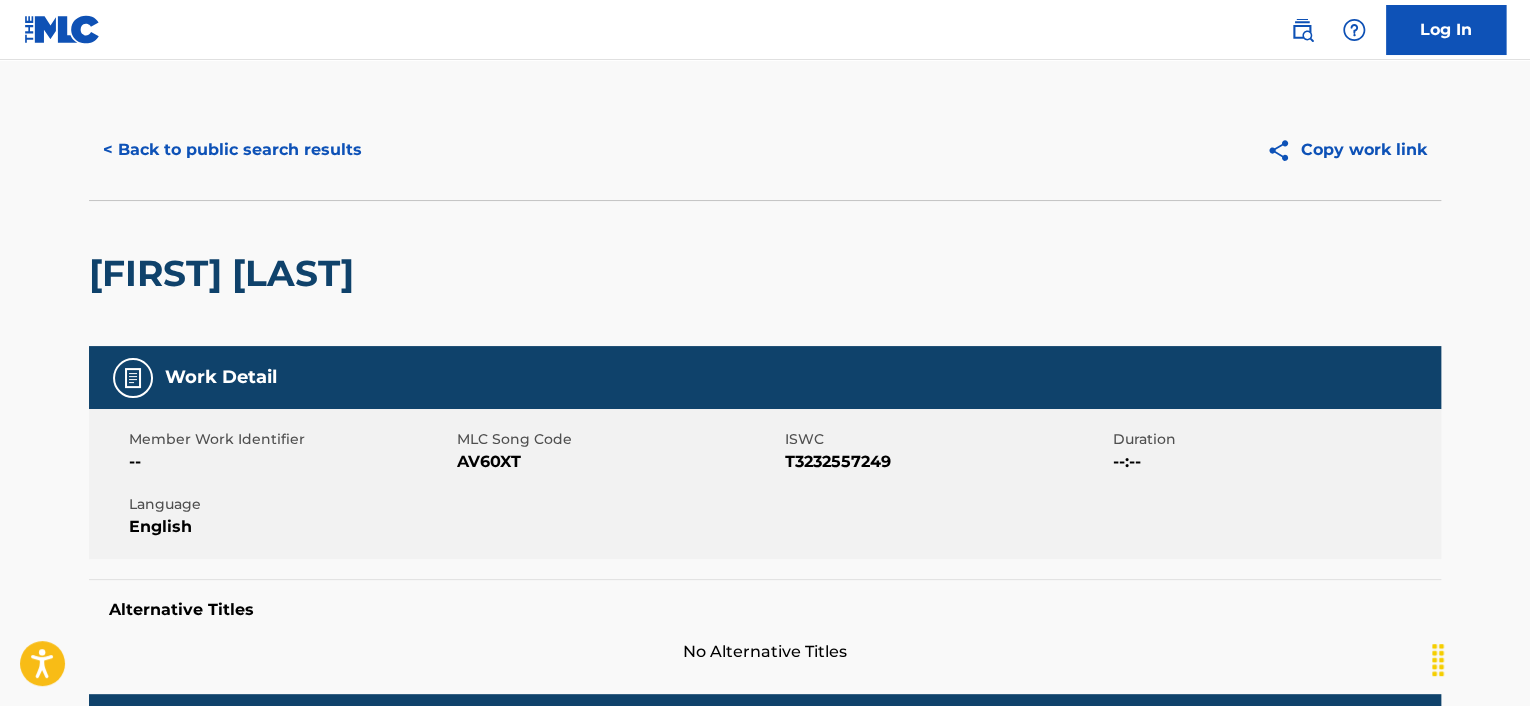 scroll, scrollTop: 0, scrollLeft: 0, axis: both 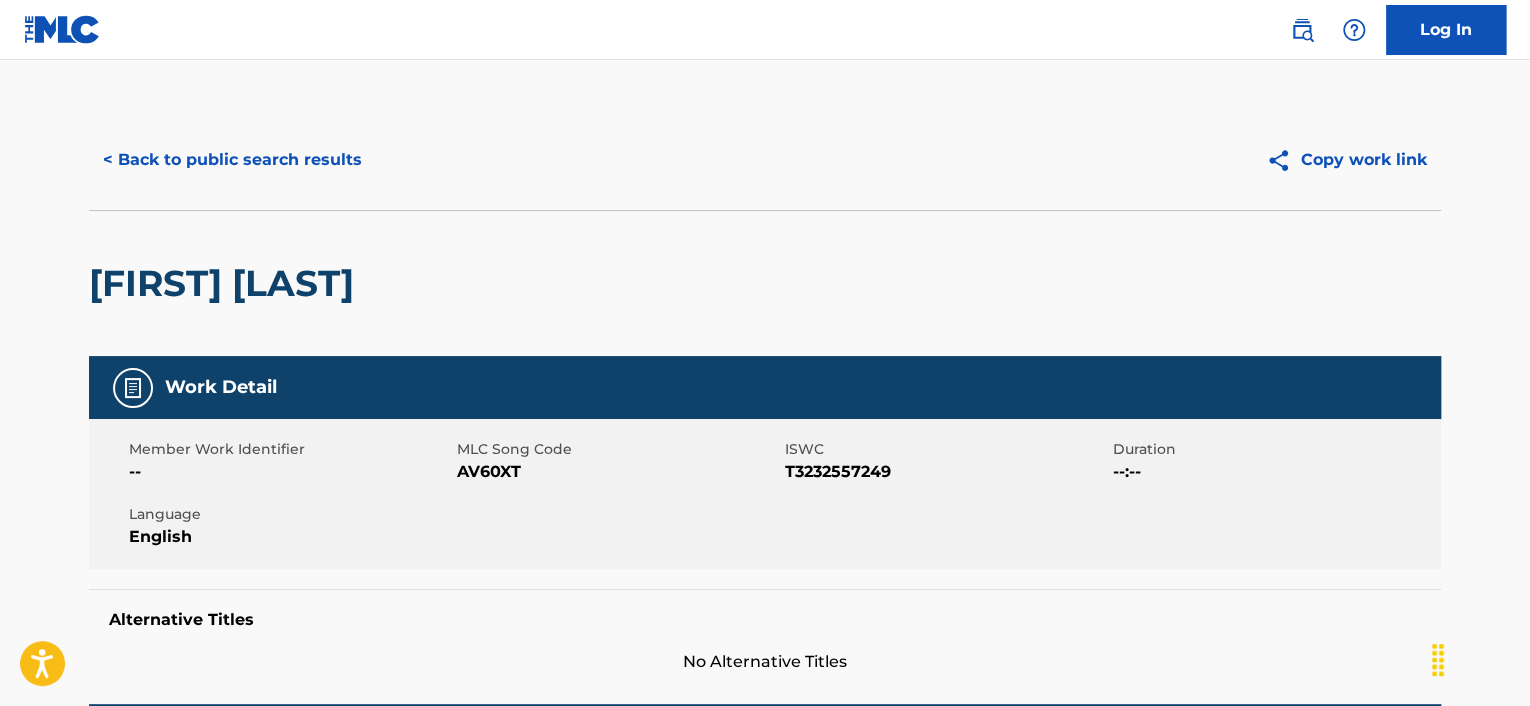 click on "< Back to public search results" at bounding box center (232, 160) 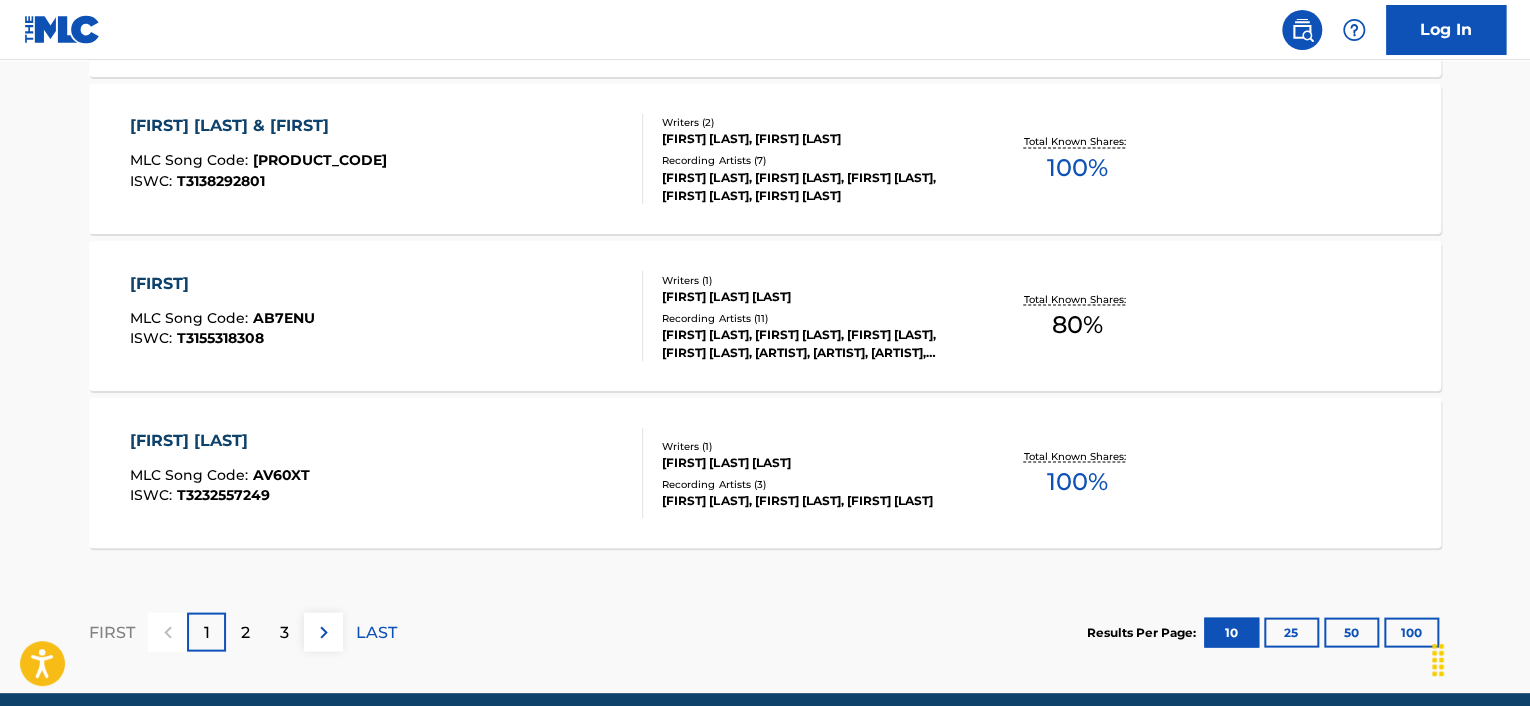 scroll, scrollTop: 1748, scrollLeft: 0, axis: vertical 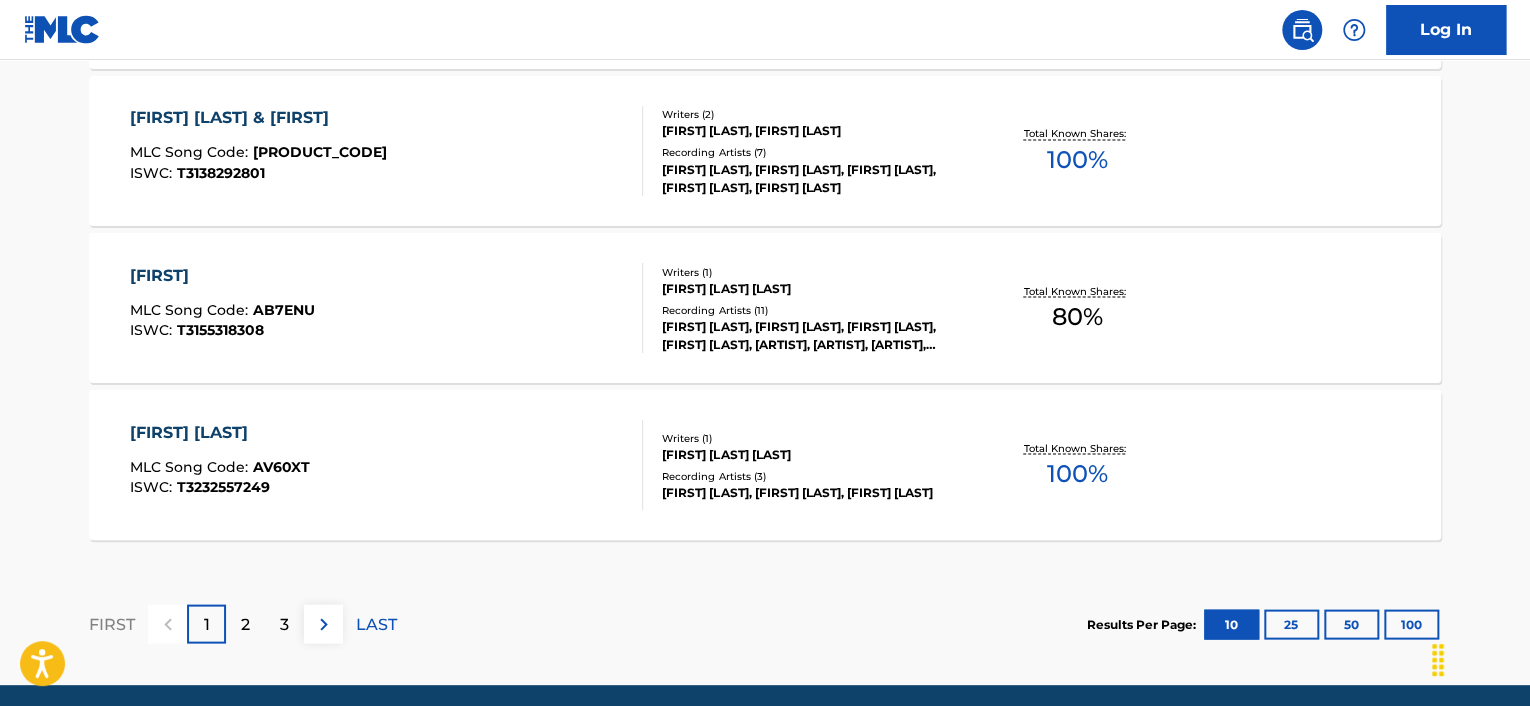 click on "2" at bounding box center (245, 623) 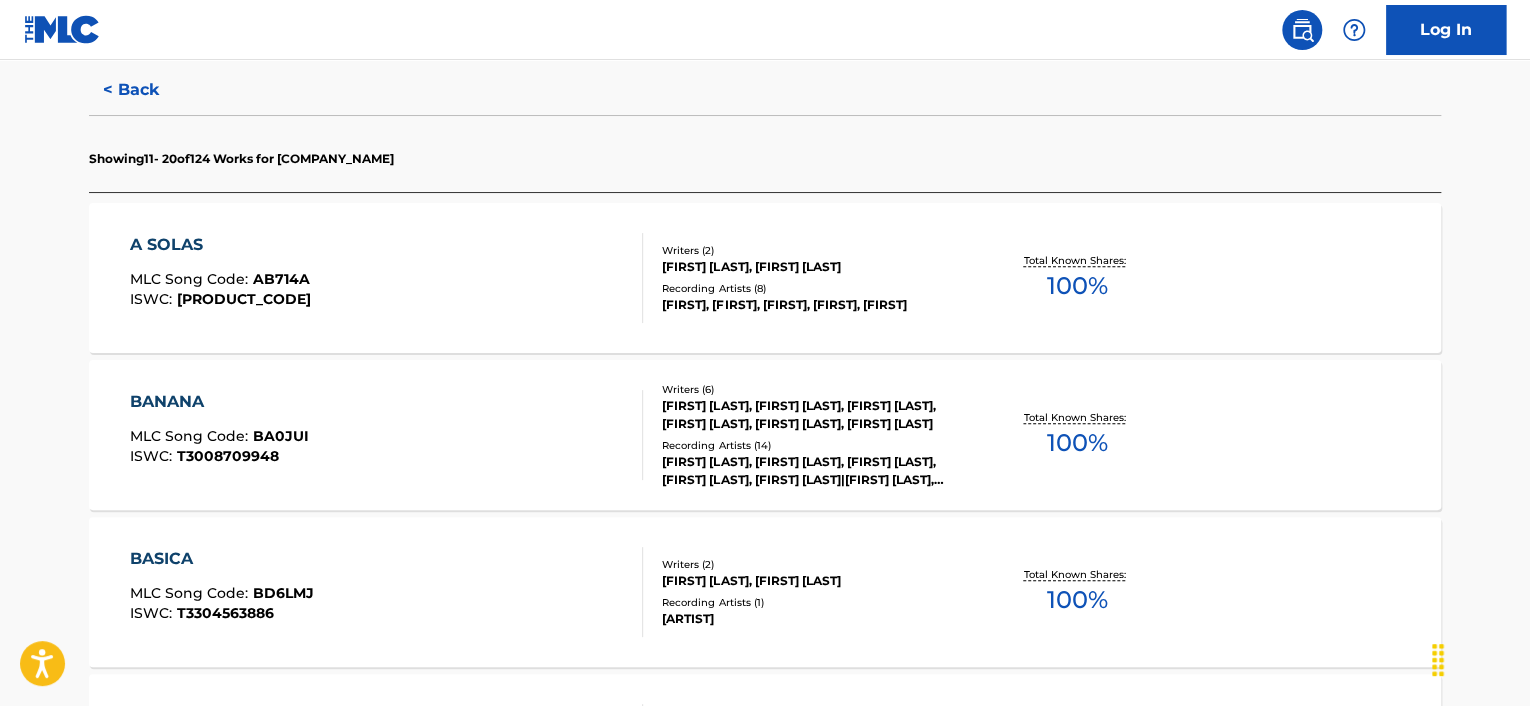scroll, scrollTop: 523, scrollLeft: 0, axis: vertical 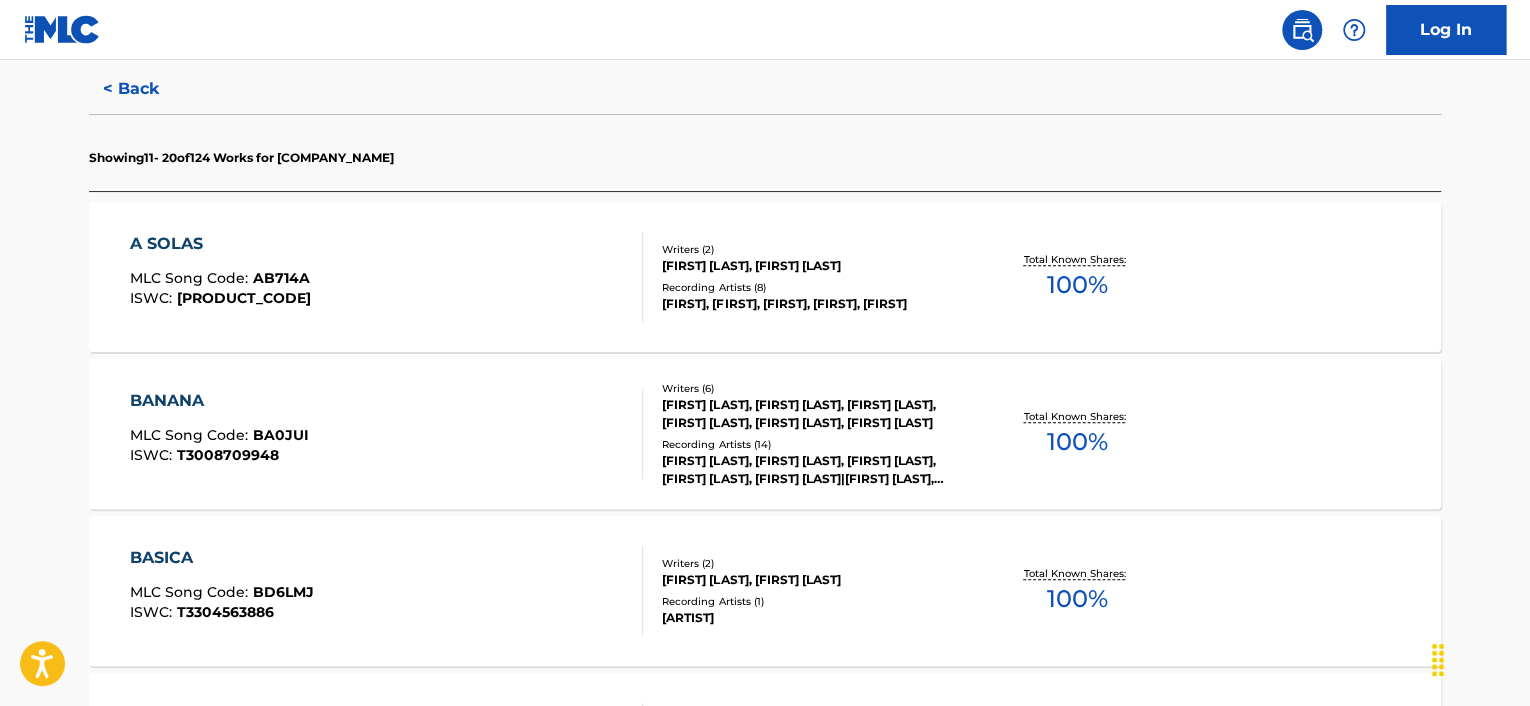 click on "BANANA" at bounding box center [219, 401] 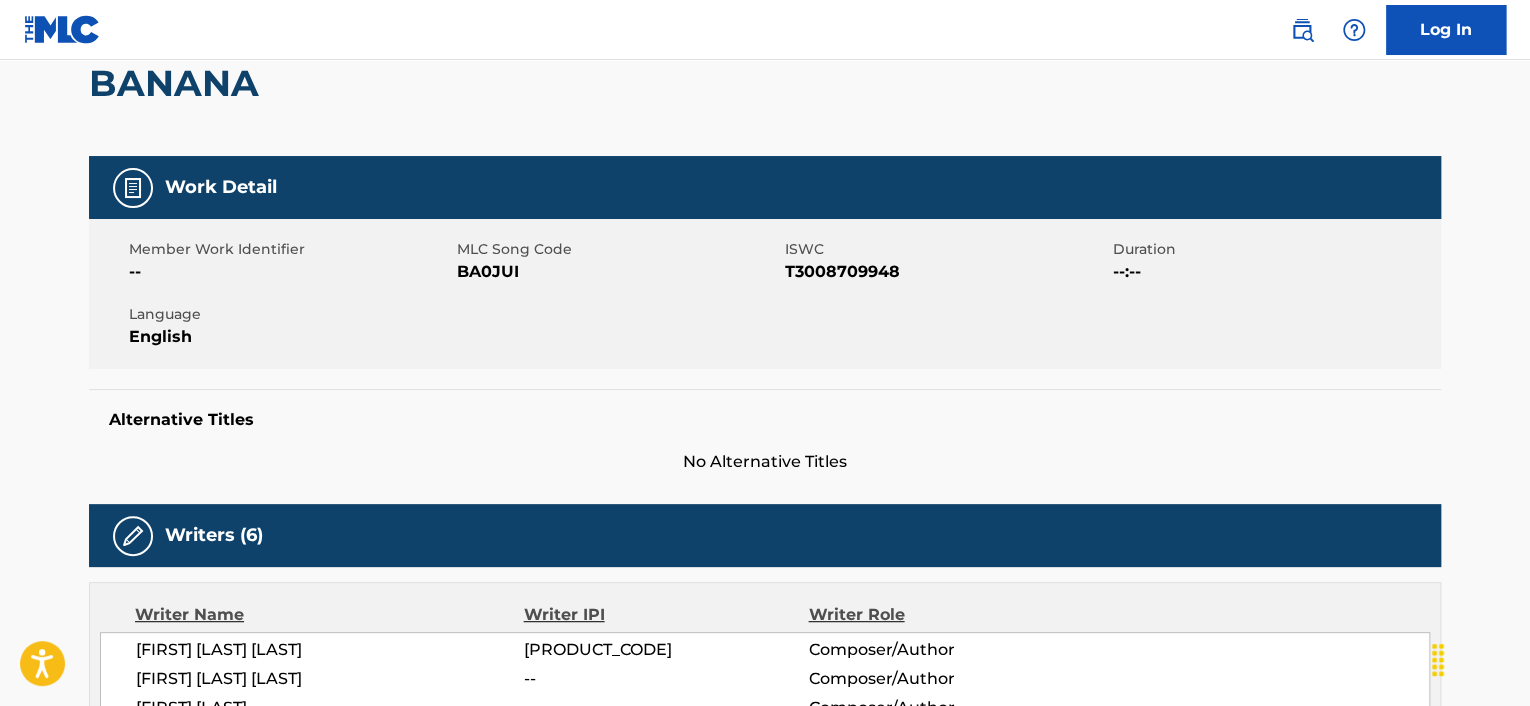 scroll, scrollTop: 0, scrollLeft: 0, axis: both 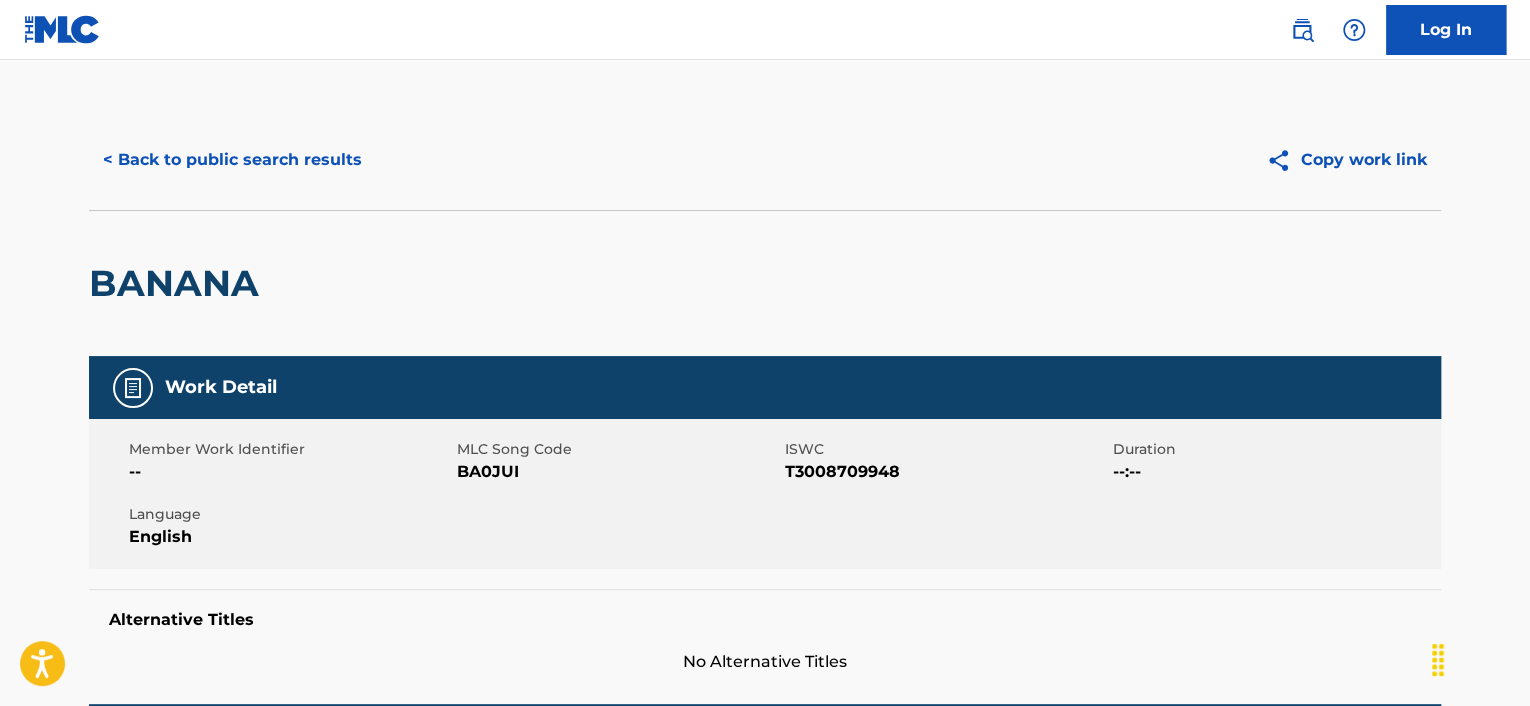 click on "< Back to public search results" at bounding box center [232, 160] 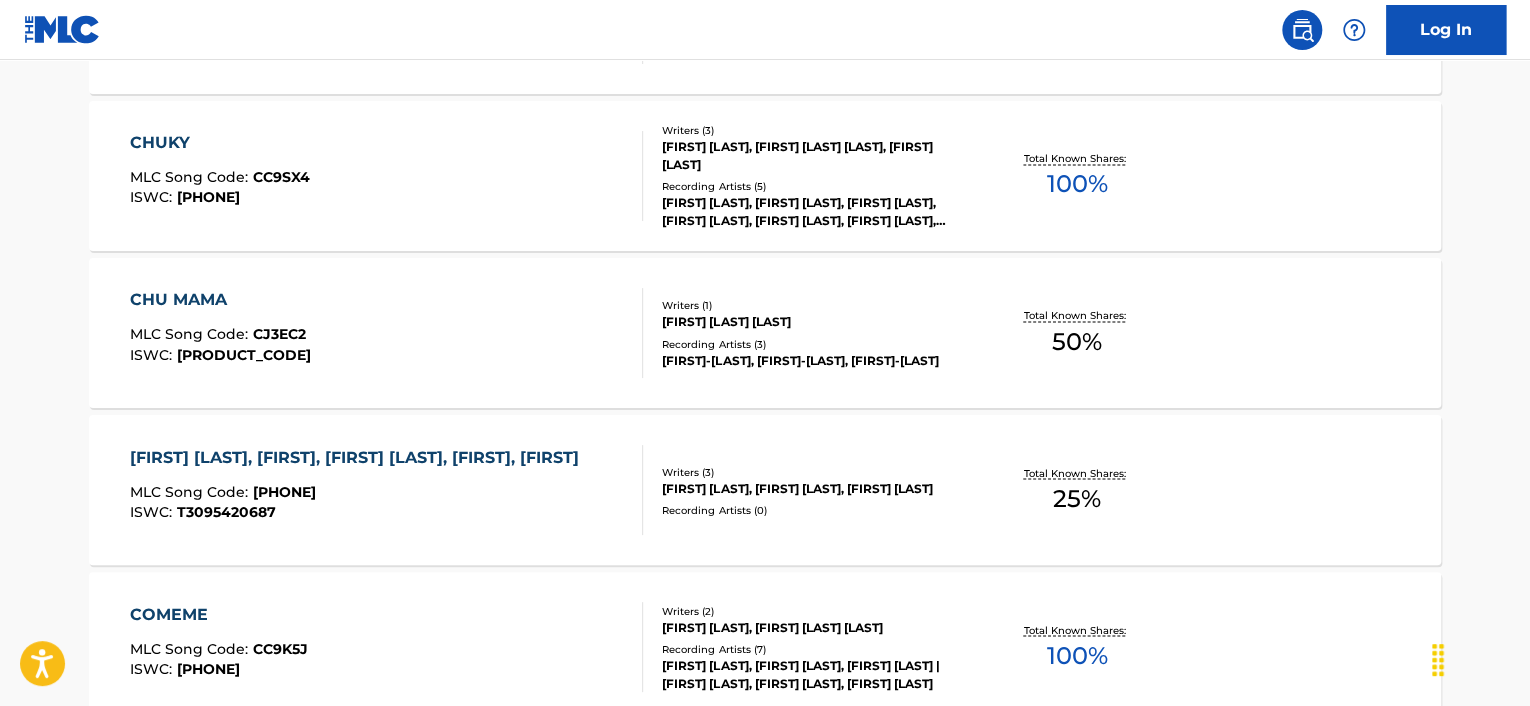 scroll, scrollTop: 1323, scrollLeft: 0, axis: vertical 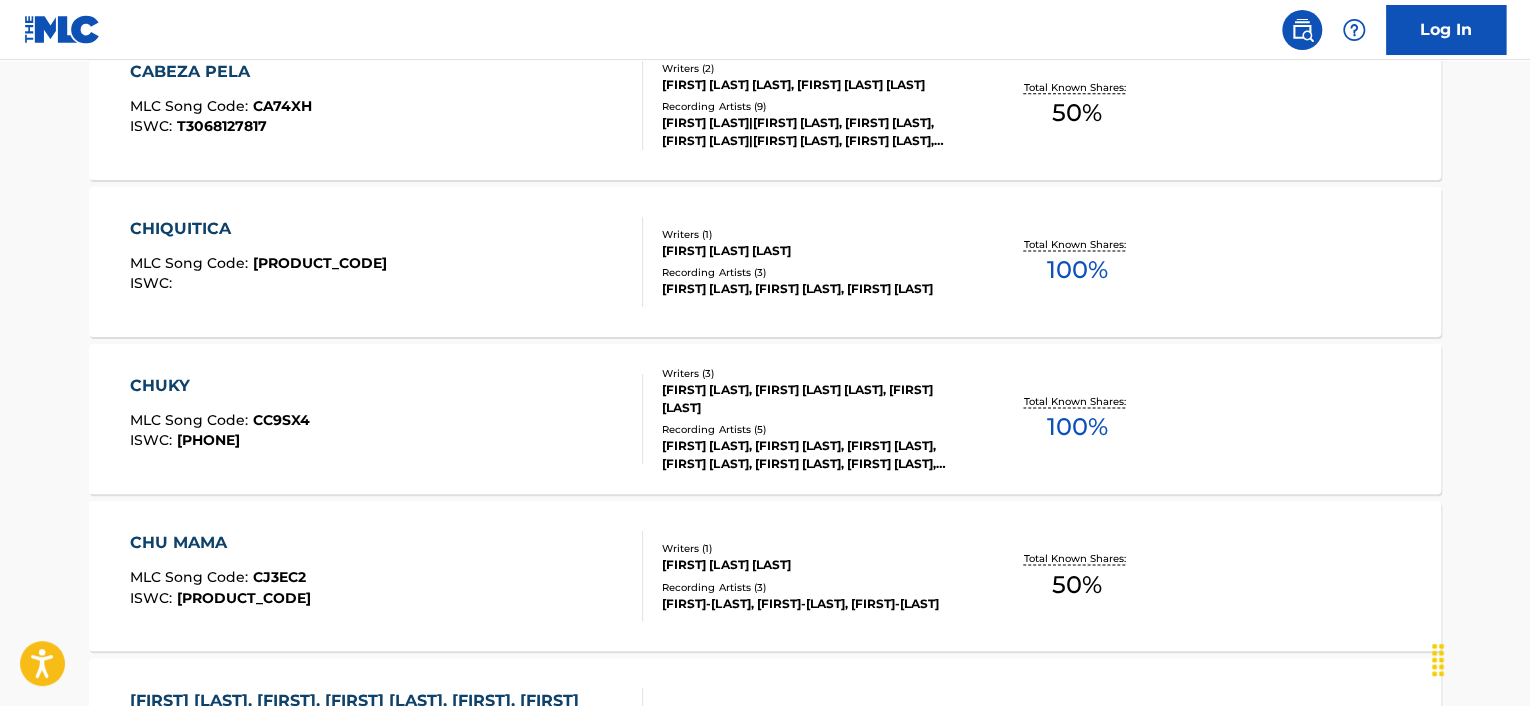 click on "CHIQUITICA" at bounding box center (258, 229) 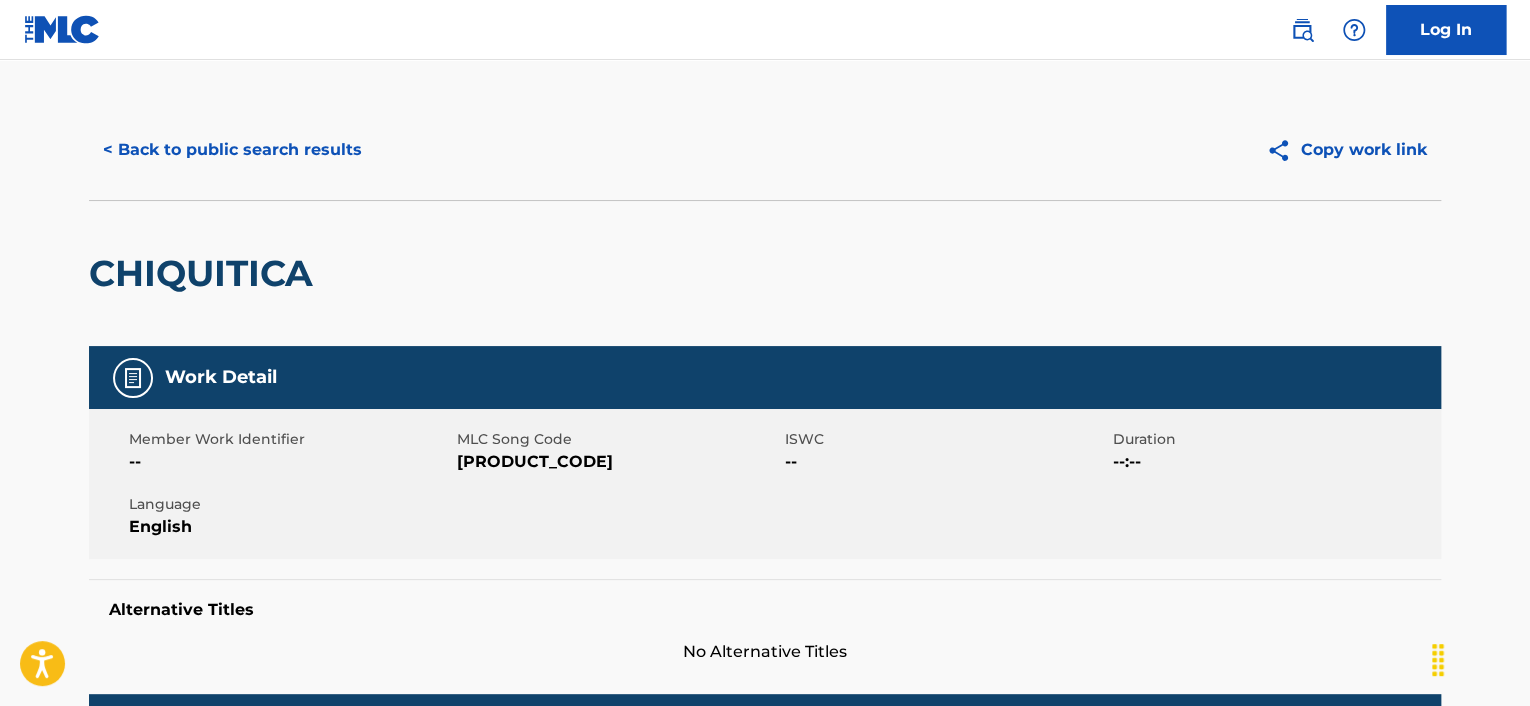 scroll, scrollTop: 0, scrollLeft: 0, axis: both 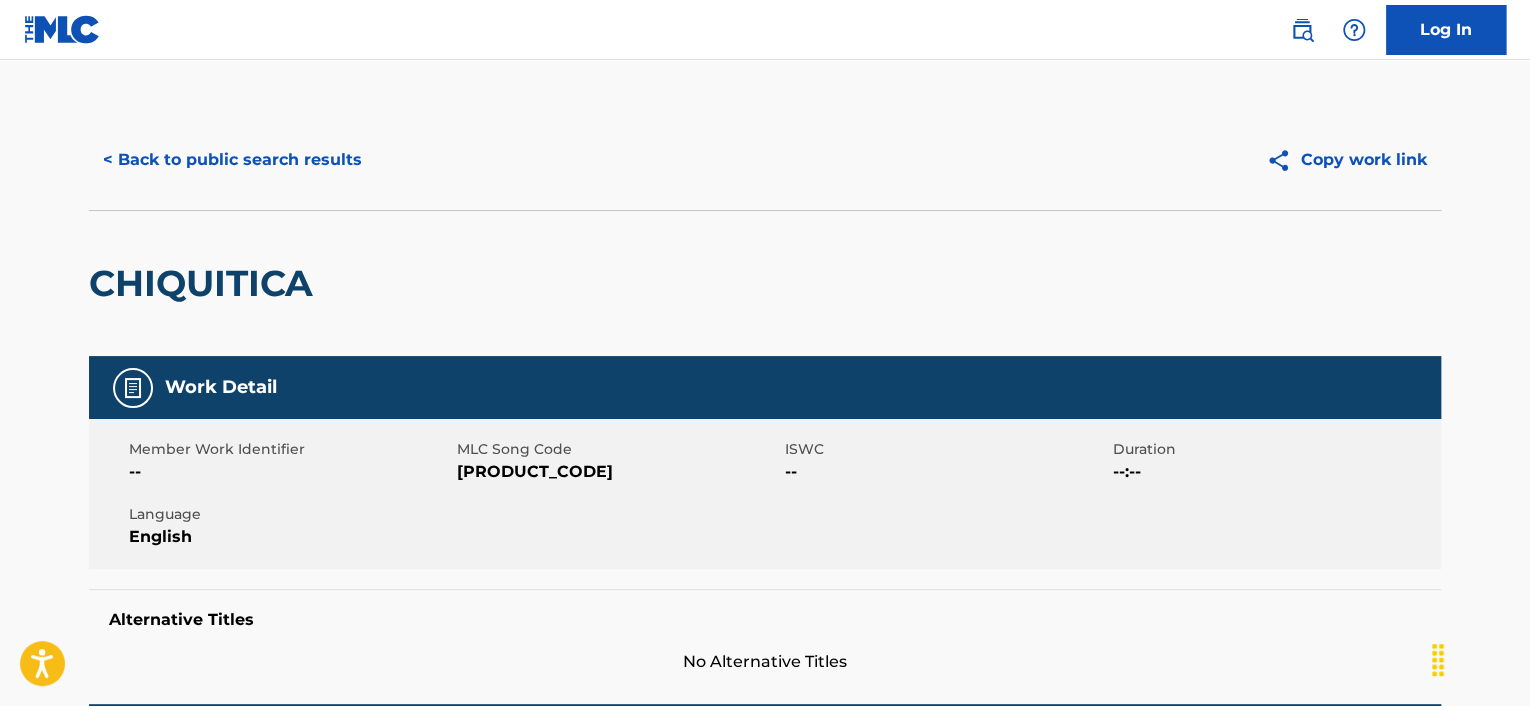 click on "< Back to public search results" at bounding box center (232, 160) 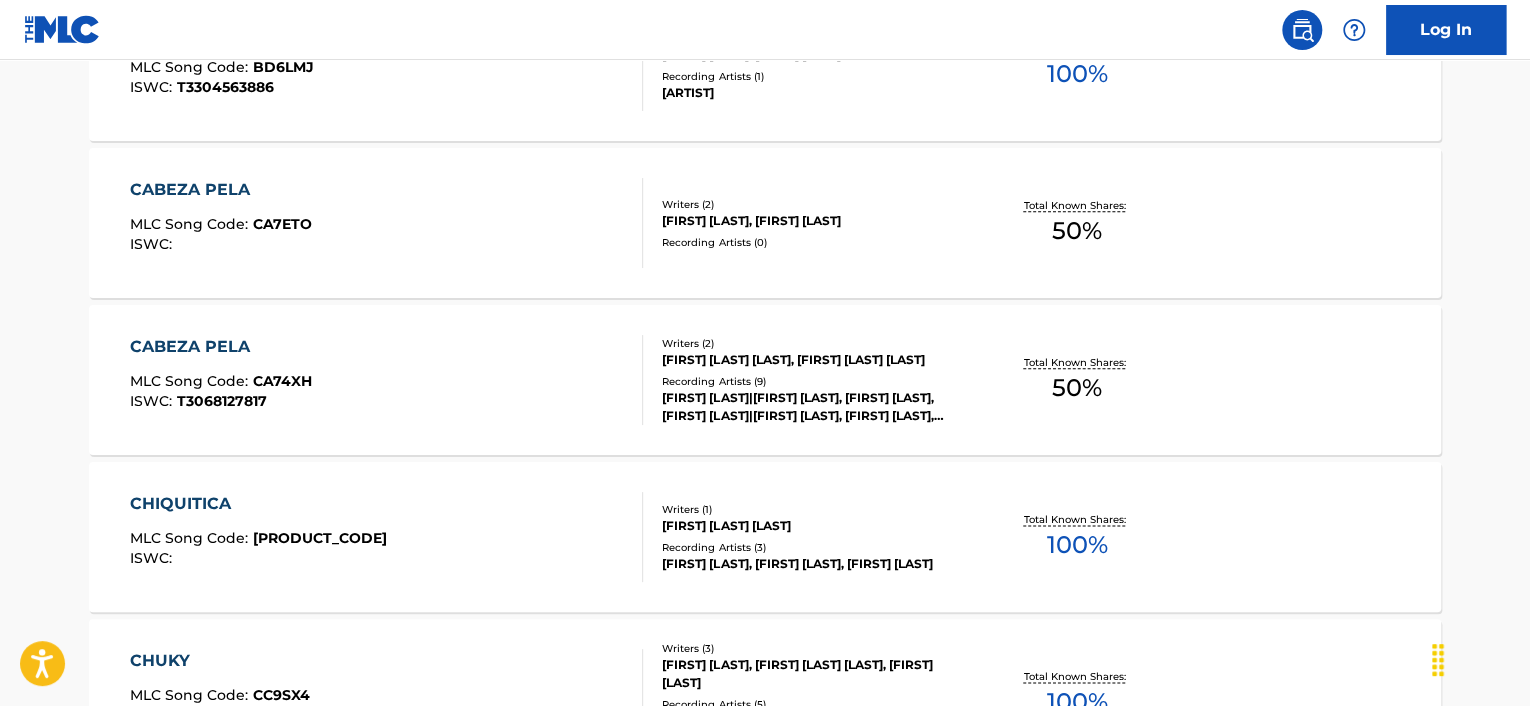 scroll, scrollTop: 1348, scrollLeft: 0, axis: vertical 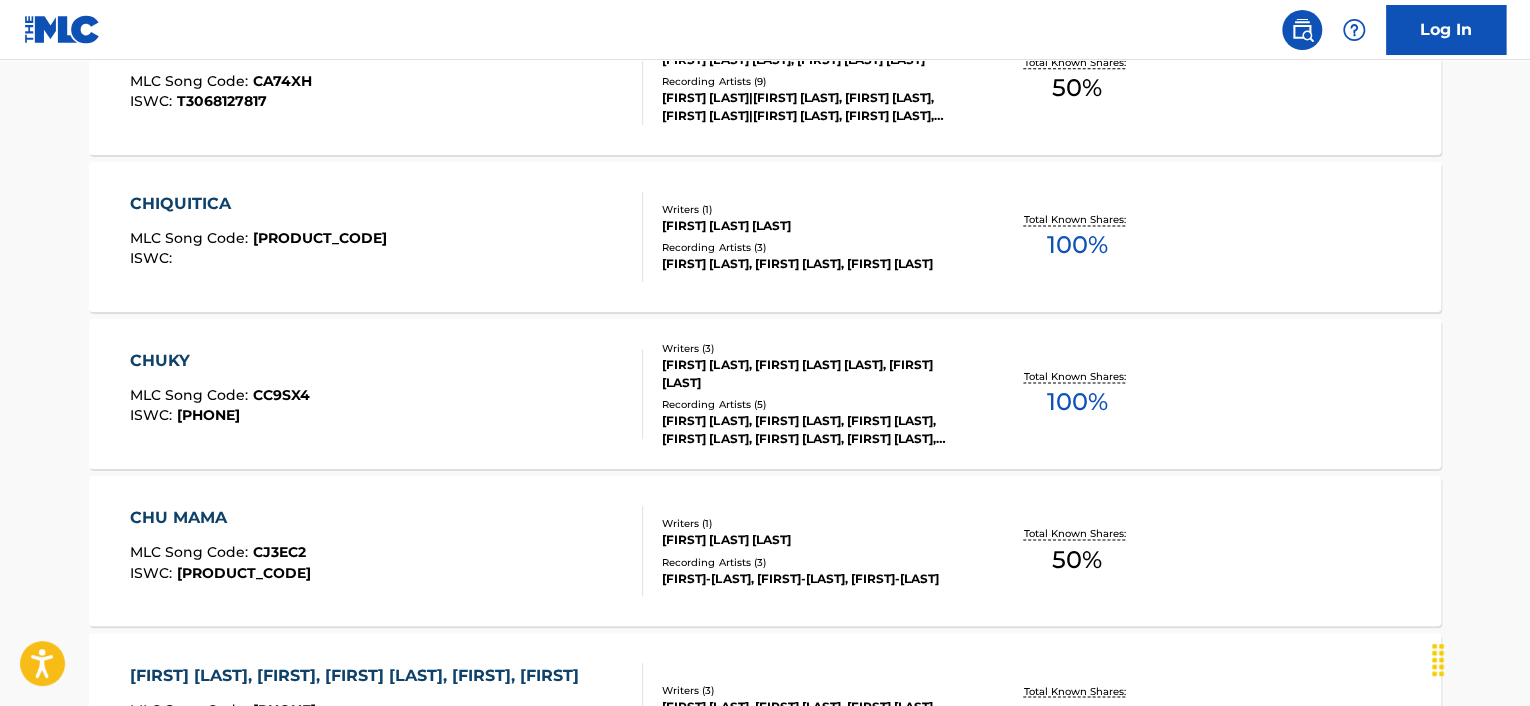 click on "CHUKY" at bounding box center (220, 361) 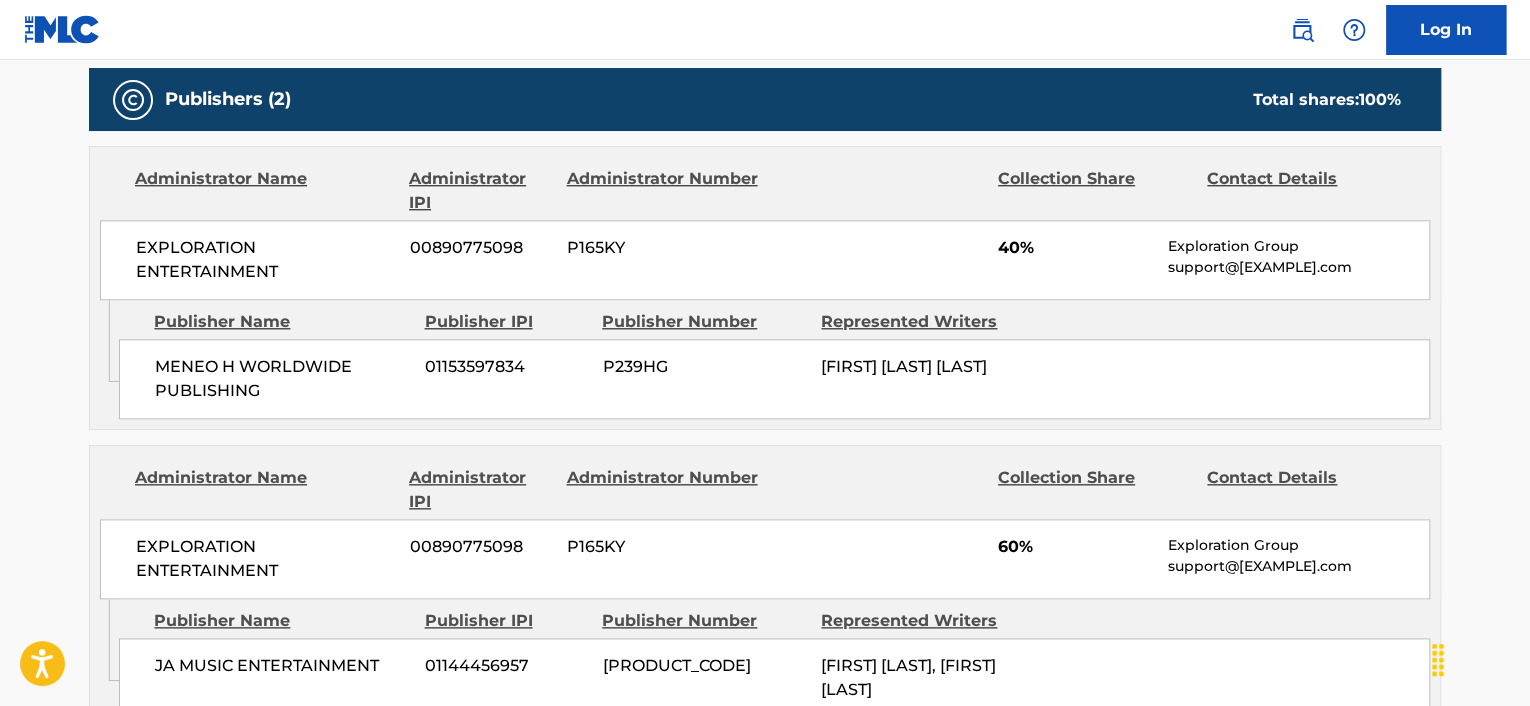 scroll, scrollTop: 700, scrollLeft: 0, axis: vertical 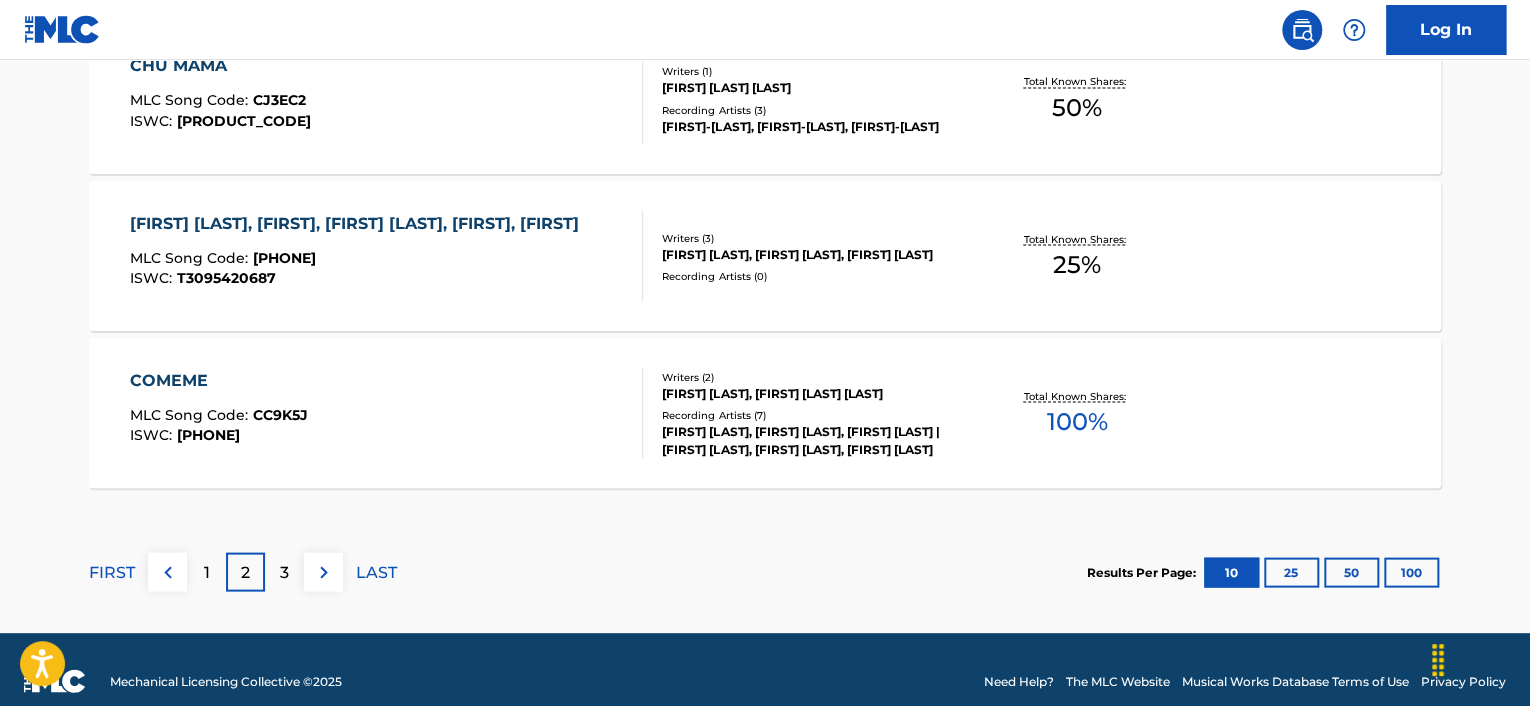 click on "3" at bounding box center [284, 572] 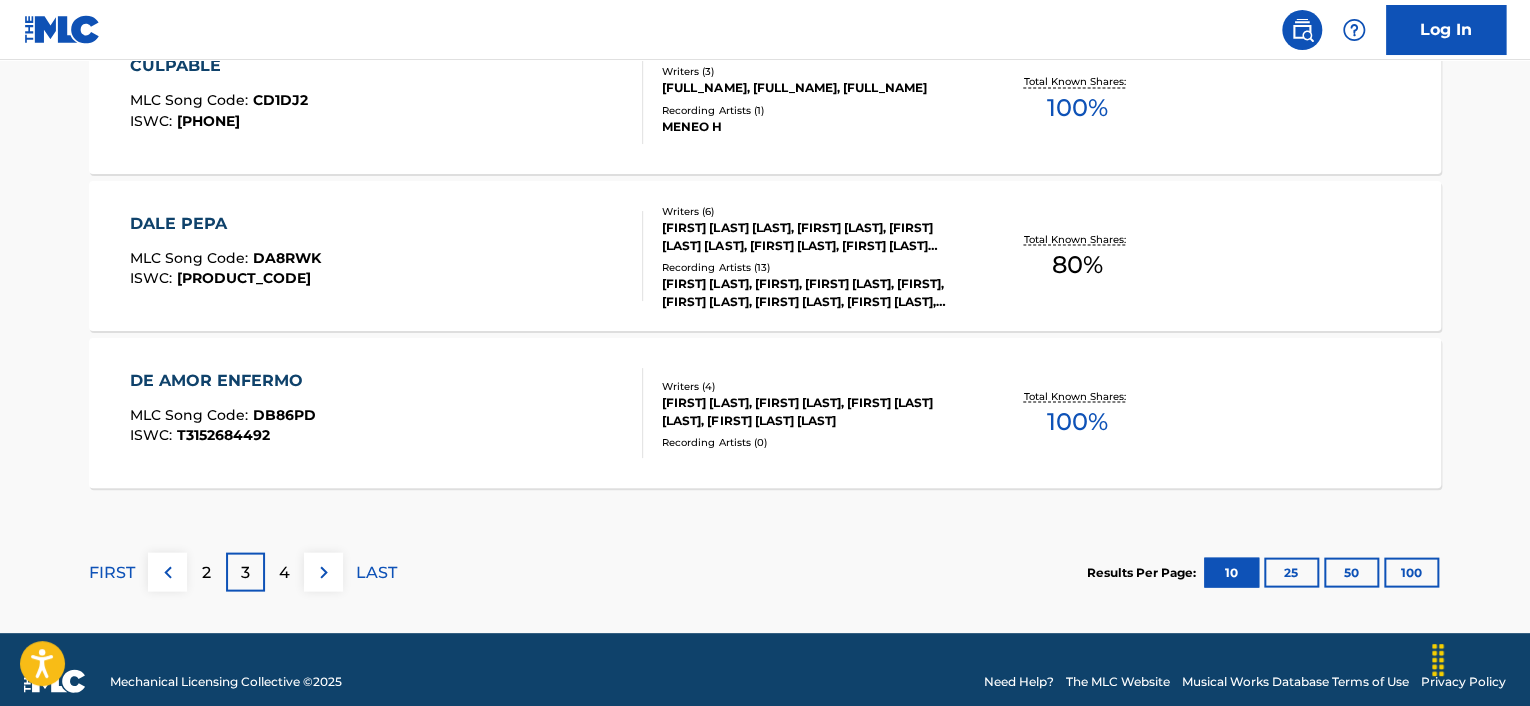 scroll, scrollTop: 1700, scrollLeft: 0, axis: vertical 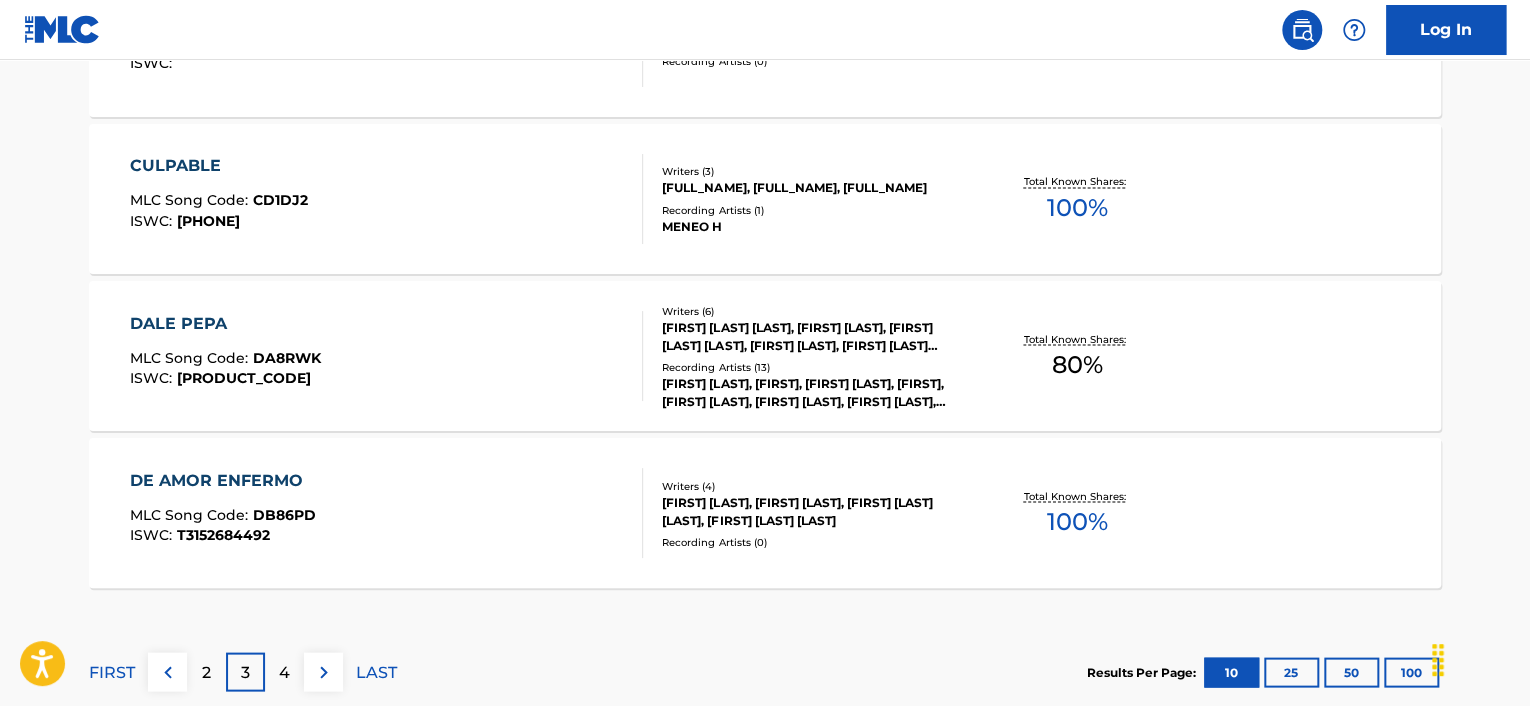 click on "DALE PEPA" at bounding box center [225, 323] 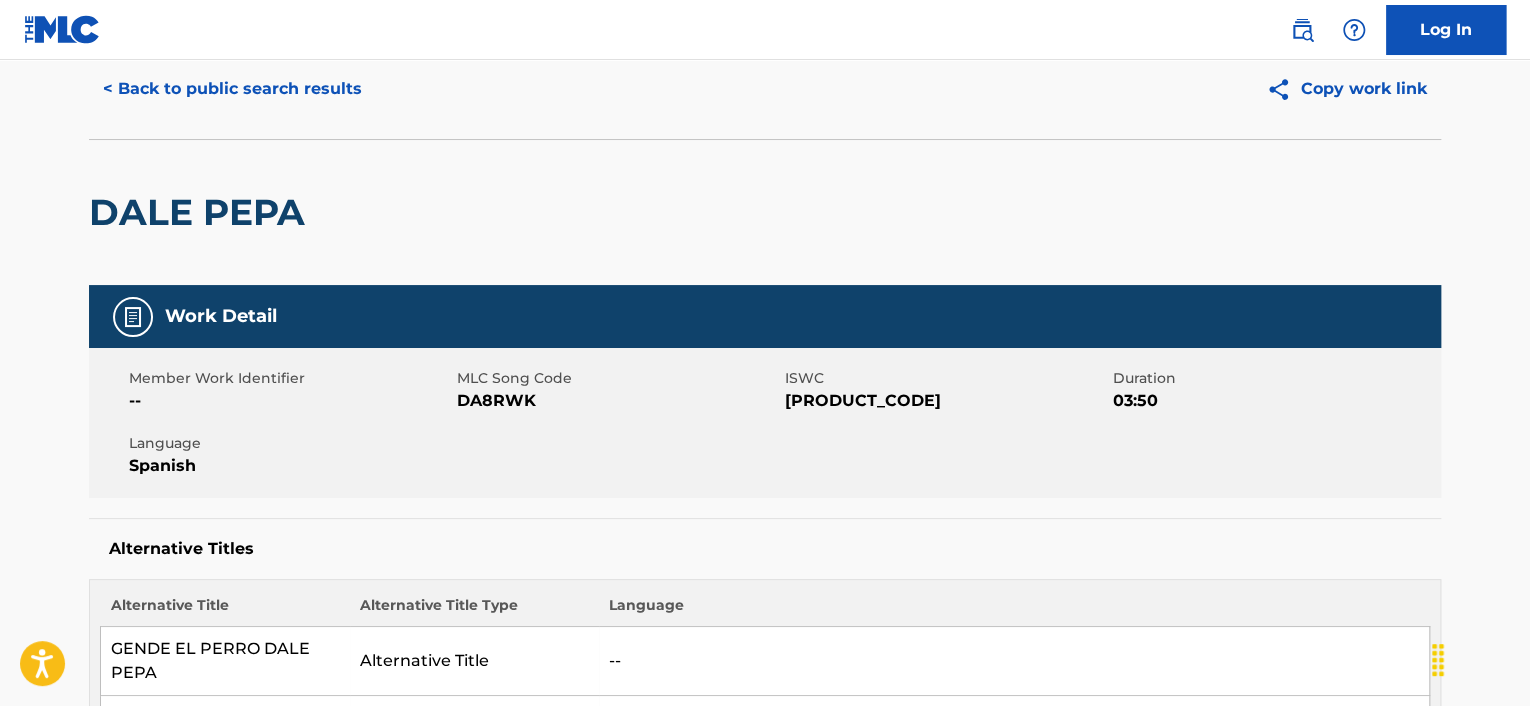 scroll, scrollTop: 44, scrollLeft: 0, axis: vertical 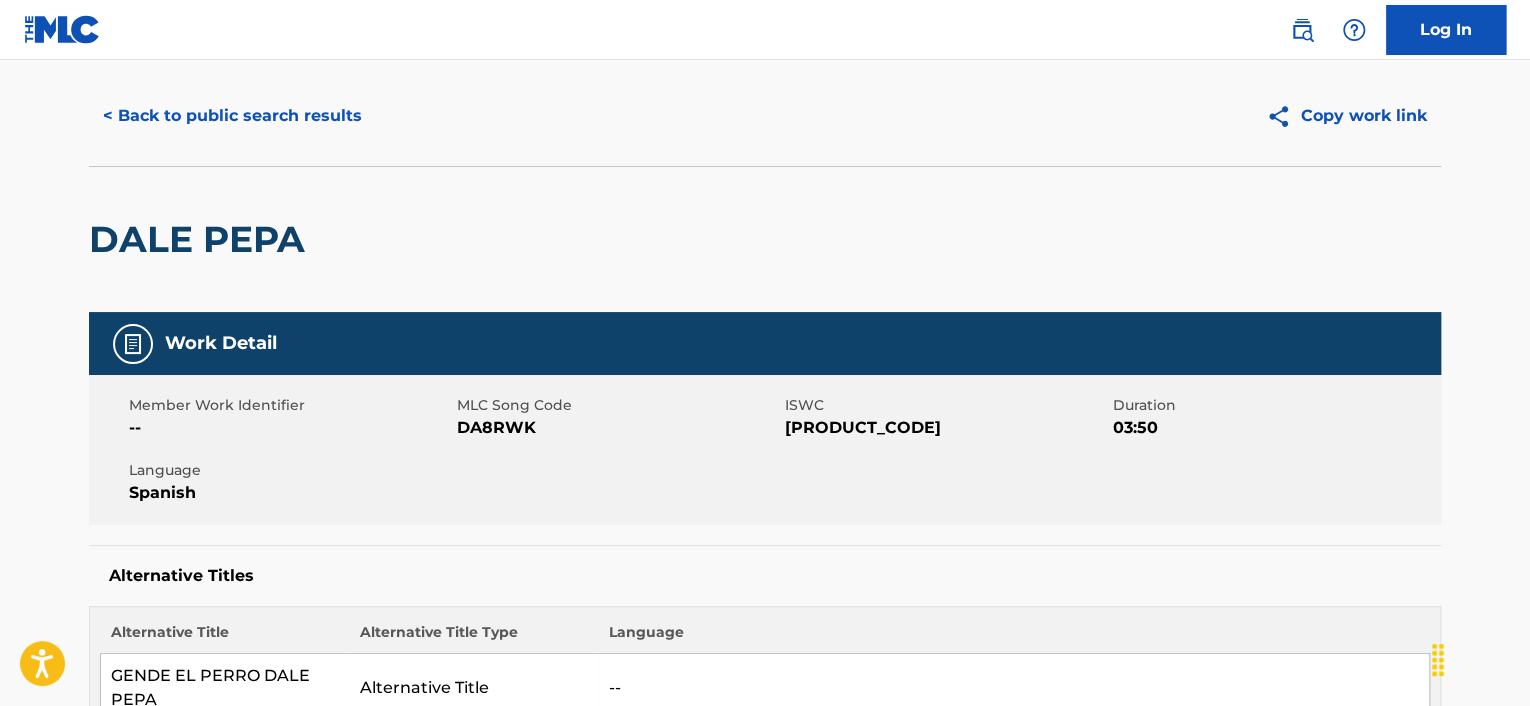 click on "< Back to public search results" at bounding box center (232, 116) 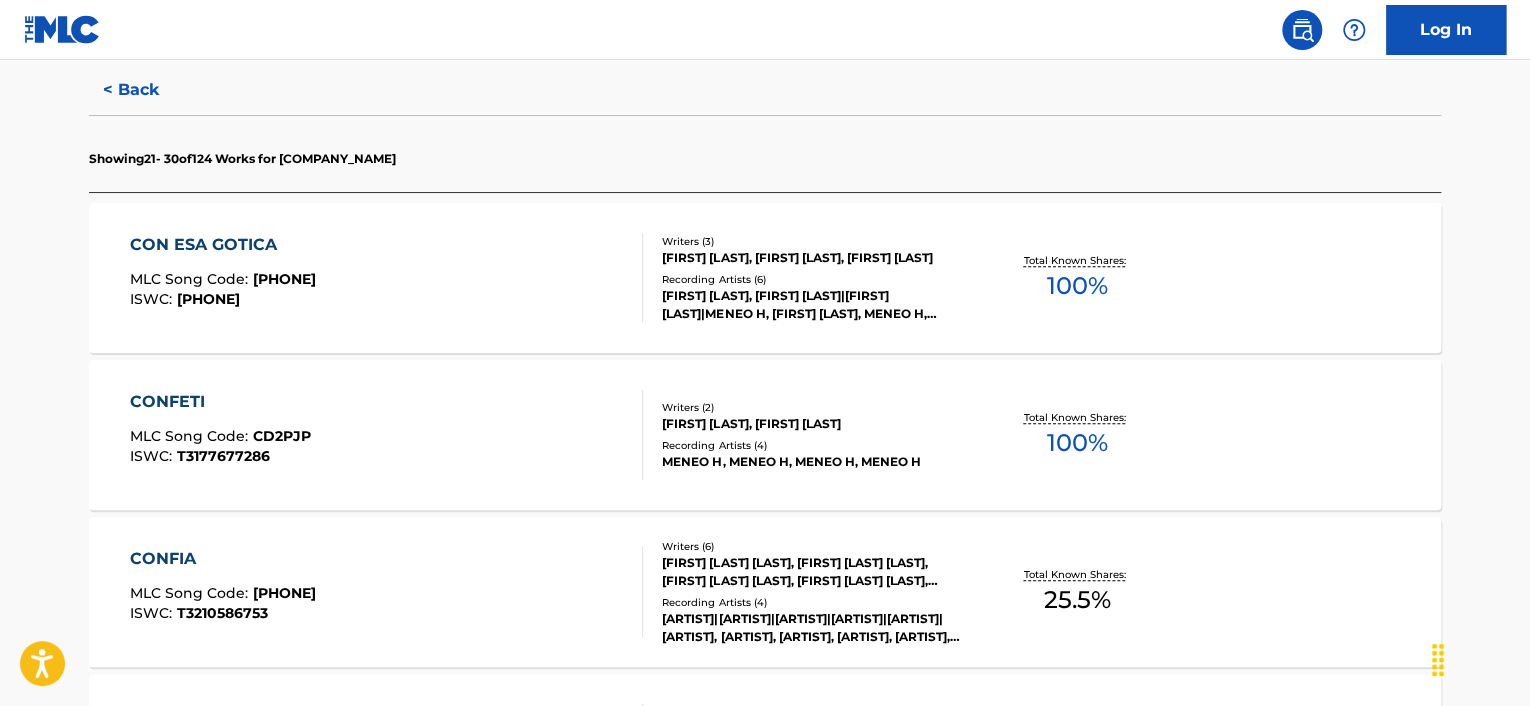 scroll, scrollTop: 548, scrollLeft: 0, axis: vertical 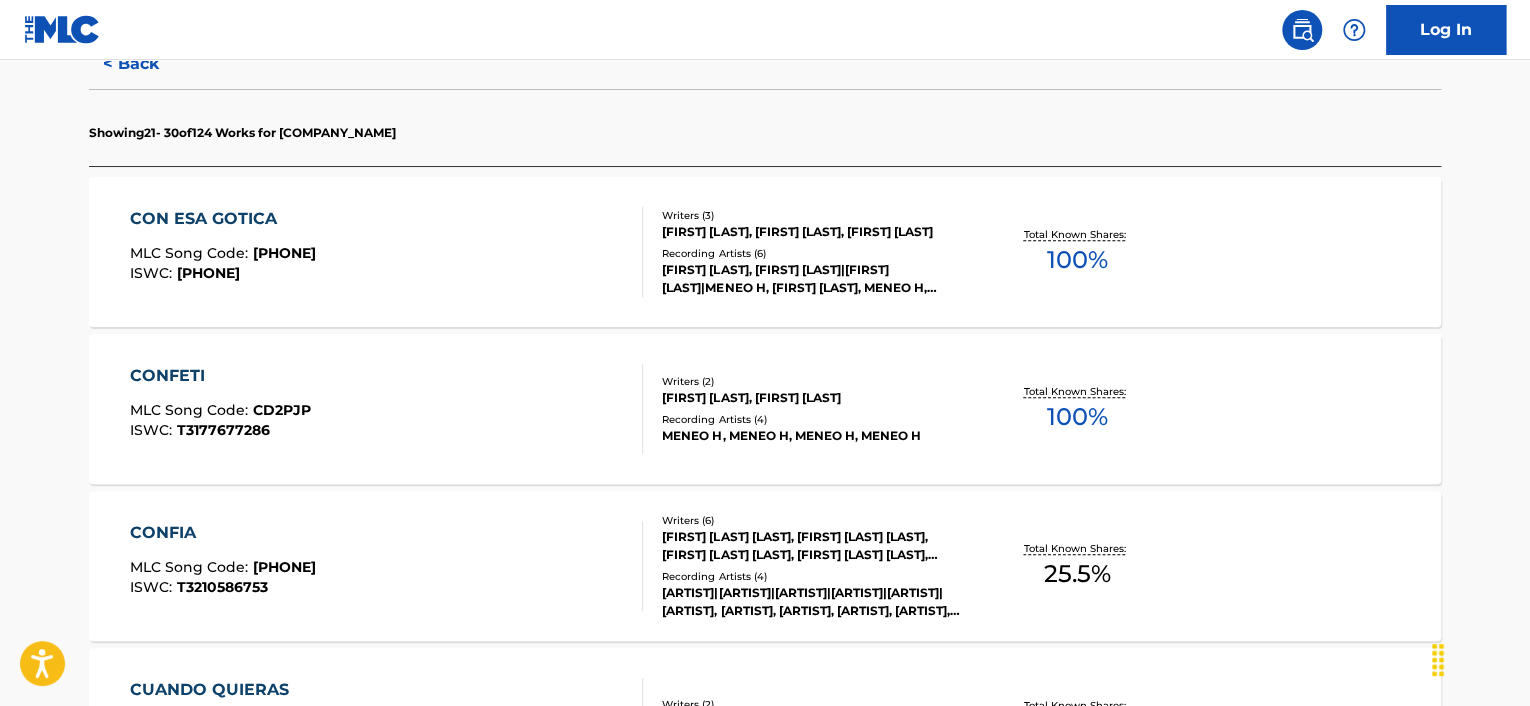 click on "CONFETI" at bounding box center (220, 376) 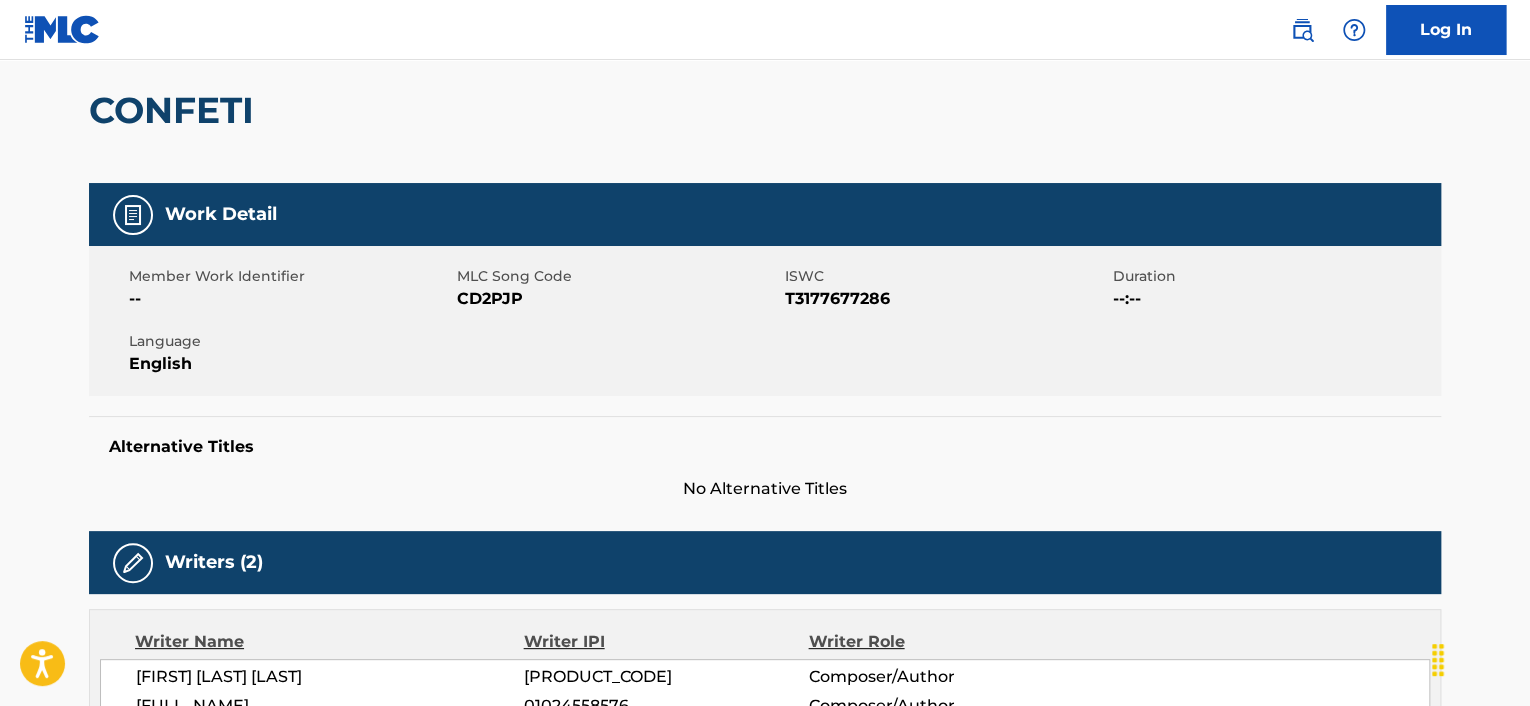 scroll, scrollTop: 0, scrollLeft: 0, axis: both 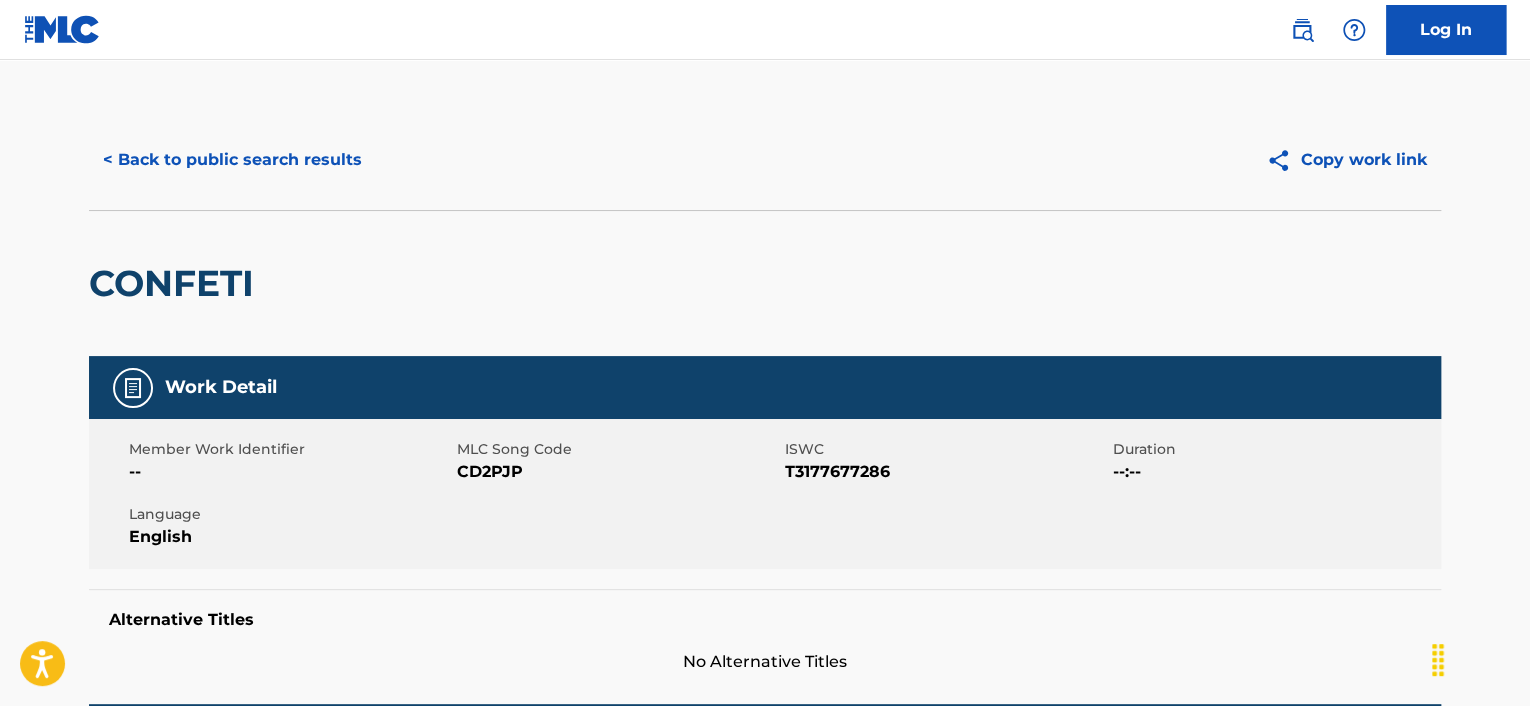 click on "< Back to public search results" at bounding box center [232, 160] 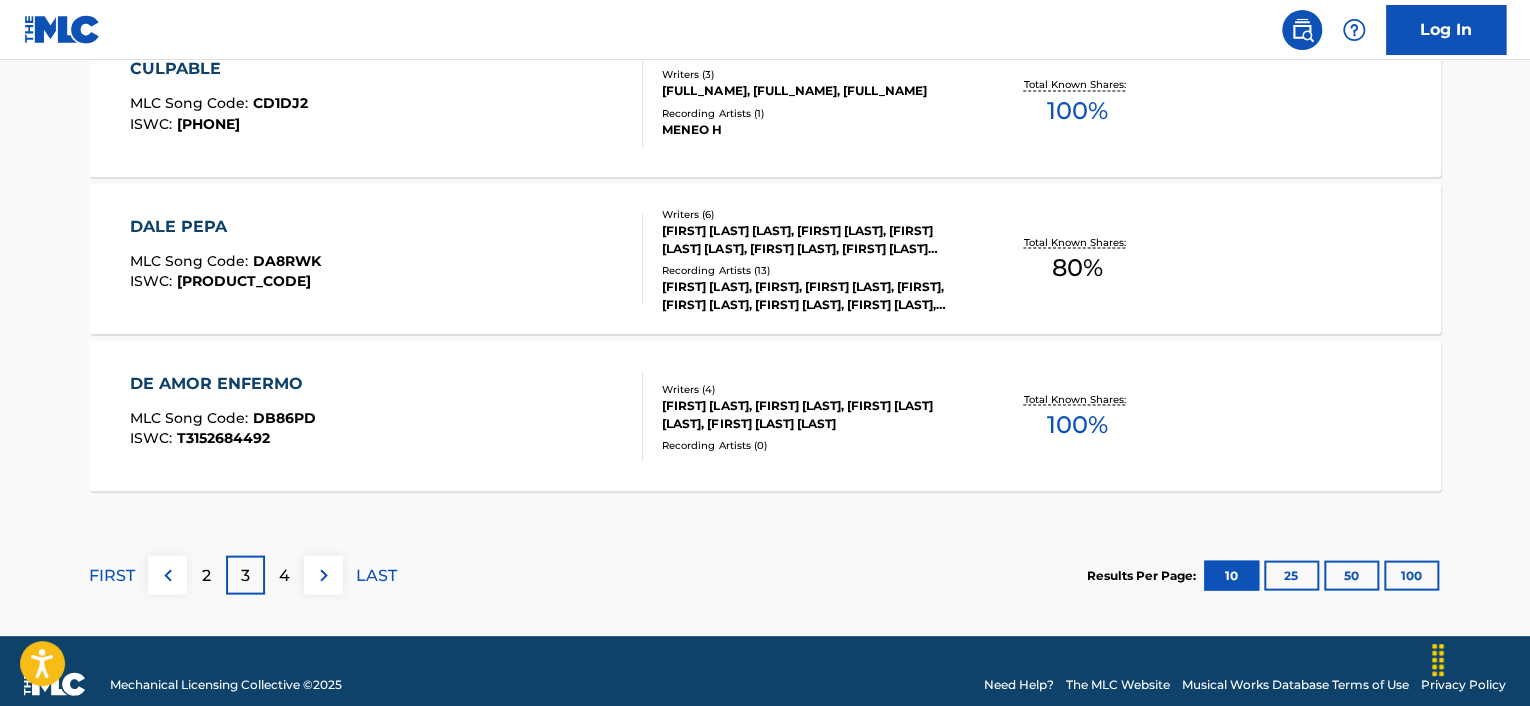 scroll, scrollTop: 1823, scrollLeft: 0, axis: vertical 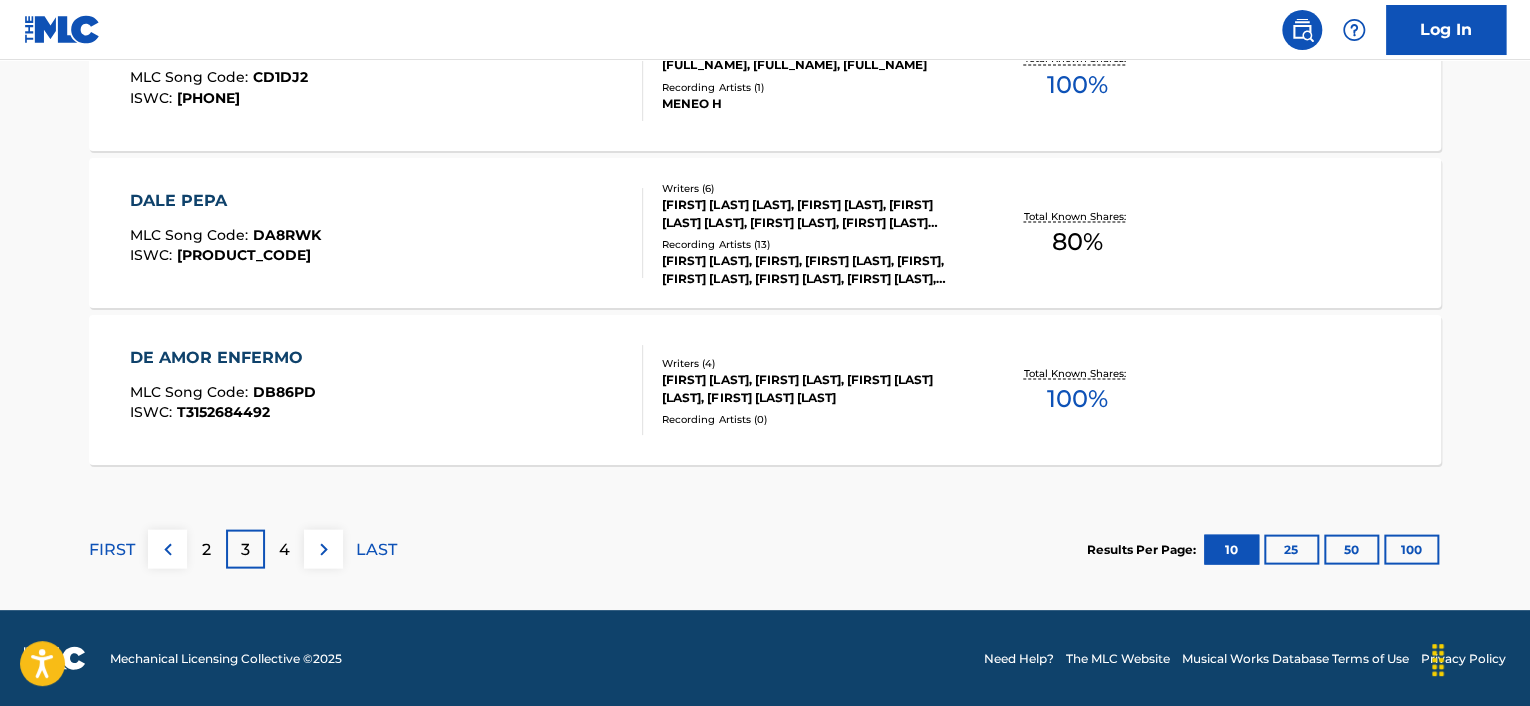 click on "4" at bounding box center [284, 549] 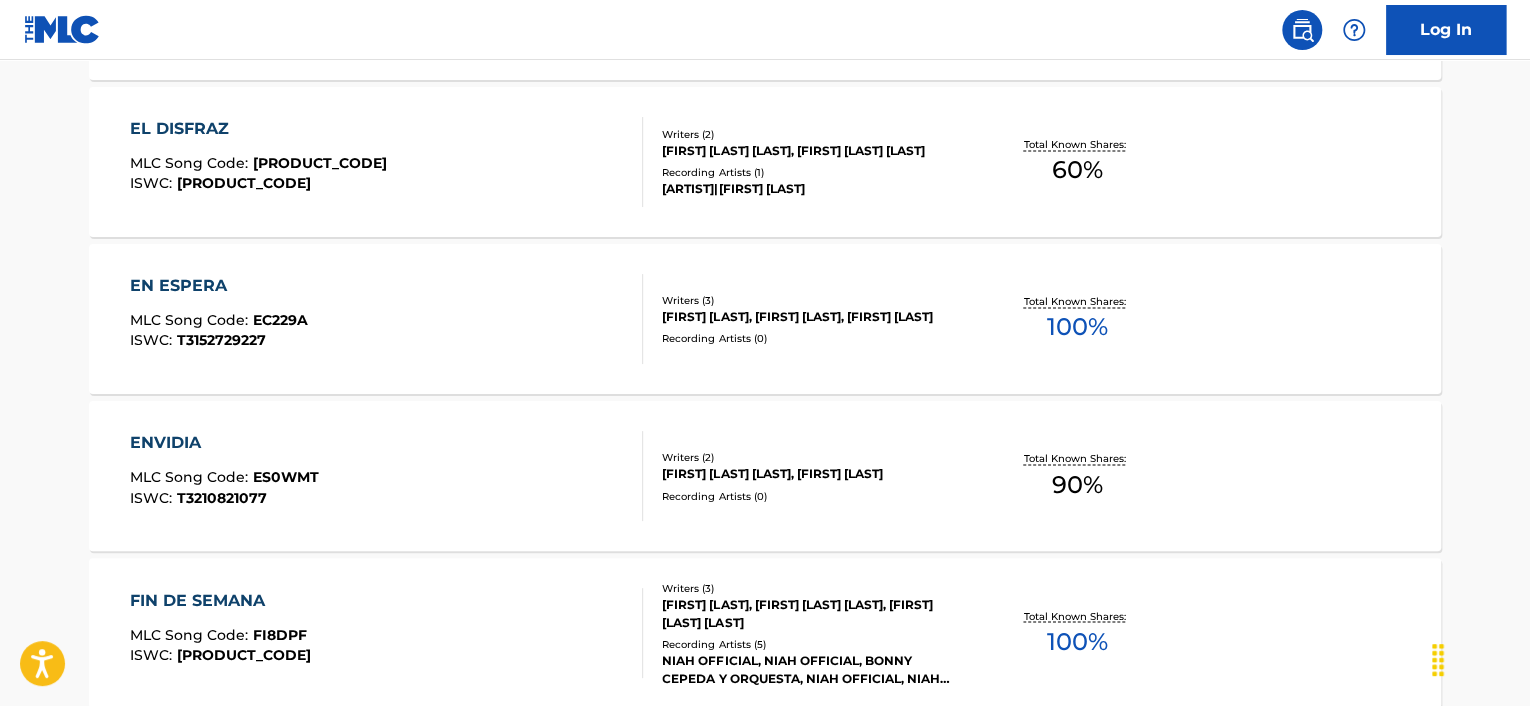 scroll, scrollTop: 1823, scrollLeft: 0, axis: vertical 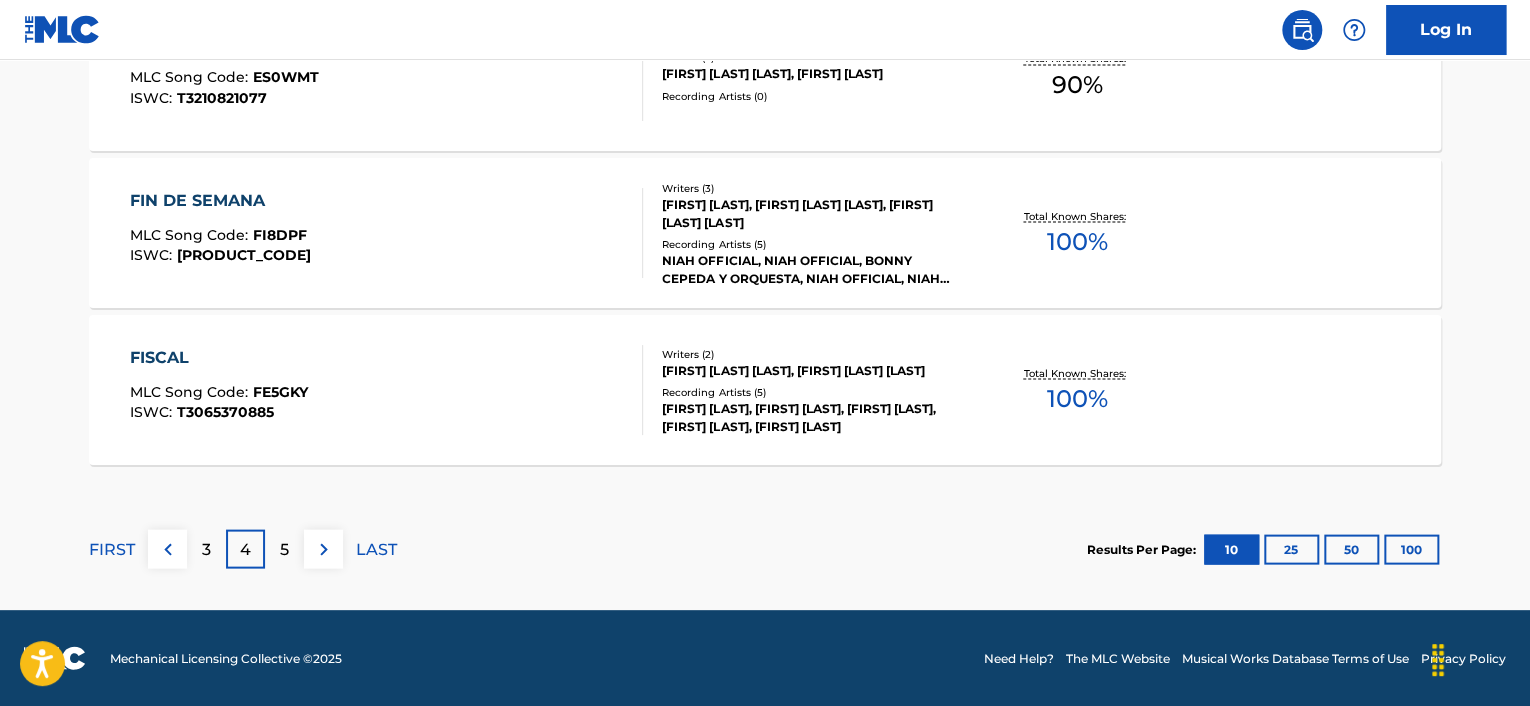click on "5" at bounding box center [284, 549] 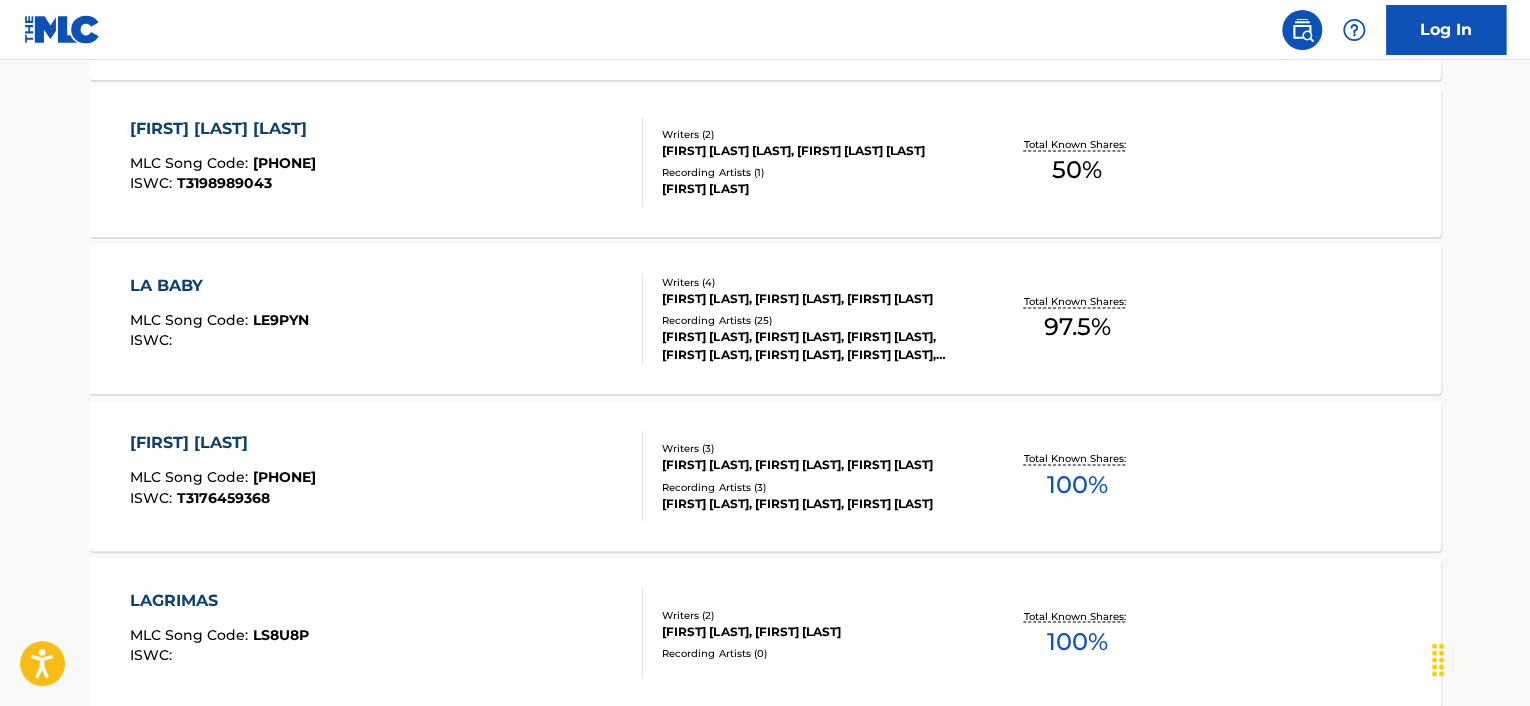 scroll, scrollTop: 1723, scrollLeft: 0, axis: vertical 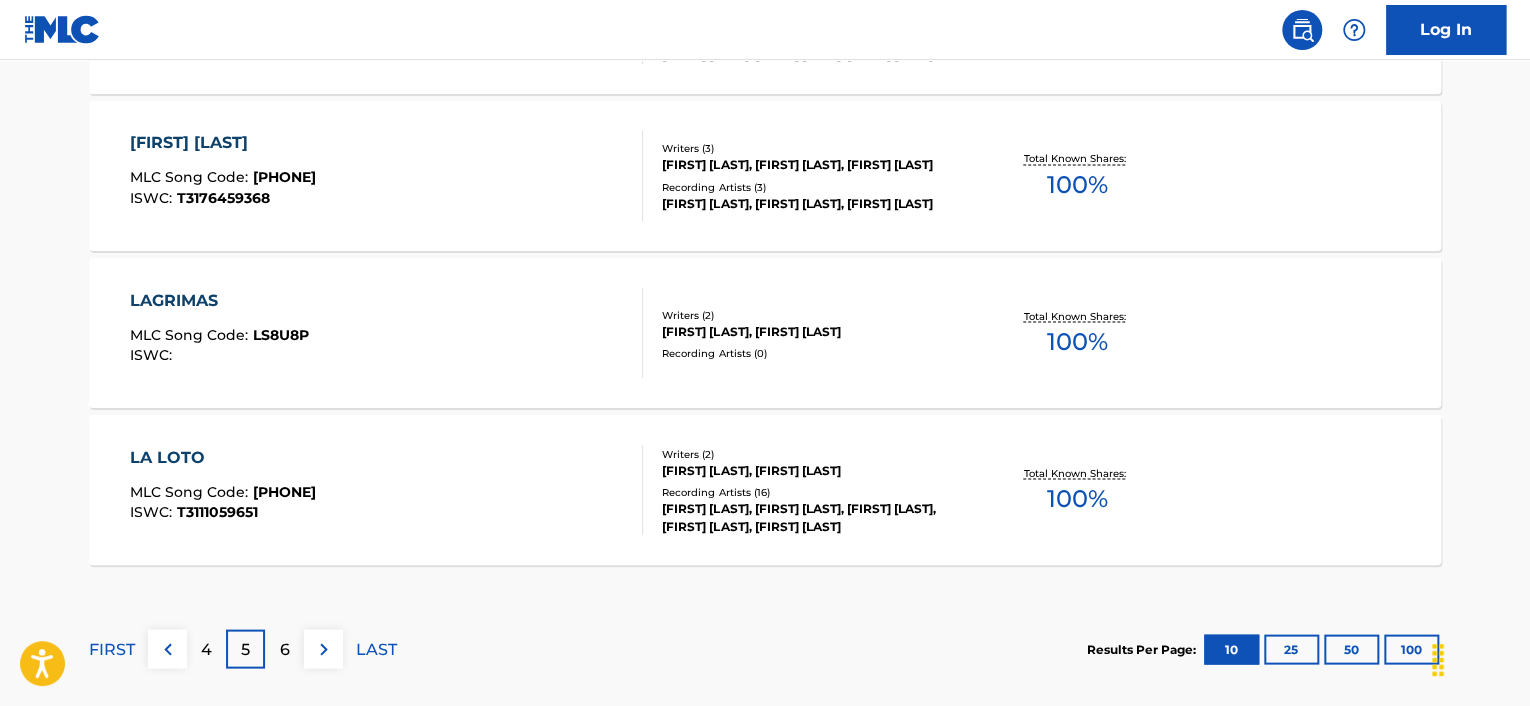 click on "4" at bounding box center [206, 649] 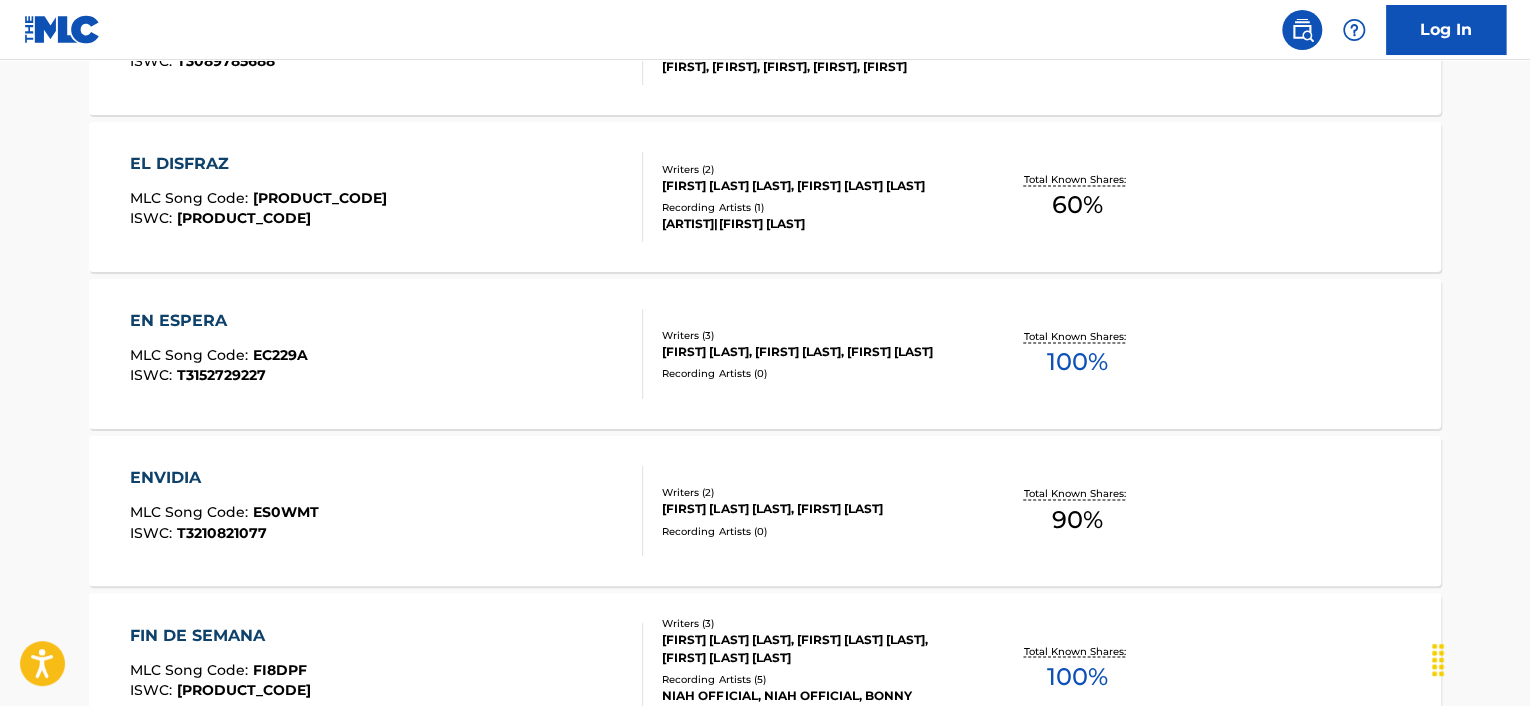 scroll, scrollTop: 1423, scrollLeft: 0, axis: vertical 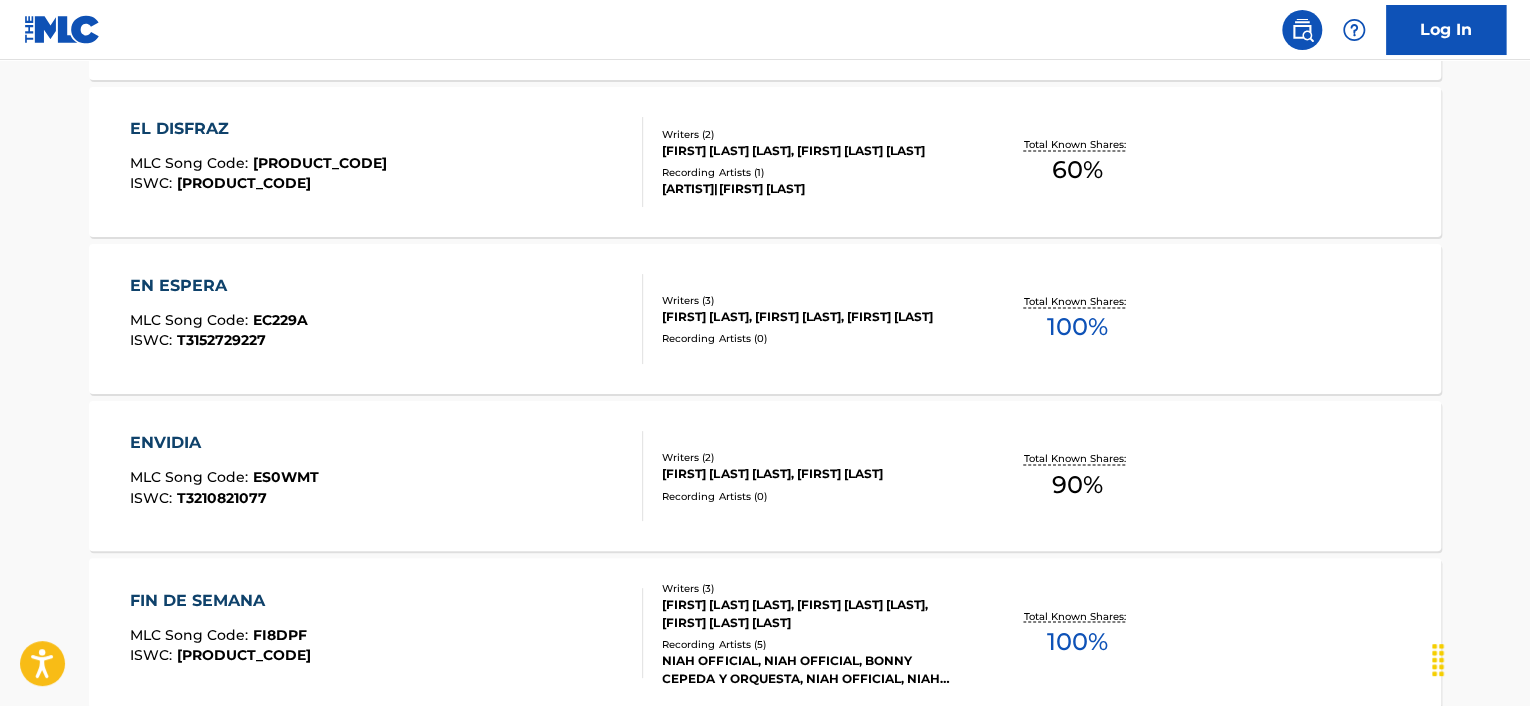 click on "ENVIDIA" at bounding box center (224, 443) 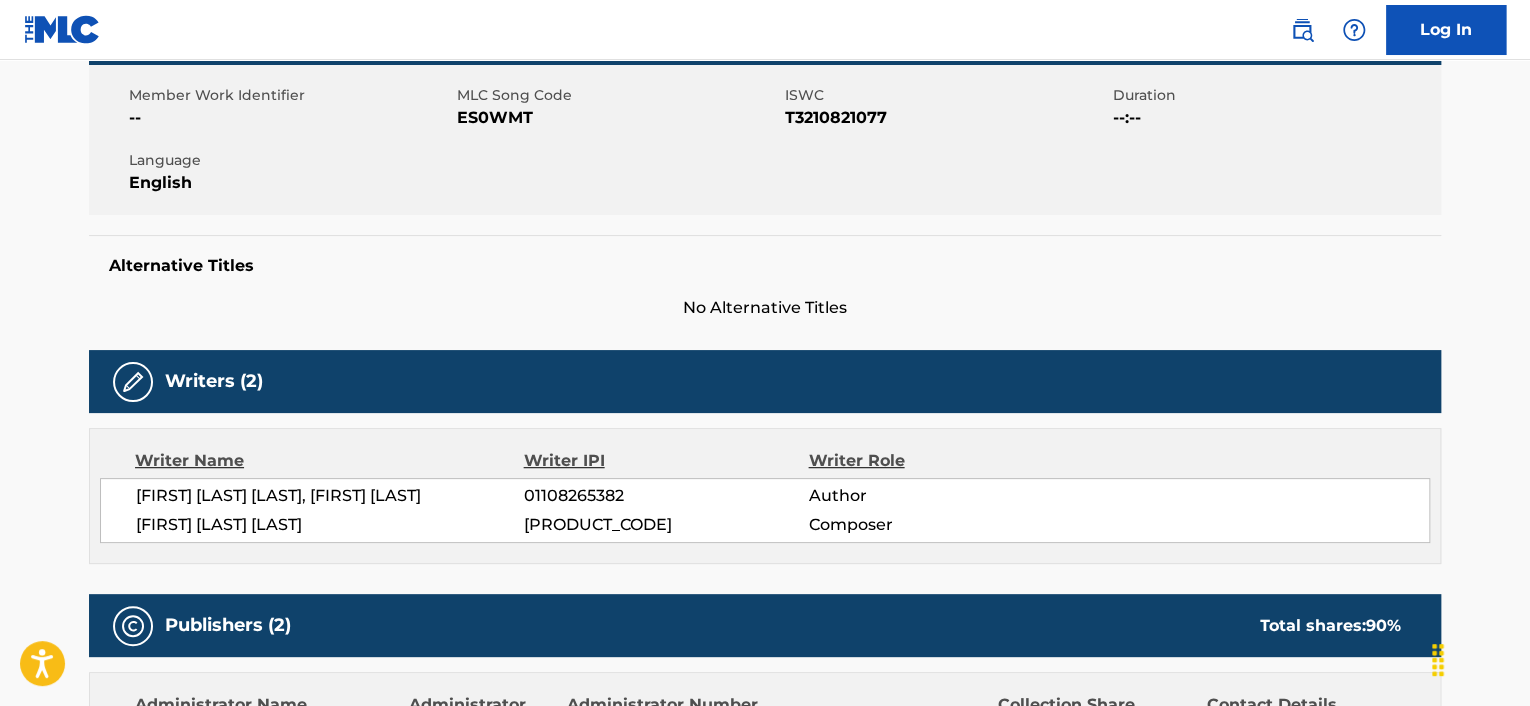 scroll, scrollTop: 0, scrollLeft: 0, axis: both 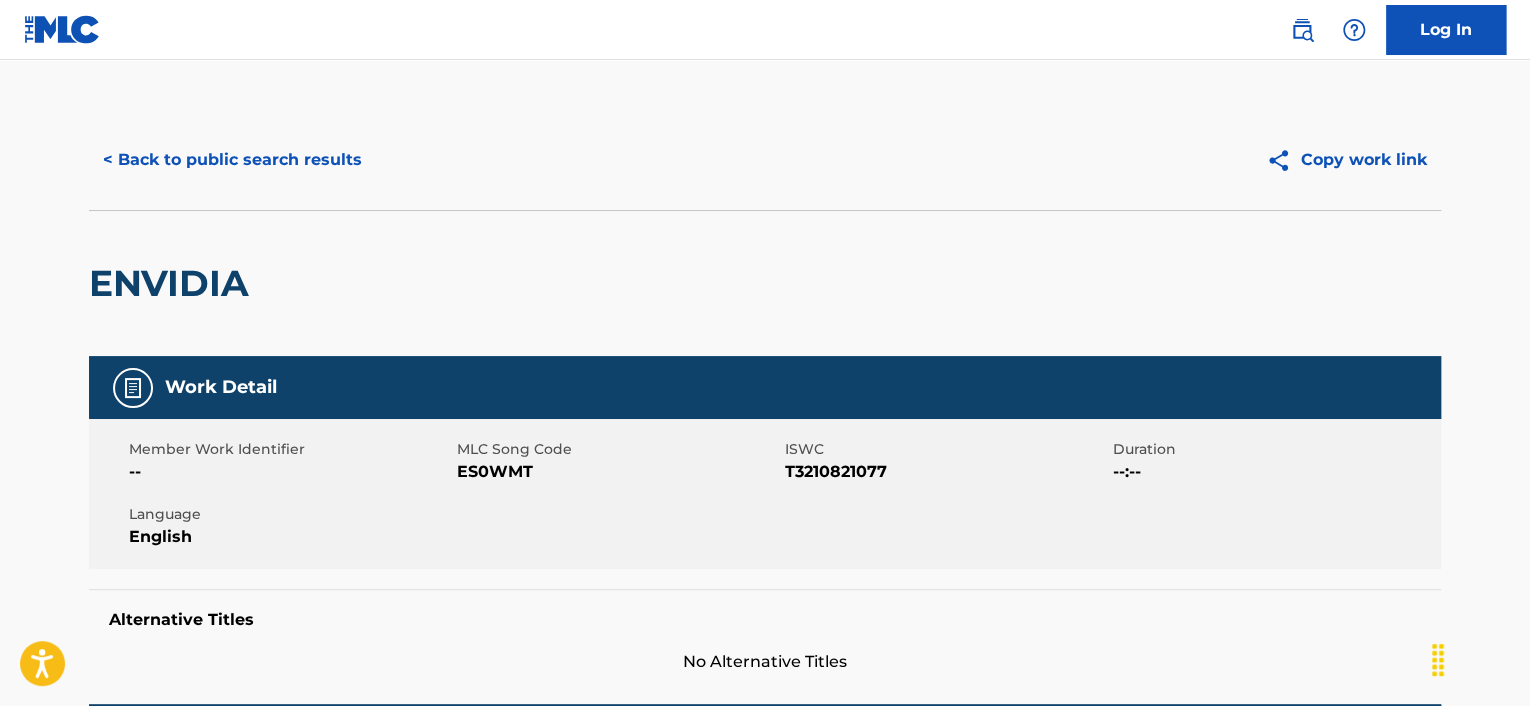 click on "< Back to public search results" at bounding box center [232, 160] 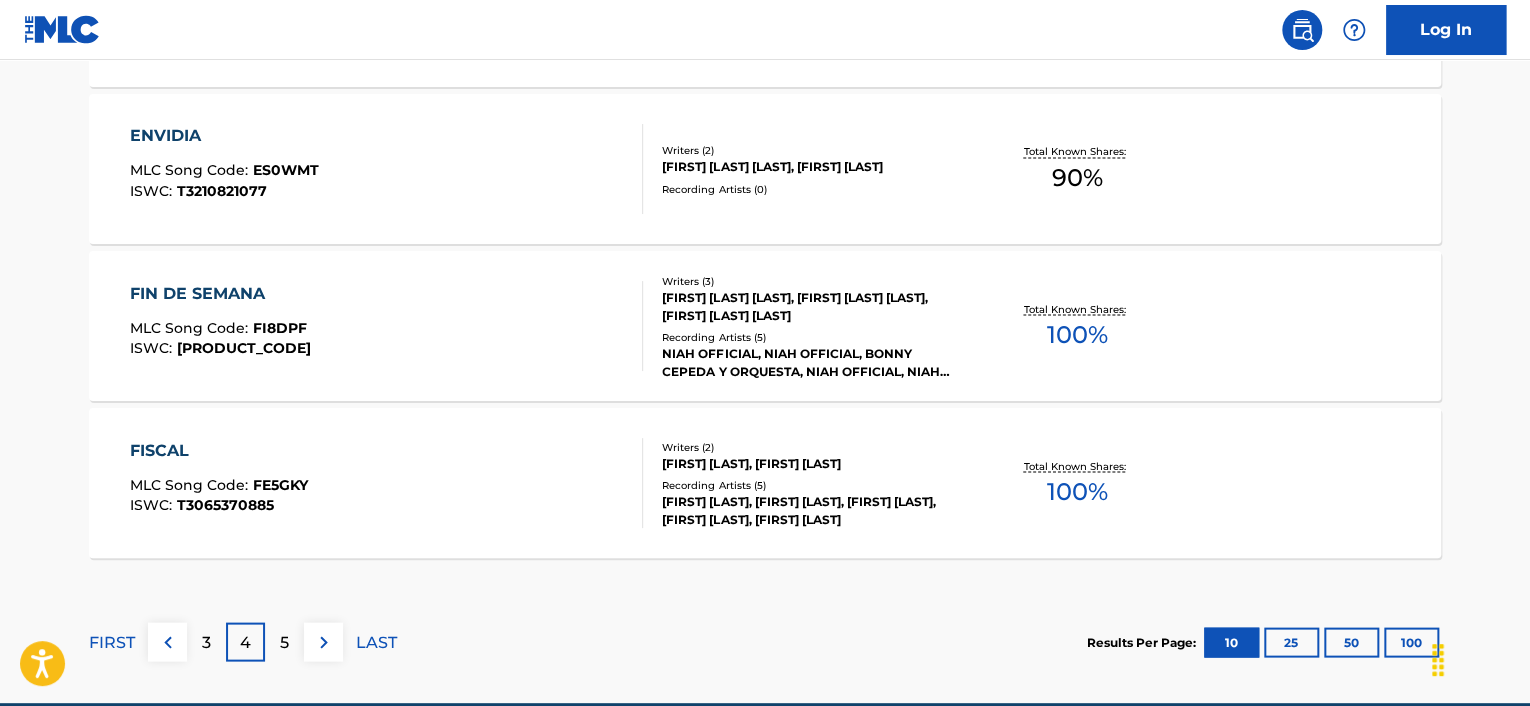 scroll, scrollTop: 1823, scrollLeft: 0, axis: vertical 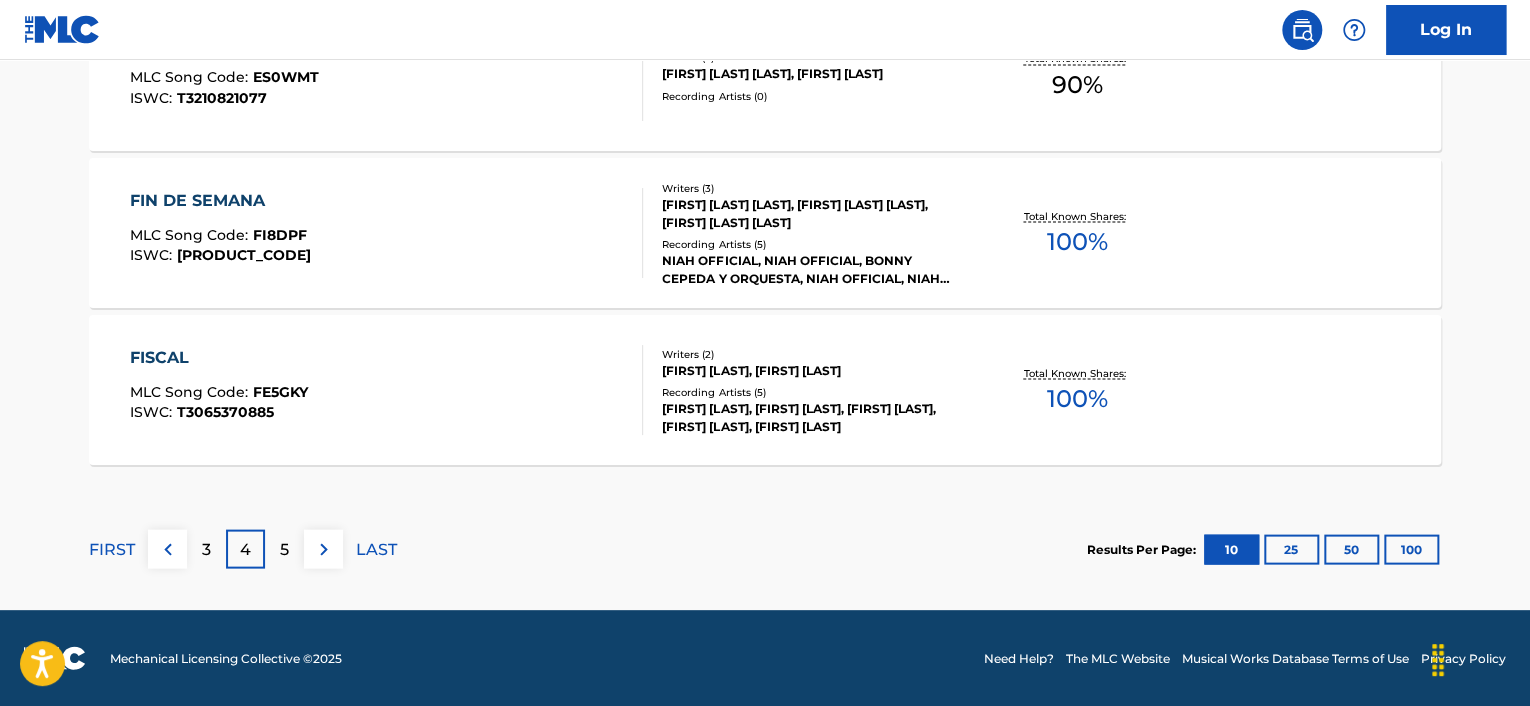 click on "FISCAL" at bounding box center [219, 357] 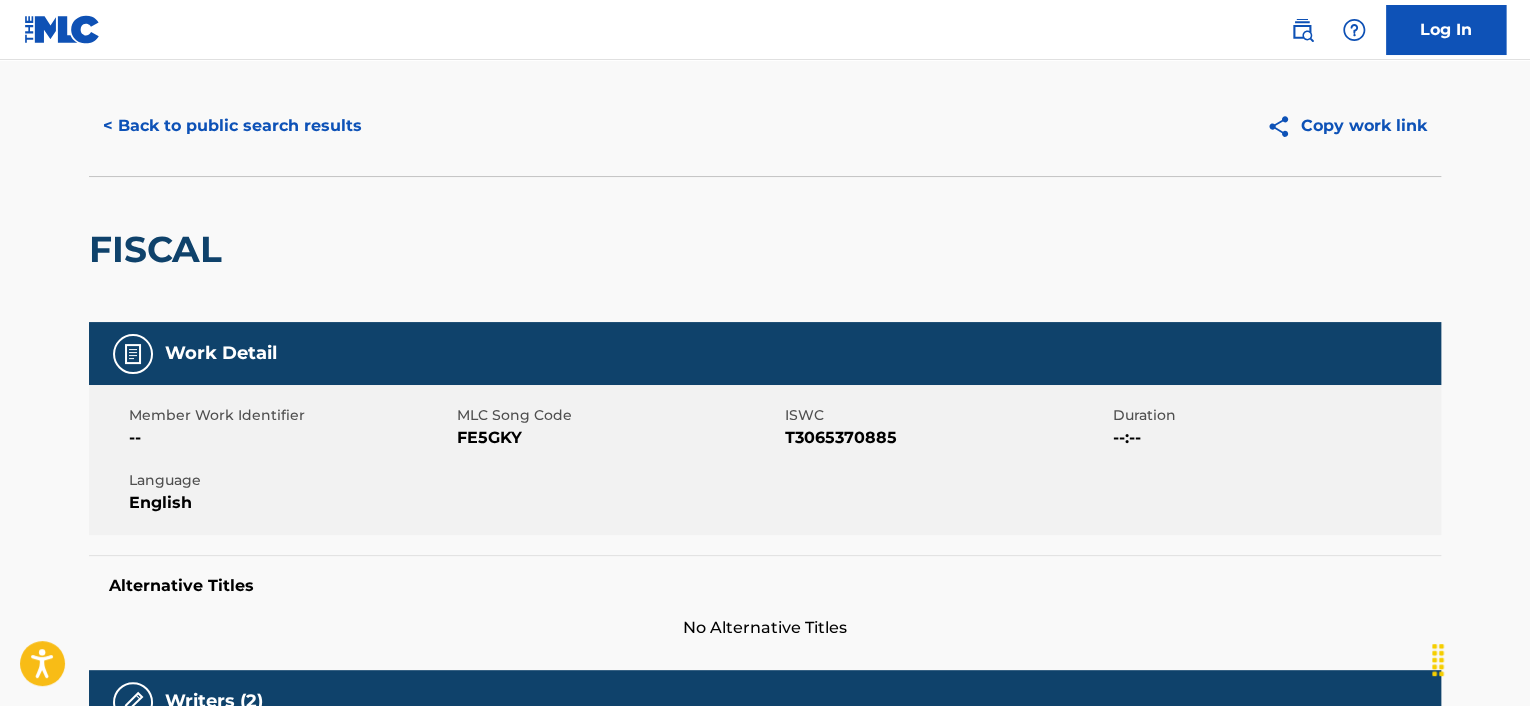 scroll, scrollTop: 0, scrollLeft: 0, axis: both 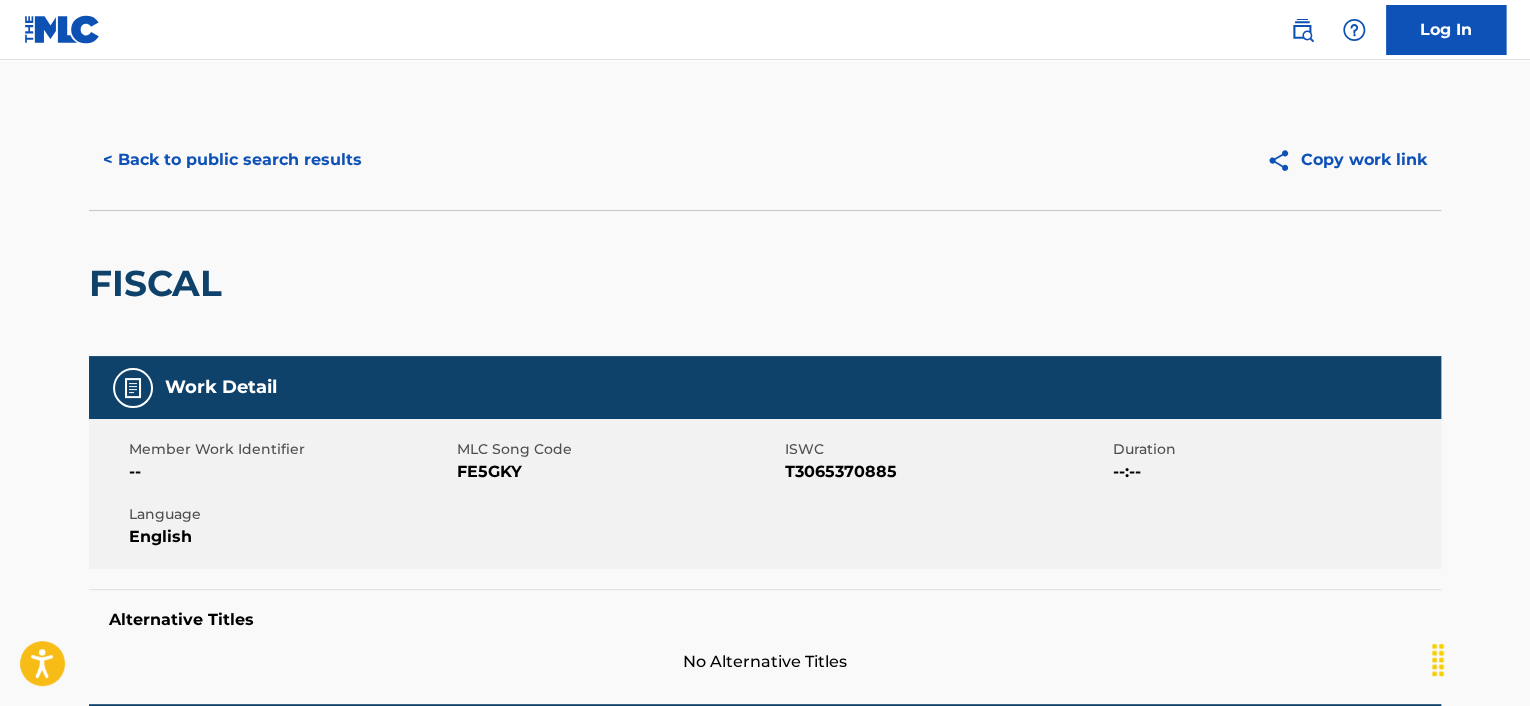 click on "< Back to public search results" at bounding box center (232, 160) 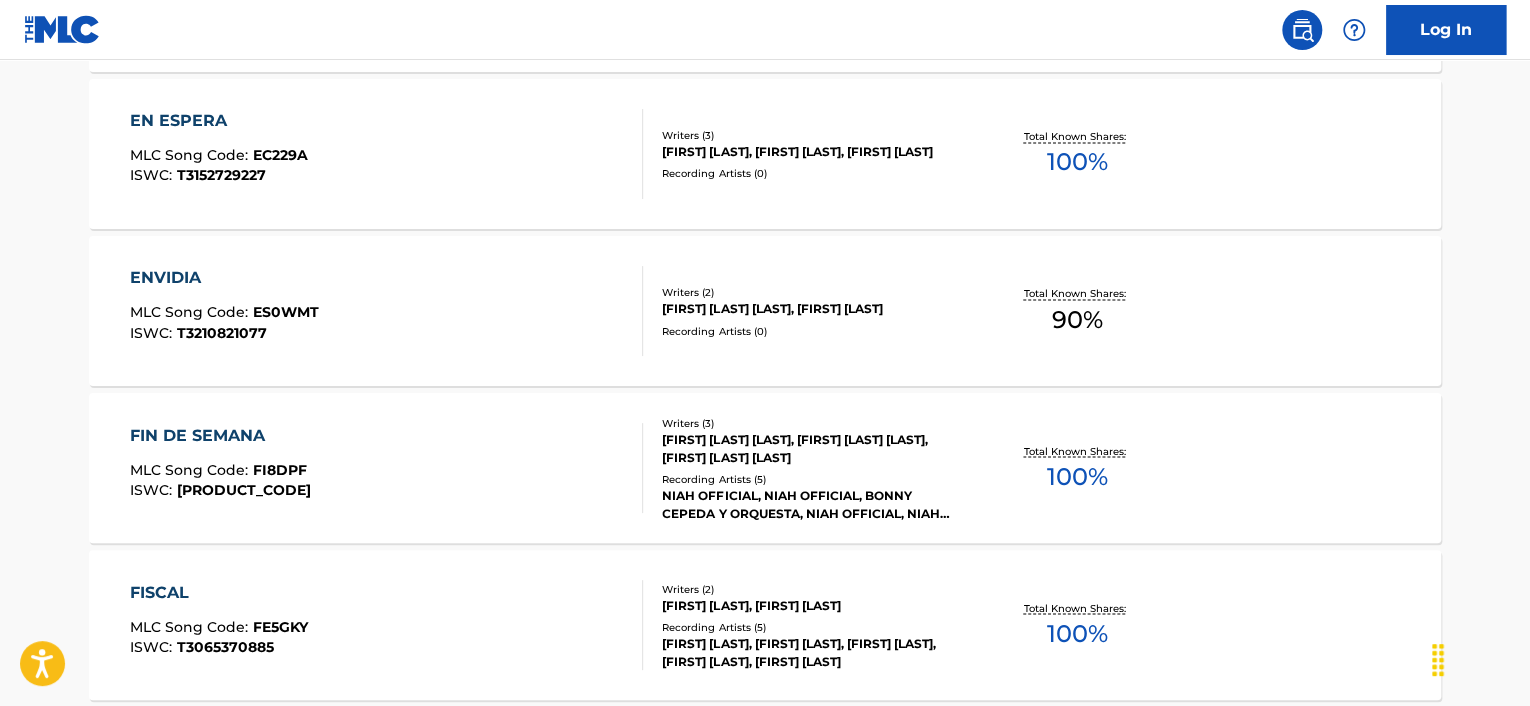 scroll, scrollTop: 1748, scrollLeft: 0, axis: vertical 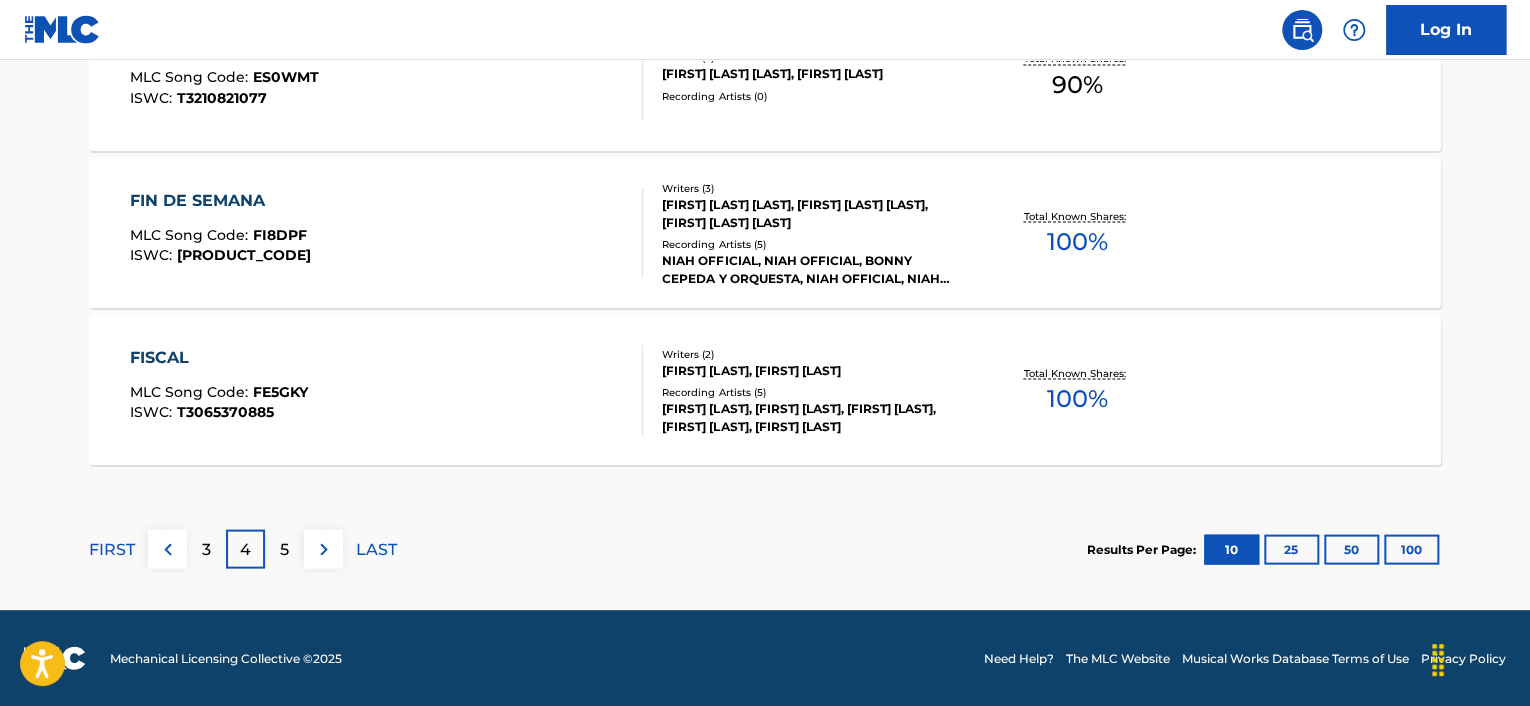click on "5" at bounding box center [284, 549] 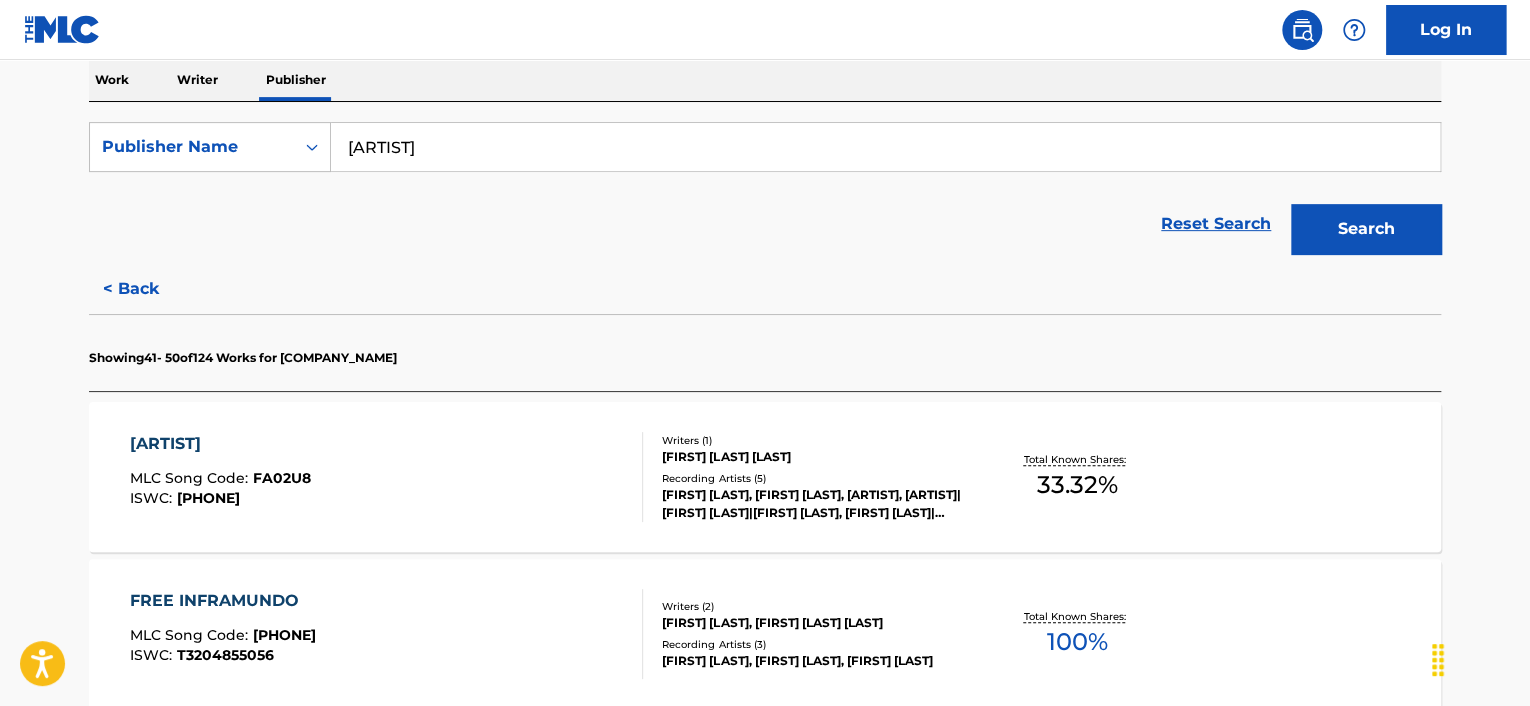 scroll, scrollTop: 423, scrollLeft: 0, axis: vertical 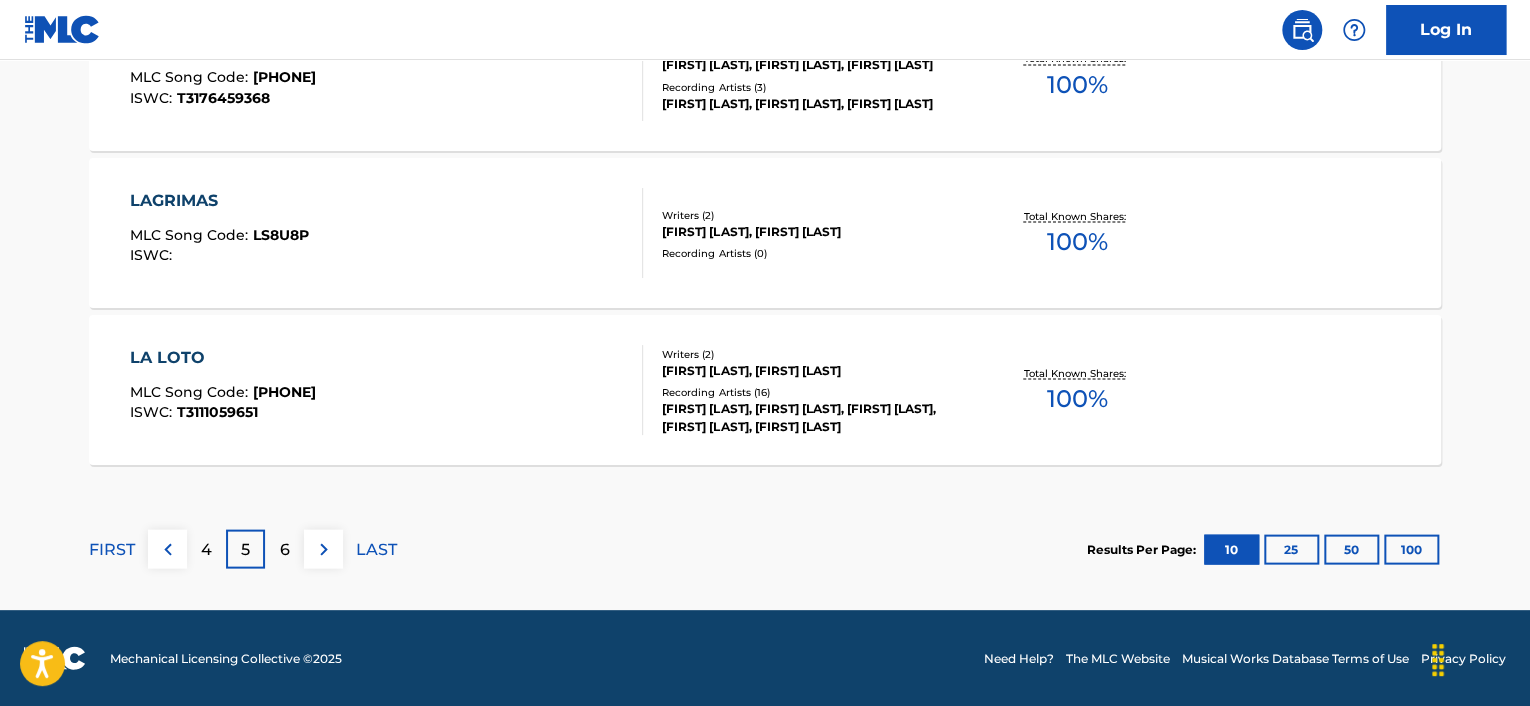 click on "6" at bounding box center (285, 549) 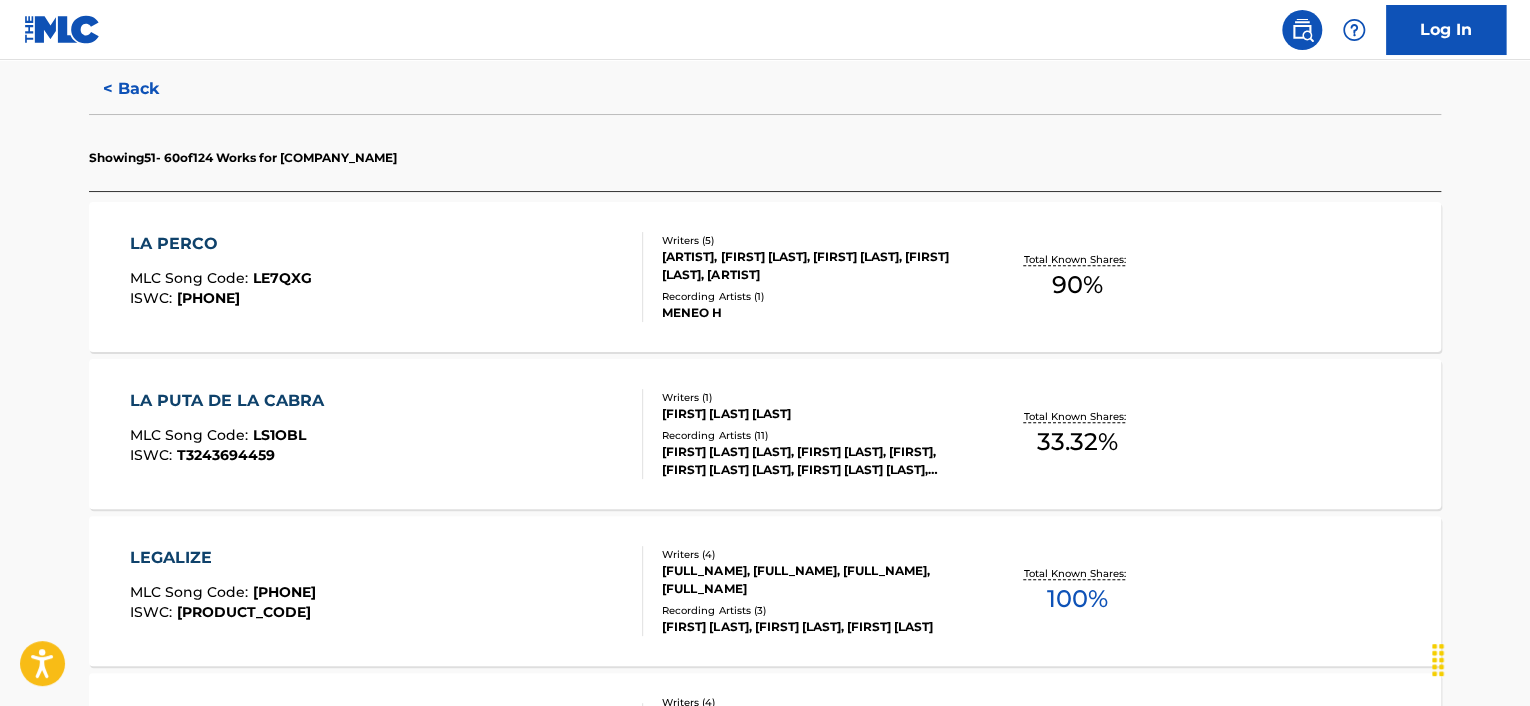 scroll, scrollTop: 623, scrollLeft: 0, axis: vertical 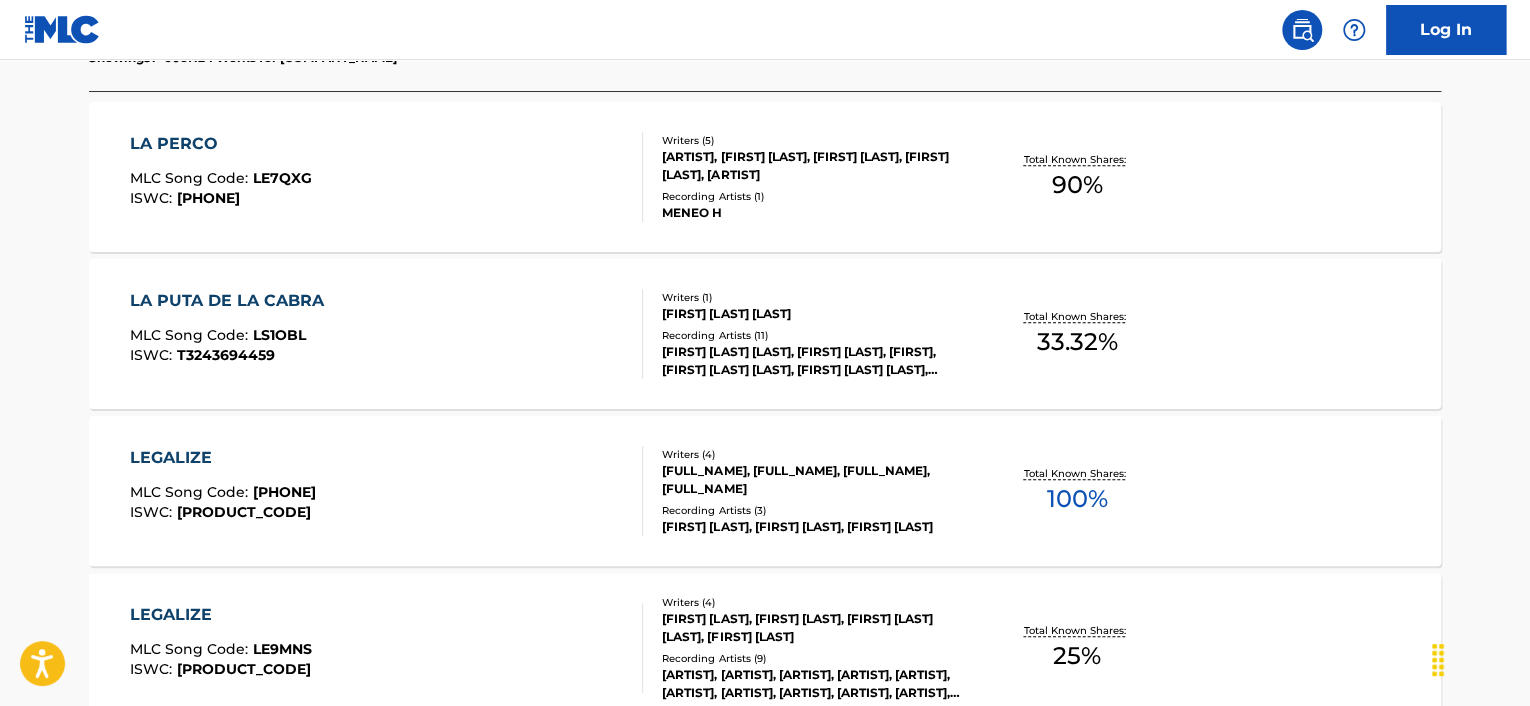 click on "LA PUTA DE LA CABRA" at bounding box center [232, 301] 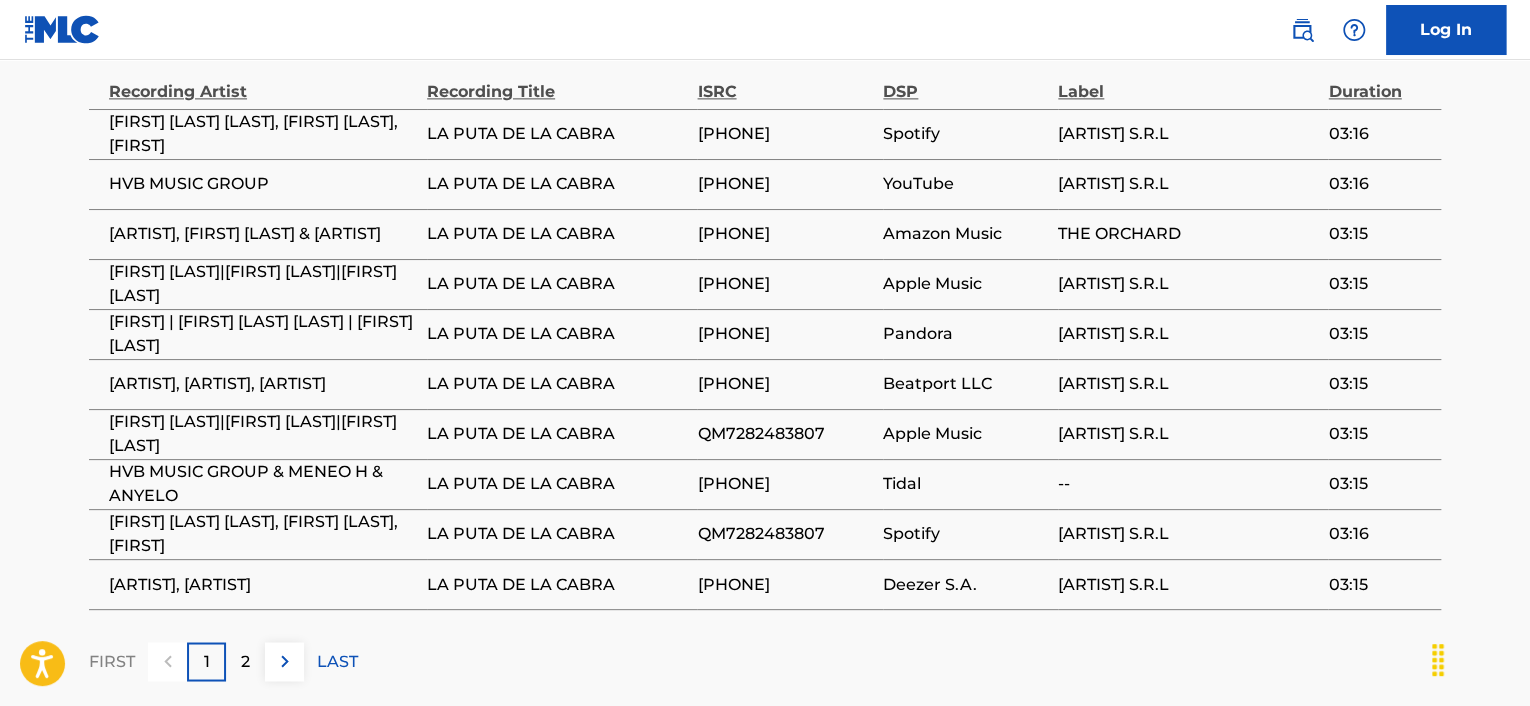scroll, scrollTop: 1452, scrollLeft: 0, axis: vertical 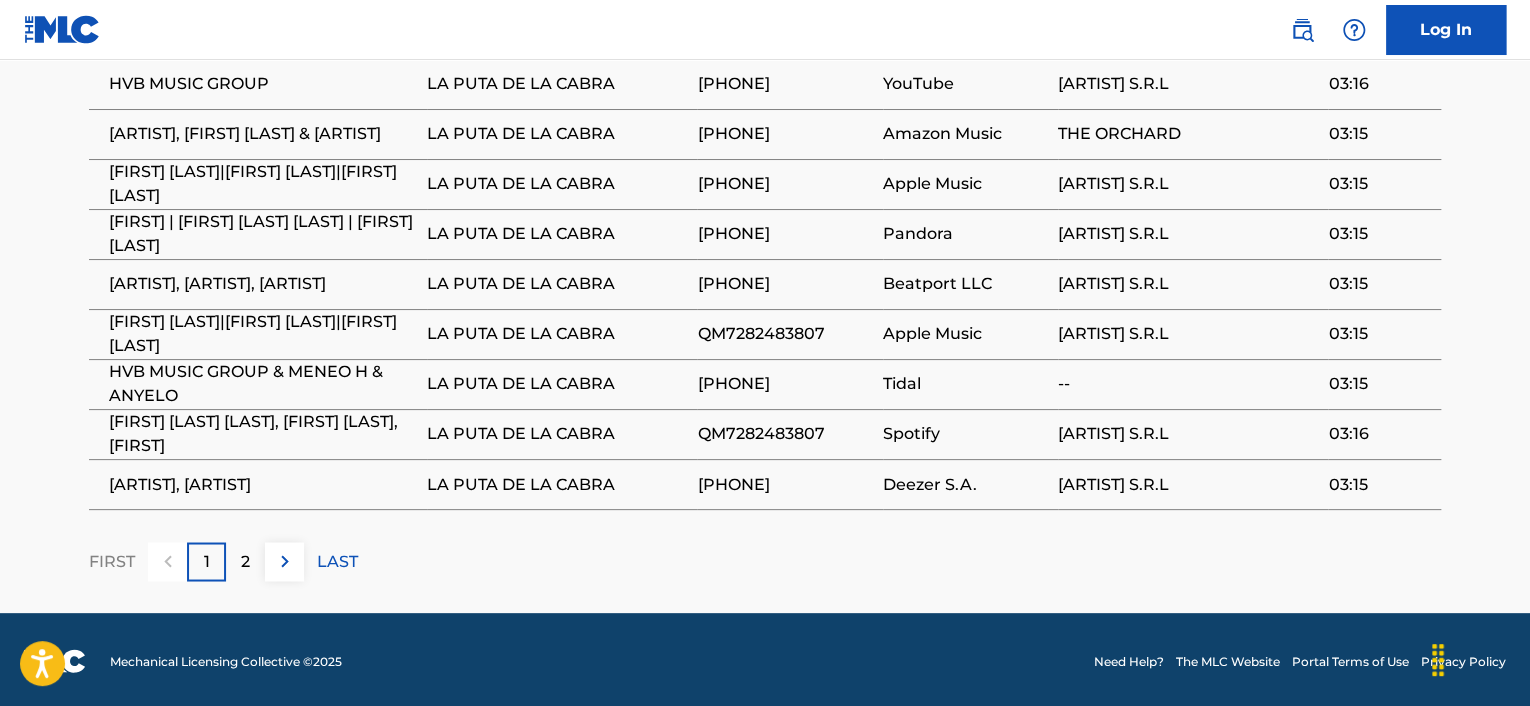 click on "2" at bounding box center (245, 561) 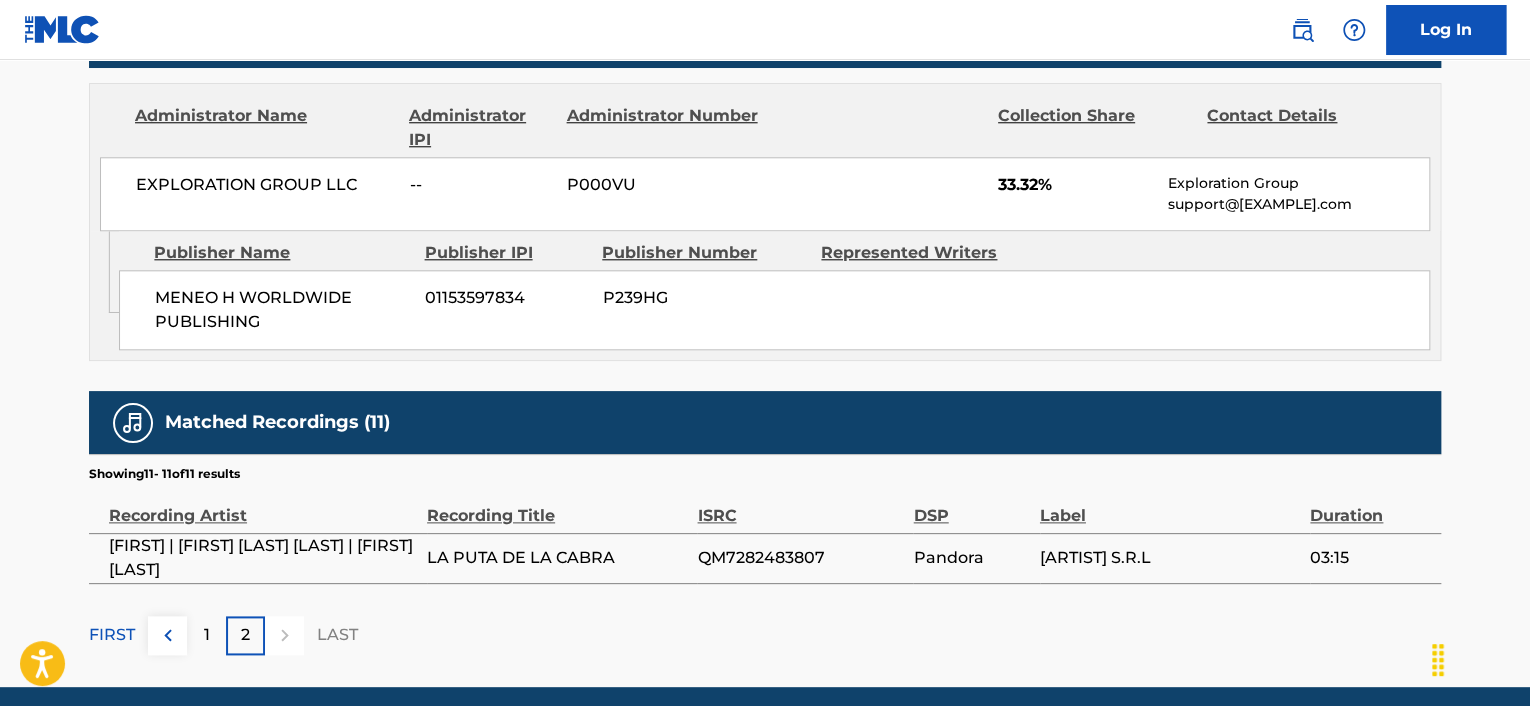 scroll, scrollTop: 1002, scrollLeft: 0, axis: vertical 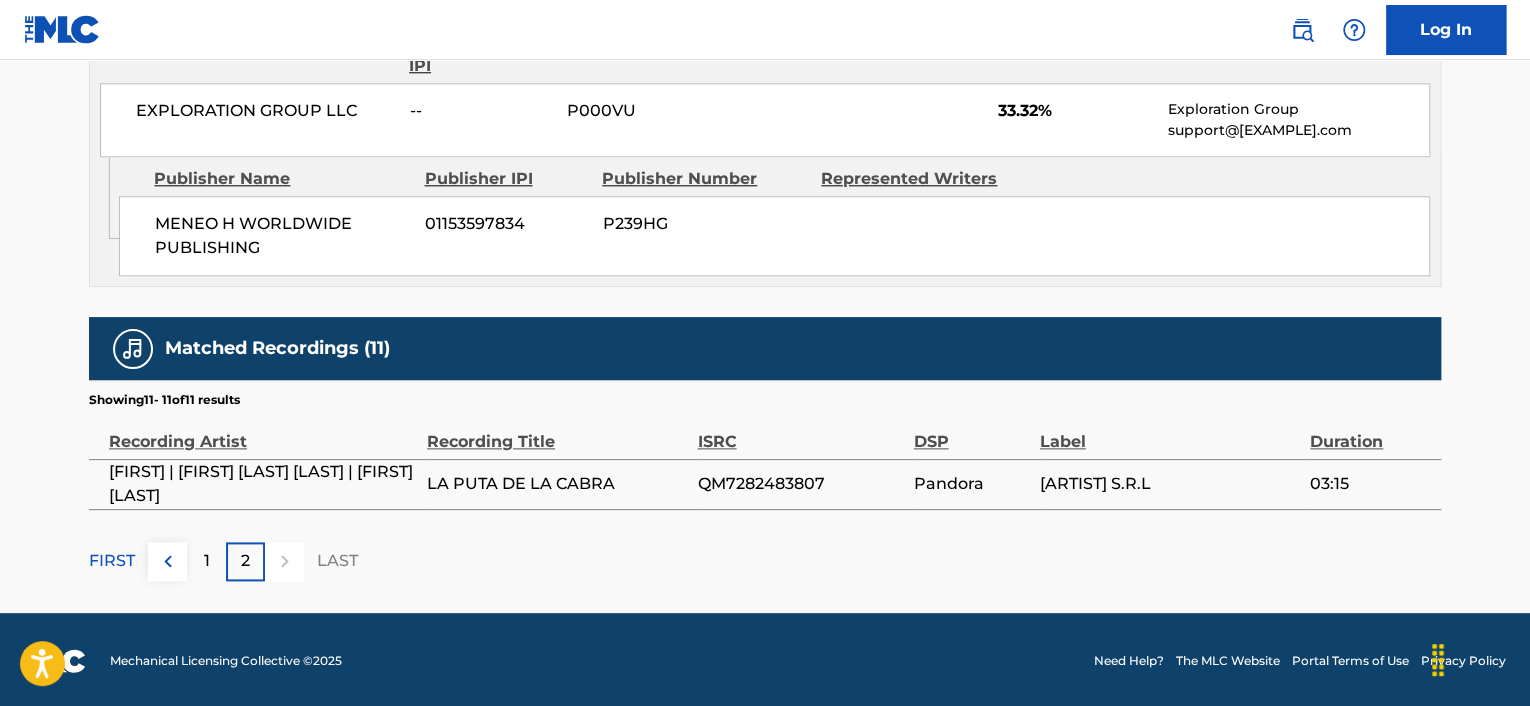 click on "1" at bounding box center [206, 561] 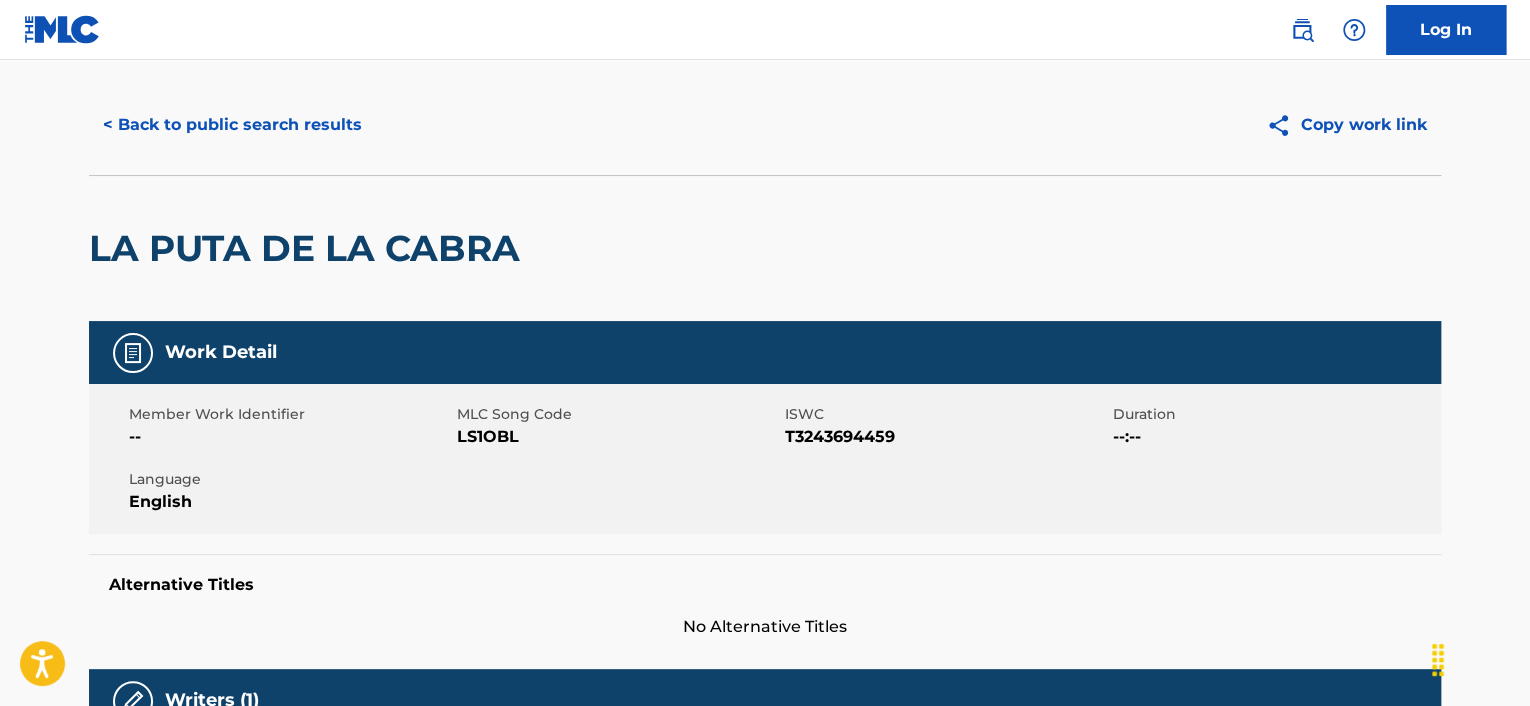 scroll, scrollTop: 0, scrollLeft: 0, axis: both 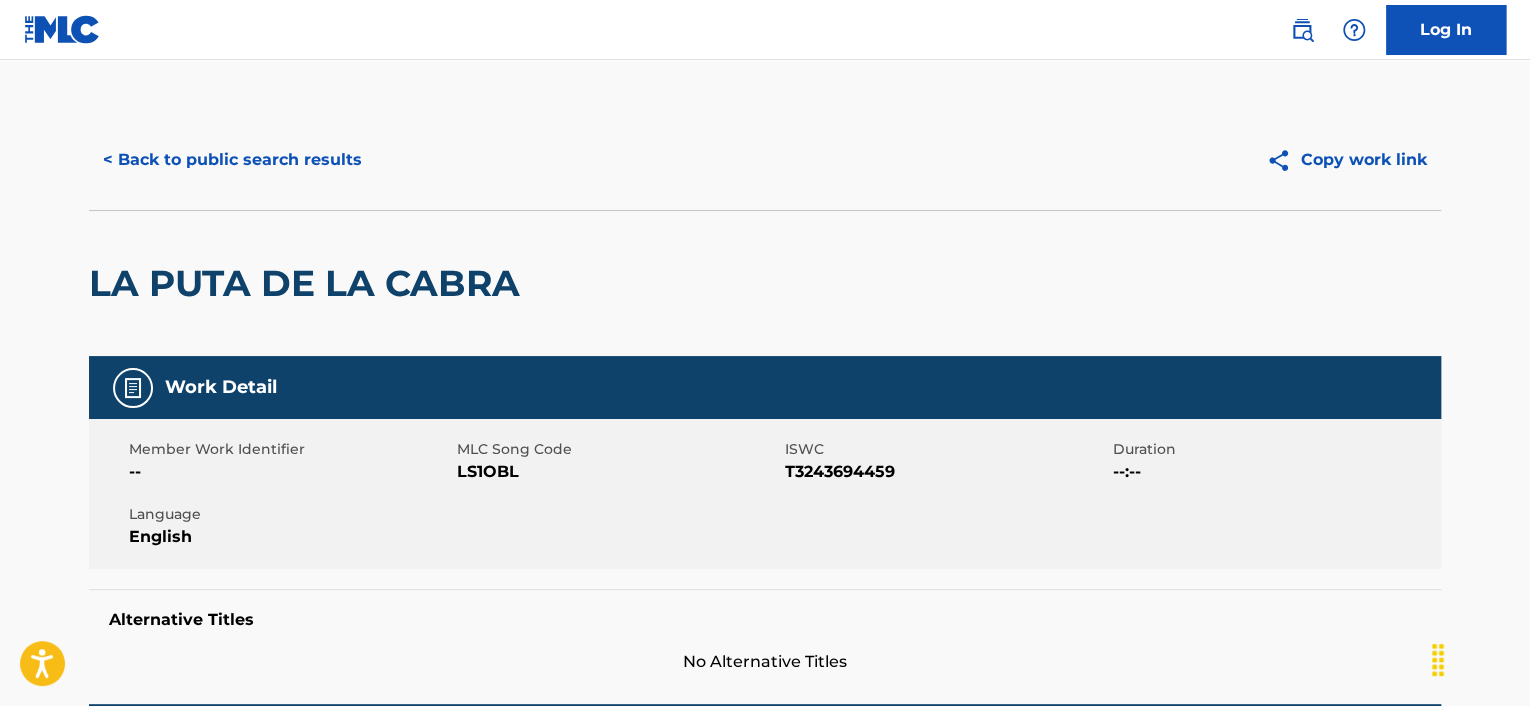 click on "< Back to public search results" at bounding box center (232, 160) 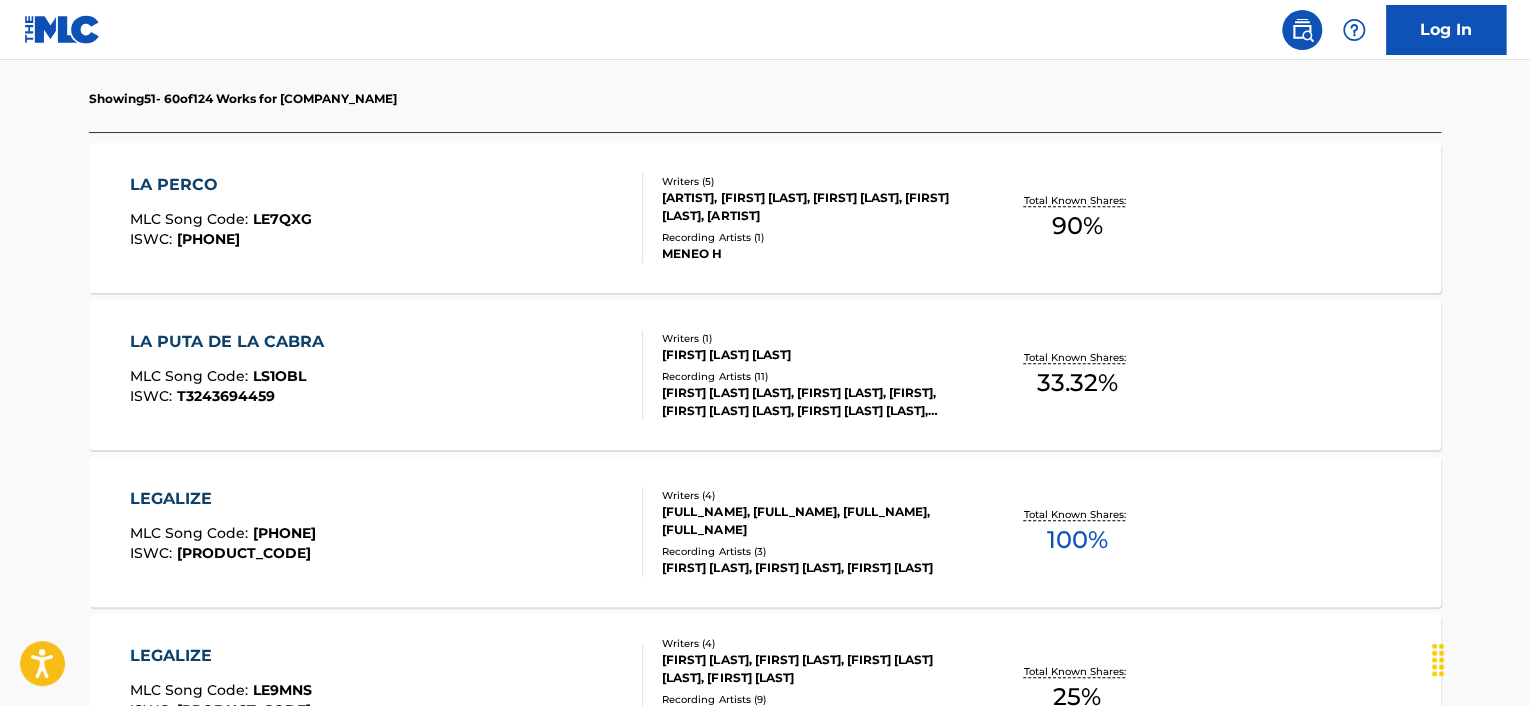 scroll, scrollTop: 548, scrollLeft: 0, axis: vertical 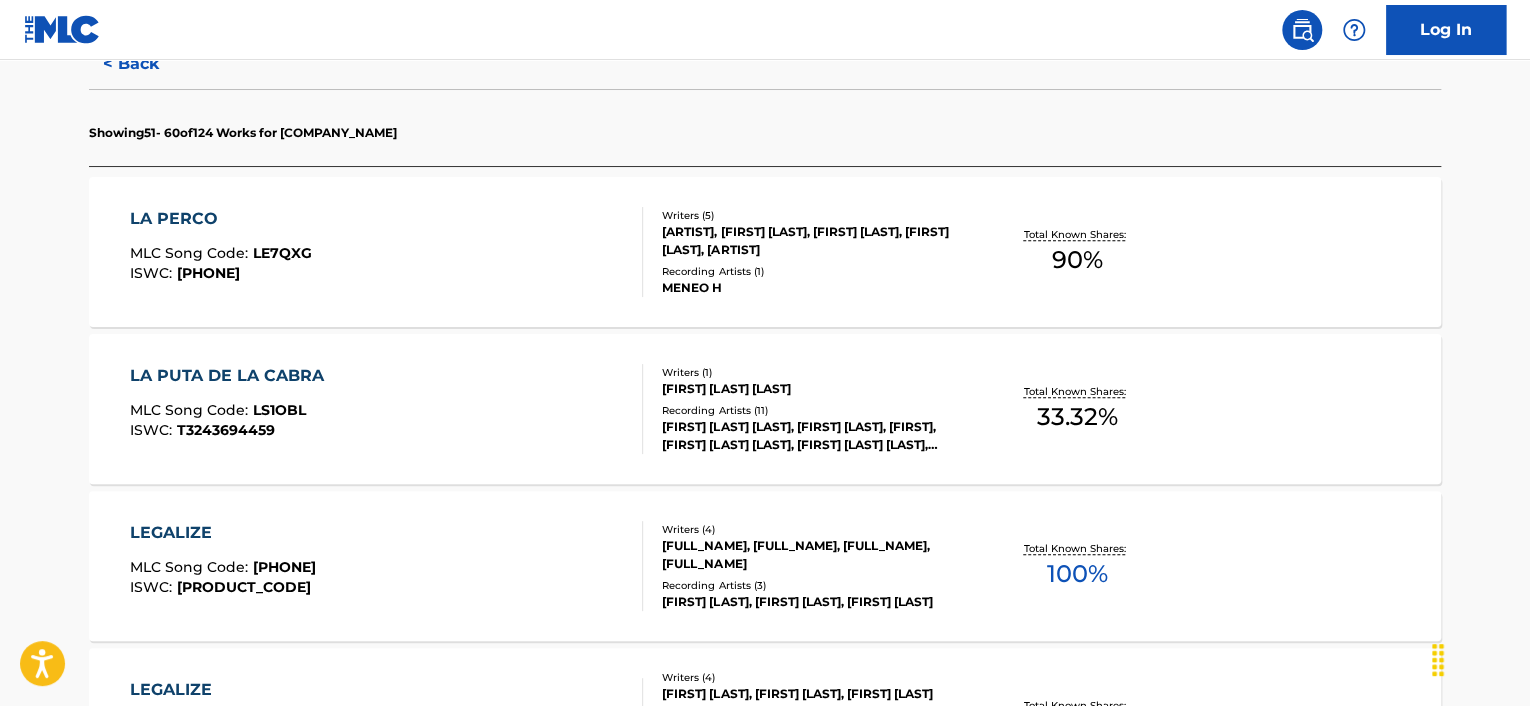 click on "LA PERCO" at bounding box center (221, 219) 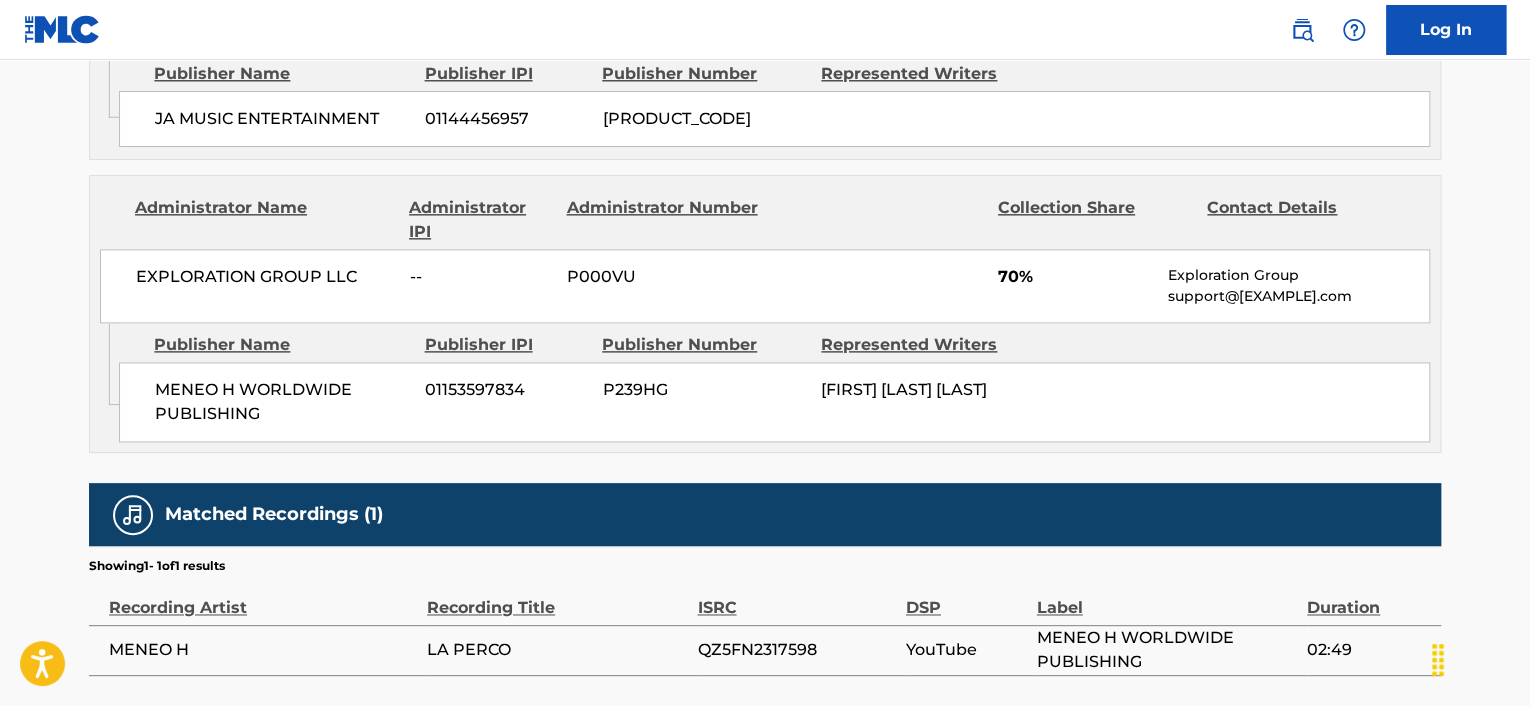 scroll, scrollTop: 1304, scrollLeft: 0, axis: vertical 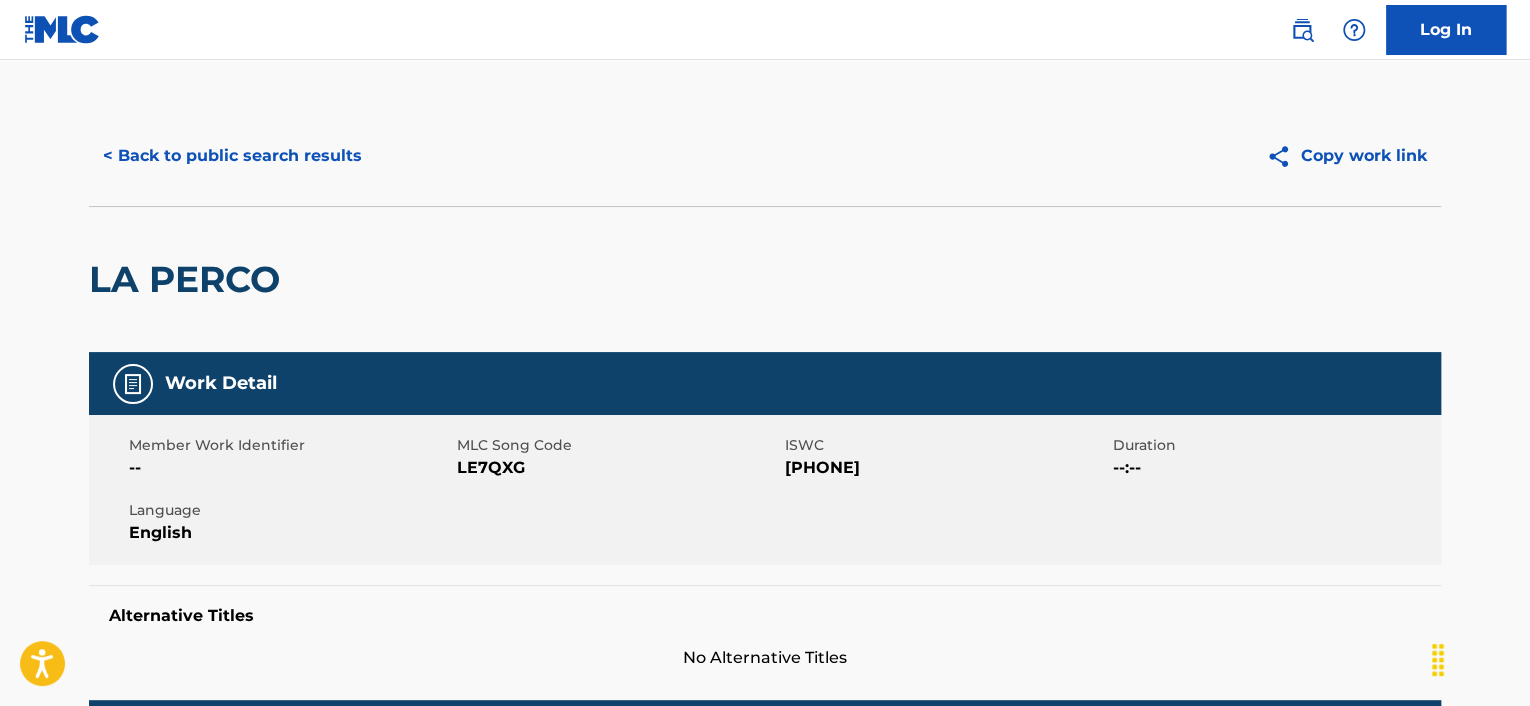 click on "< Back to public search results" at bounding box center [232, 156] 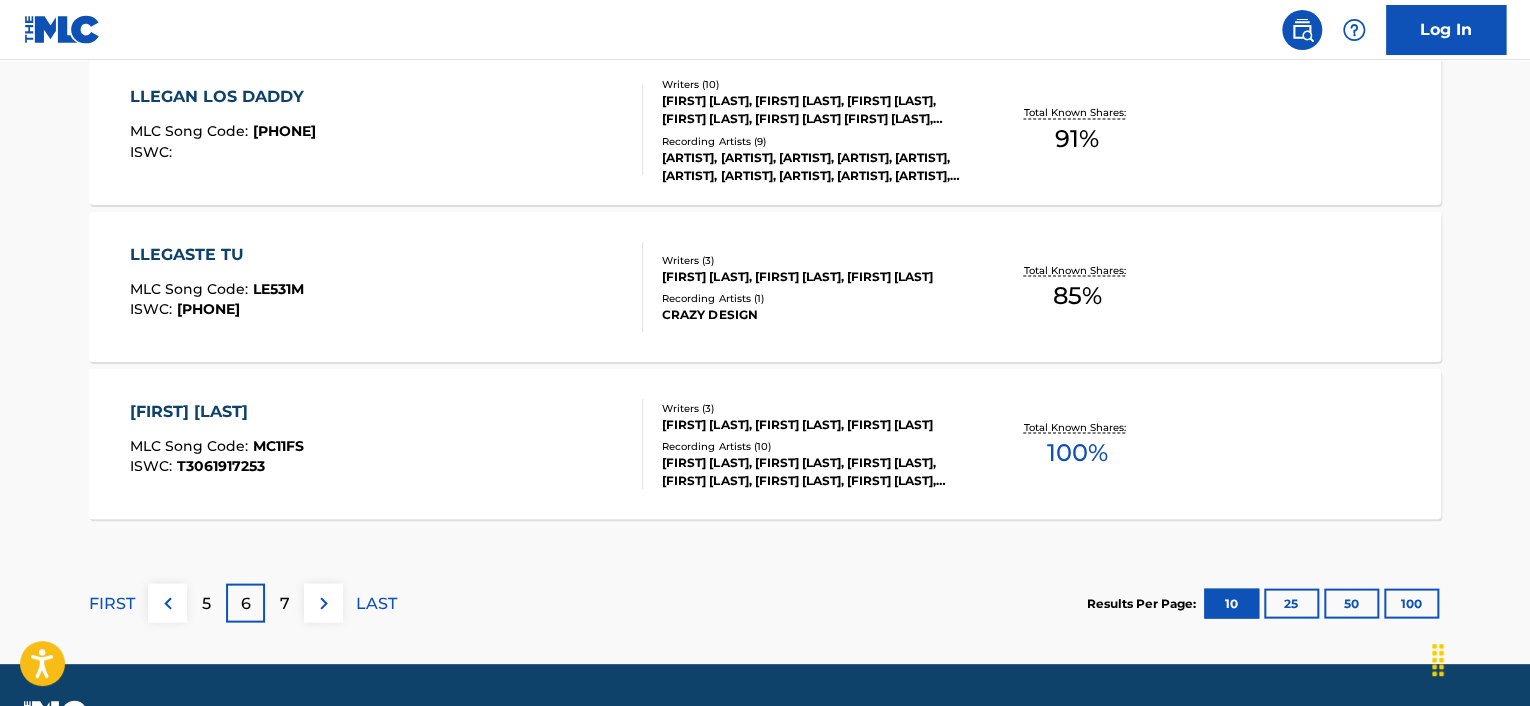 scroll, scrollTop: 1823, scrollLeft: 0, axis: vertical 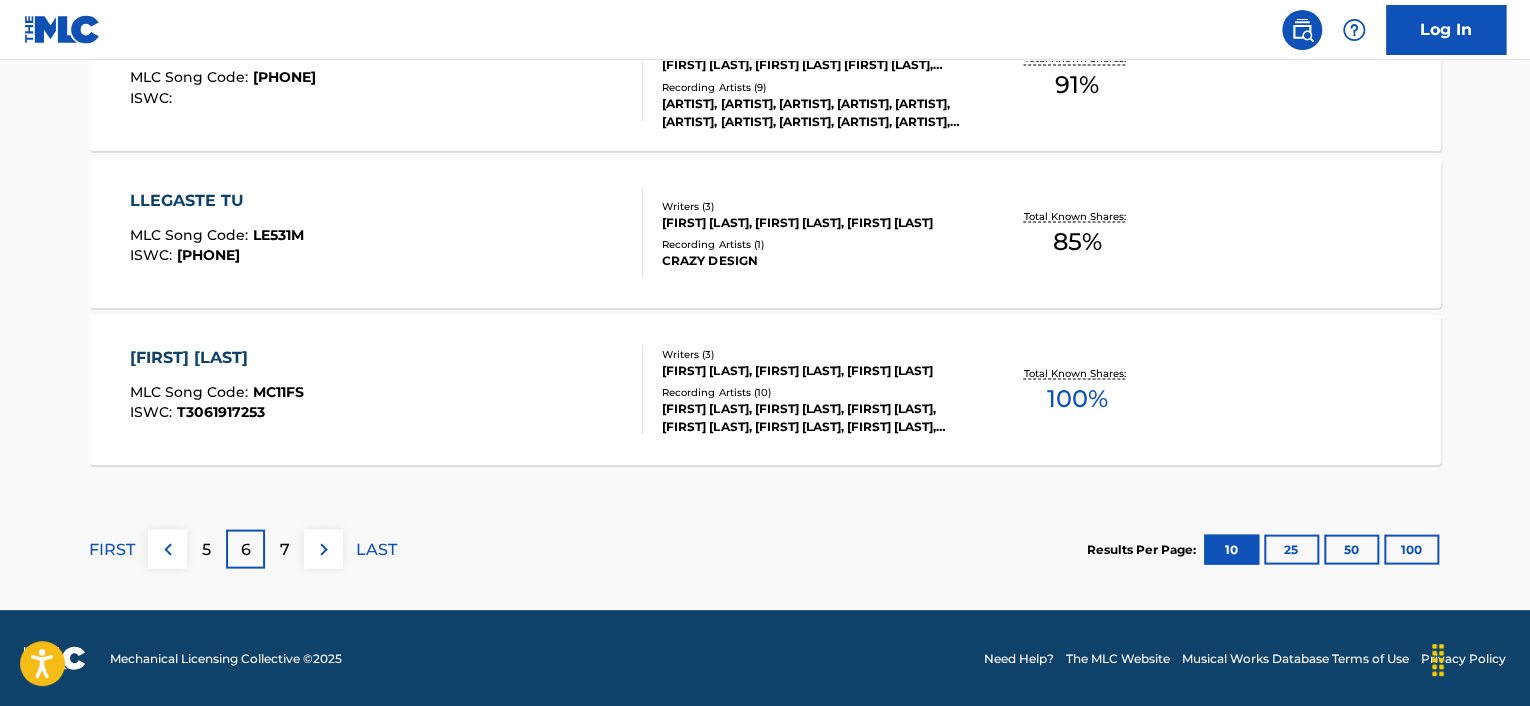click on "7" at bounding box center [285, 549] 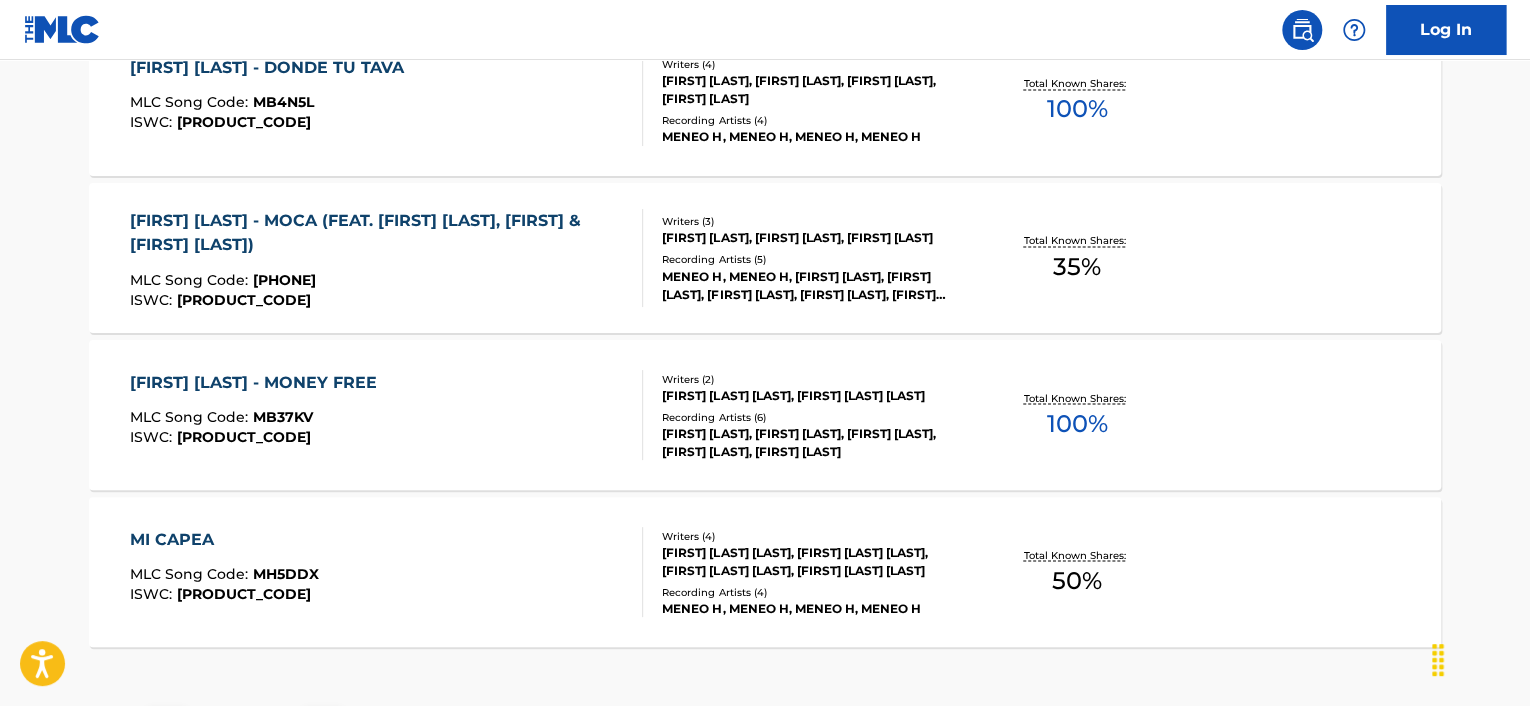 scroll, scrollTop: 1823, scrollLeft: 0, axis: vertical 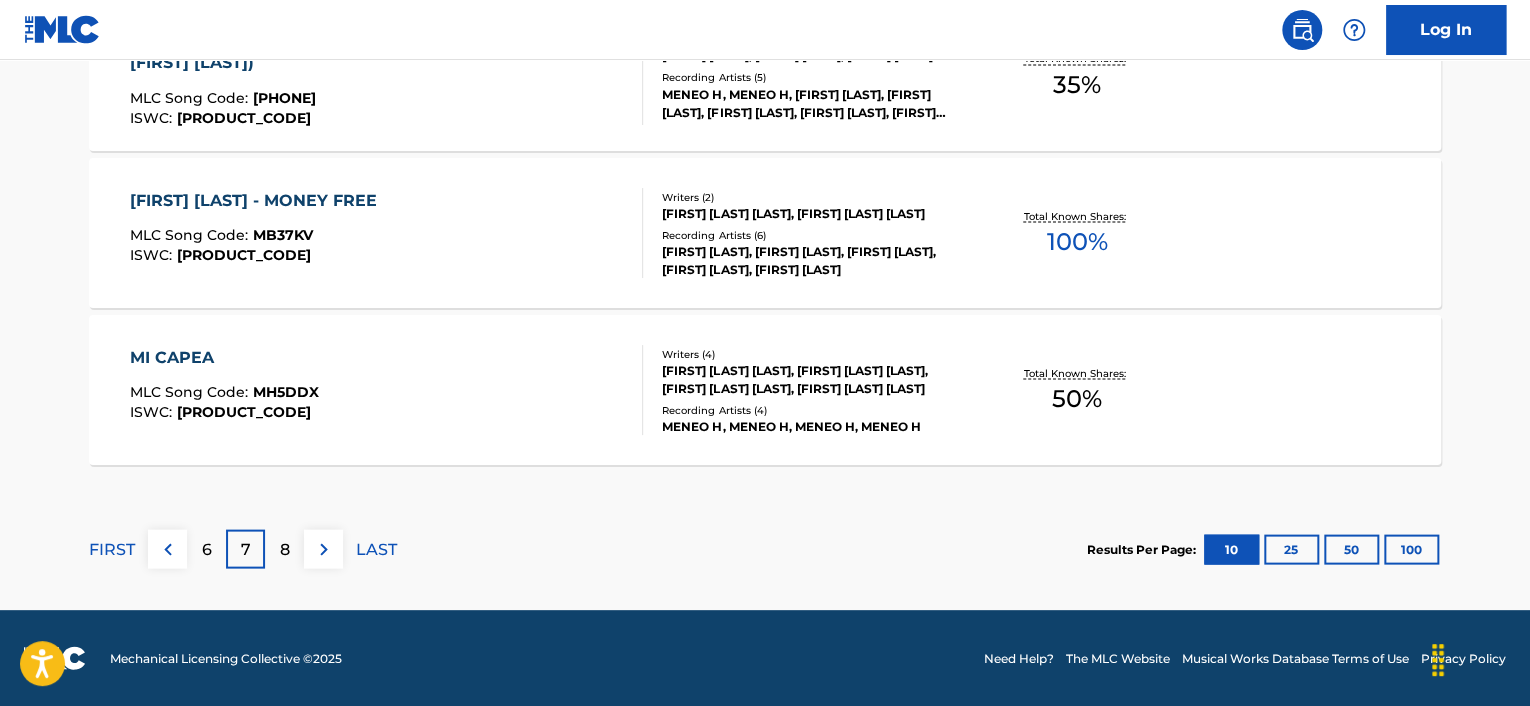 click on "8" at bounding box center (285, 549) 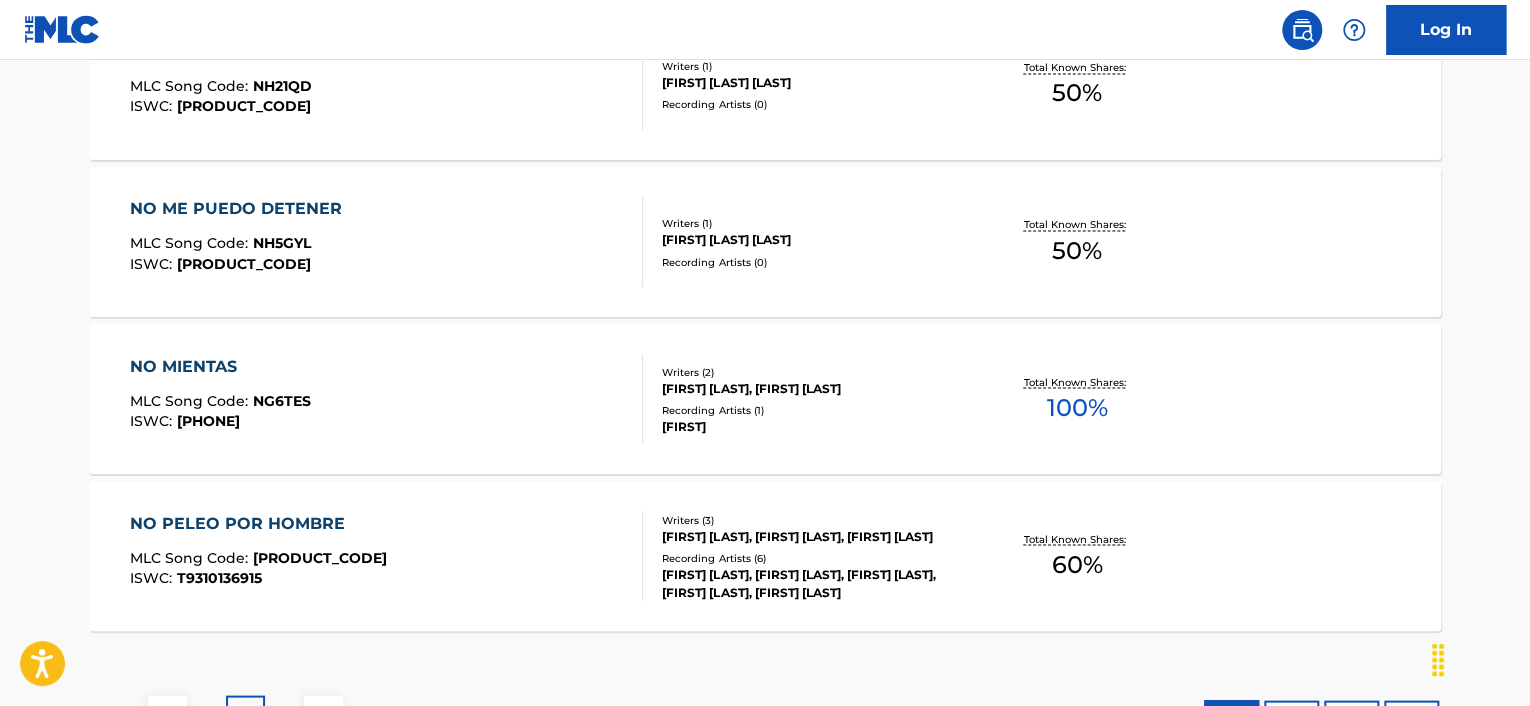 scroll, scrollTop: 1623, scrollLeft: 0, axis: vertical 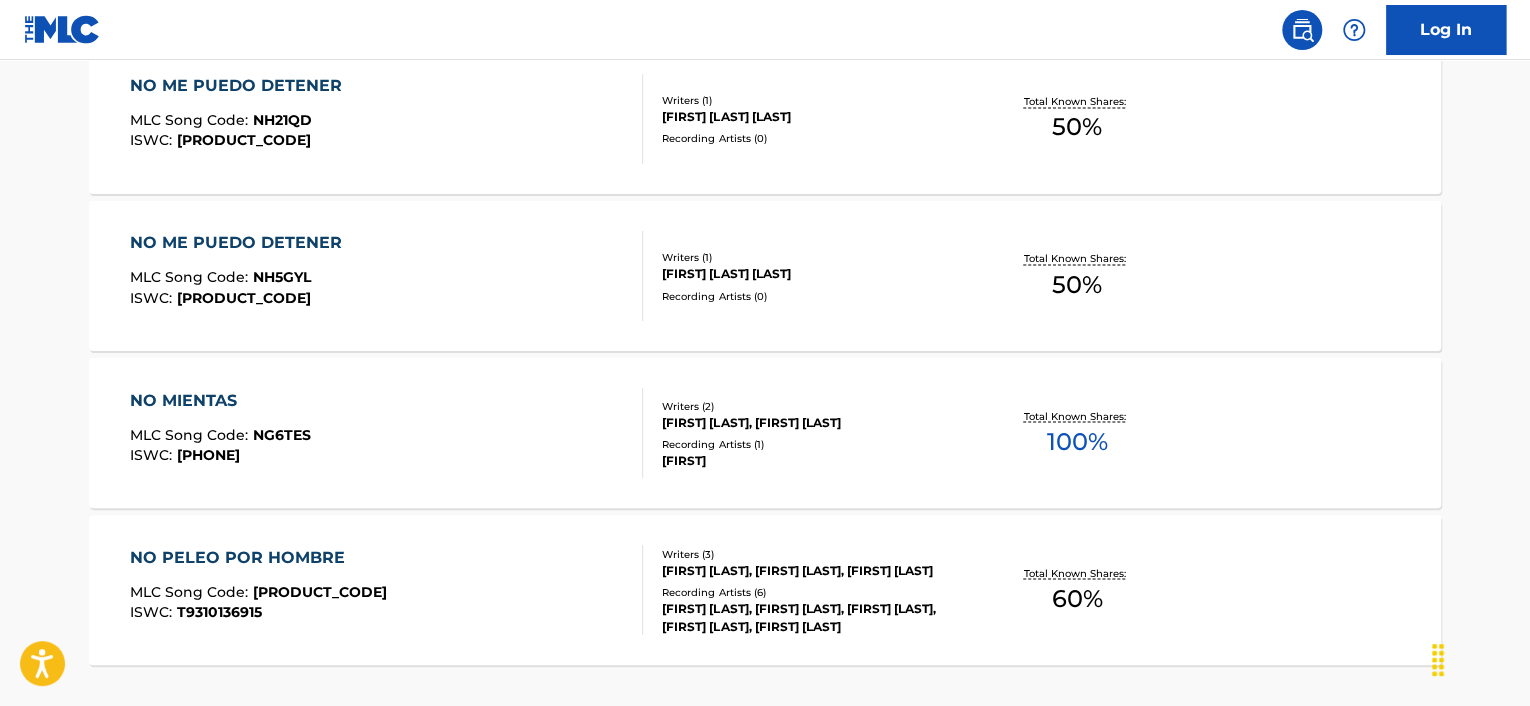 click on "NO ME PUEDO DETENER" at bounding box center [241, 243] 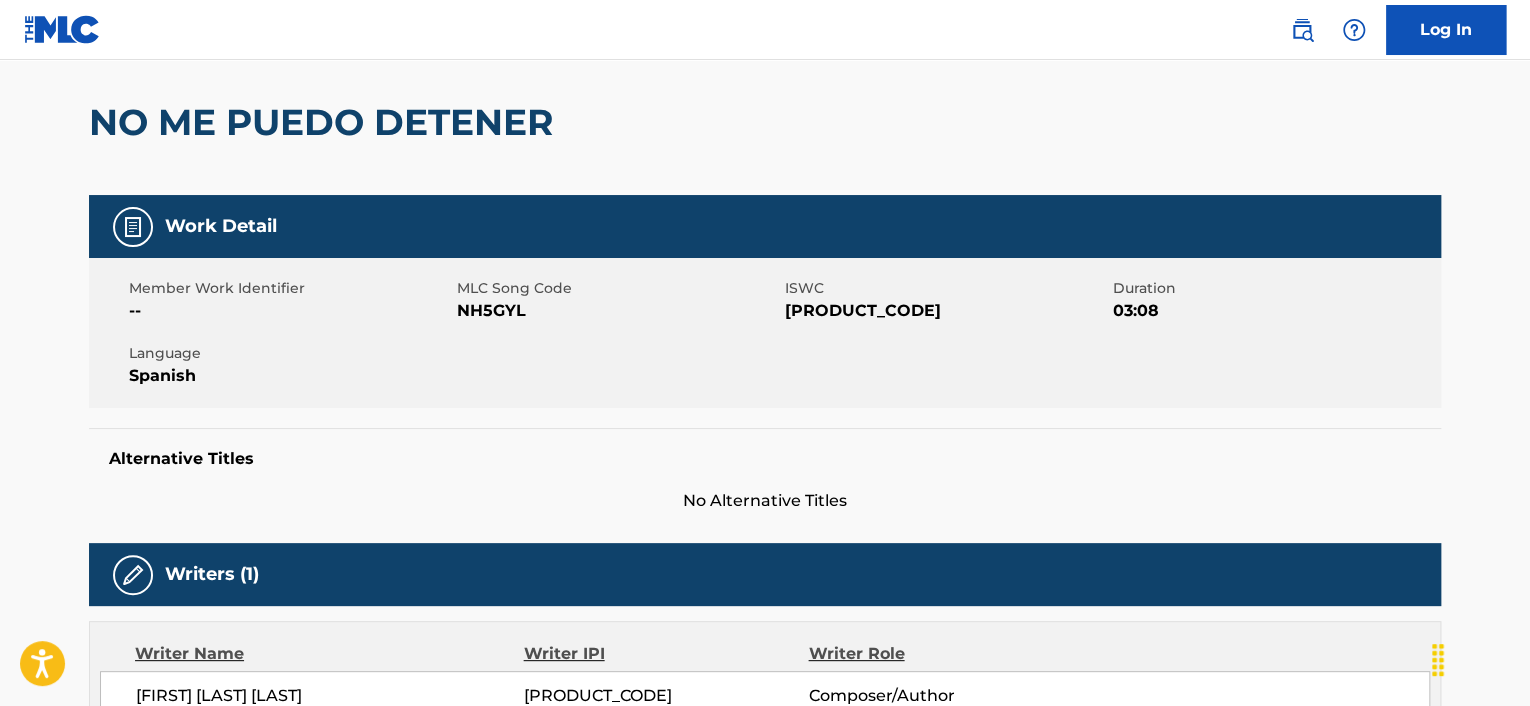 scroll, scrollTop: 0, scrollLeft: 0, axis: both 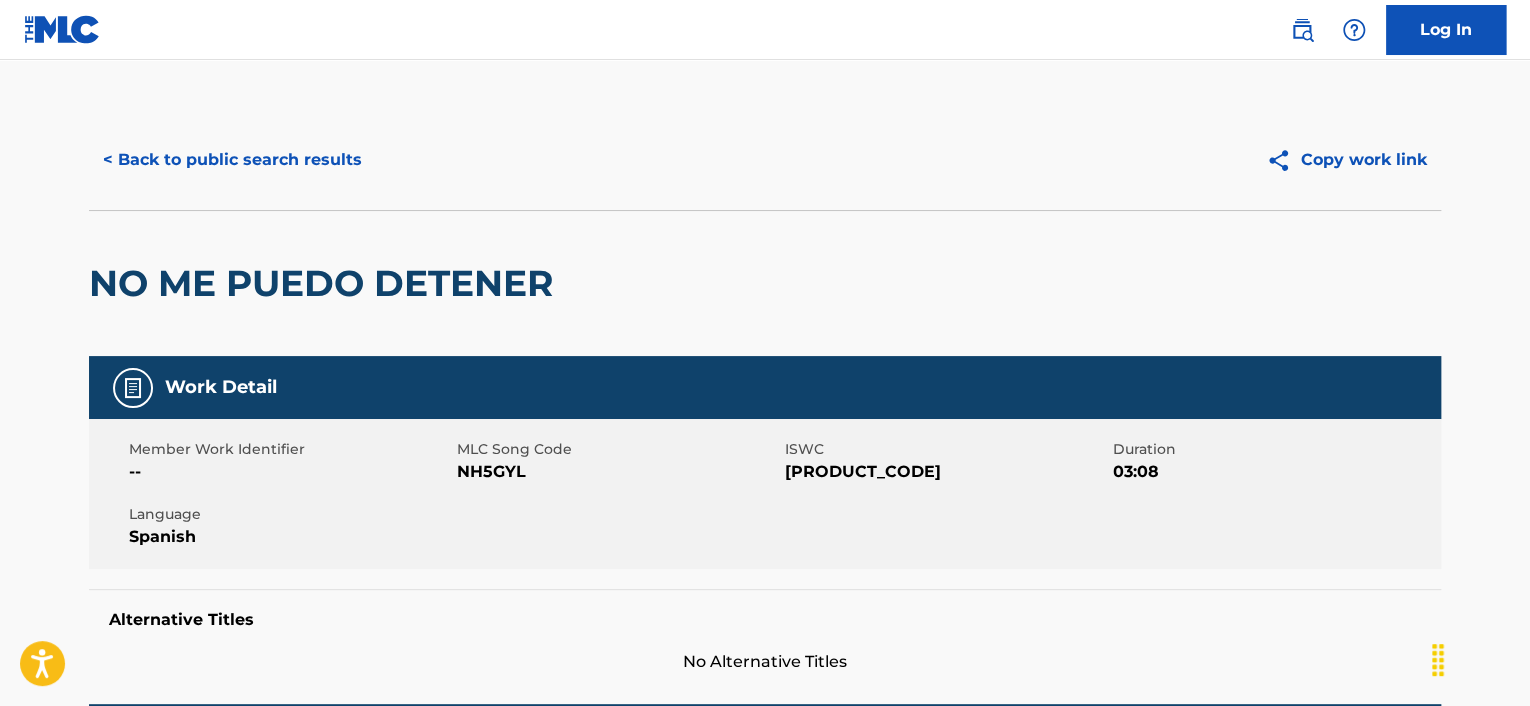 click on "< Back to public search results" at bounding box center [232, 160] 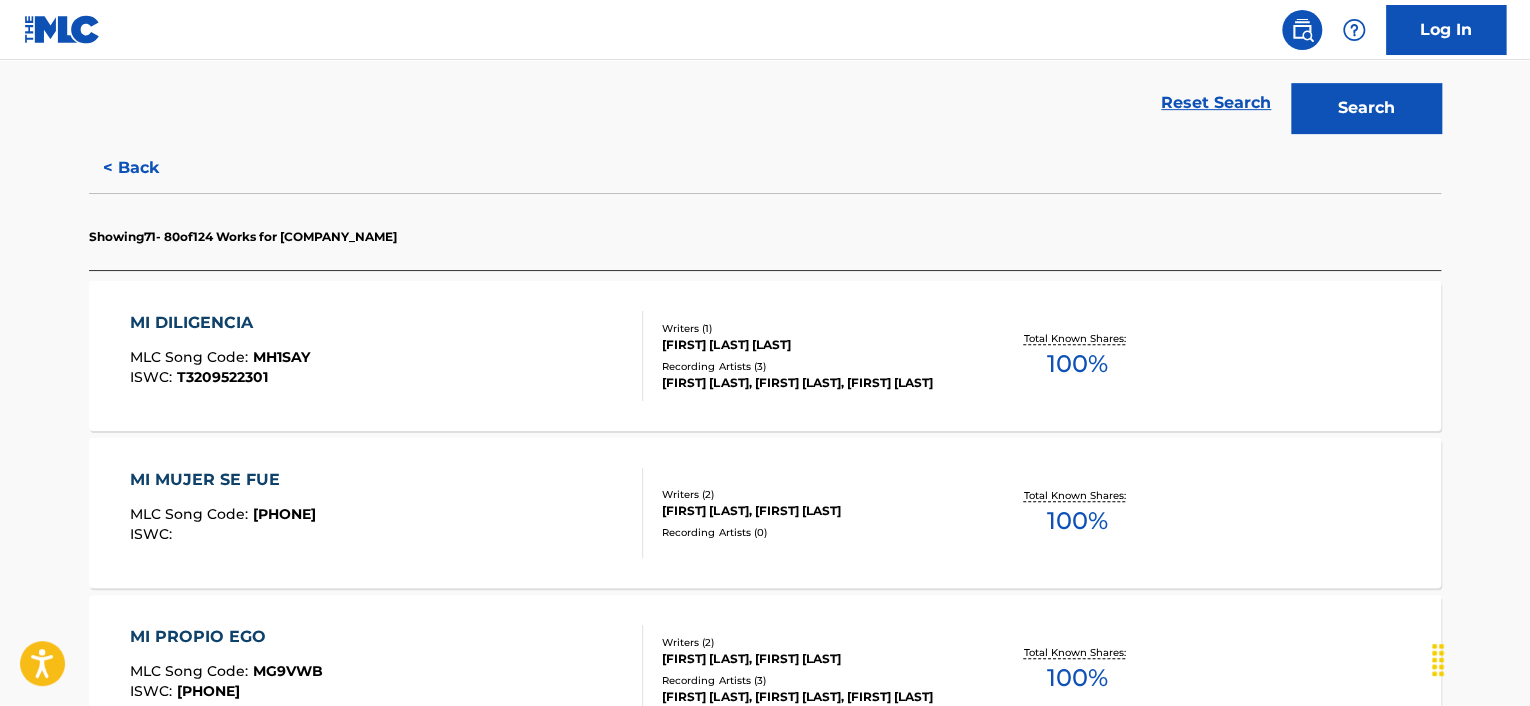scroll, scrollTop: 548, scrollLeft: 0, axis: vertical 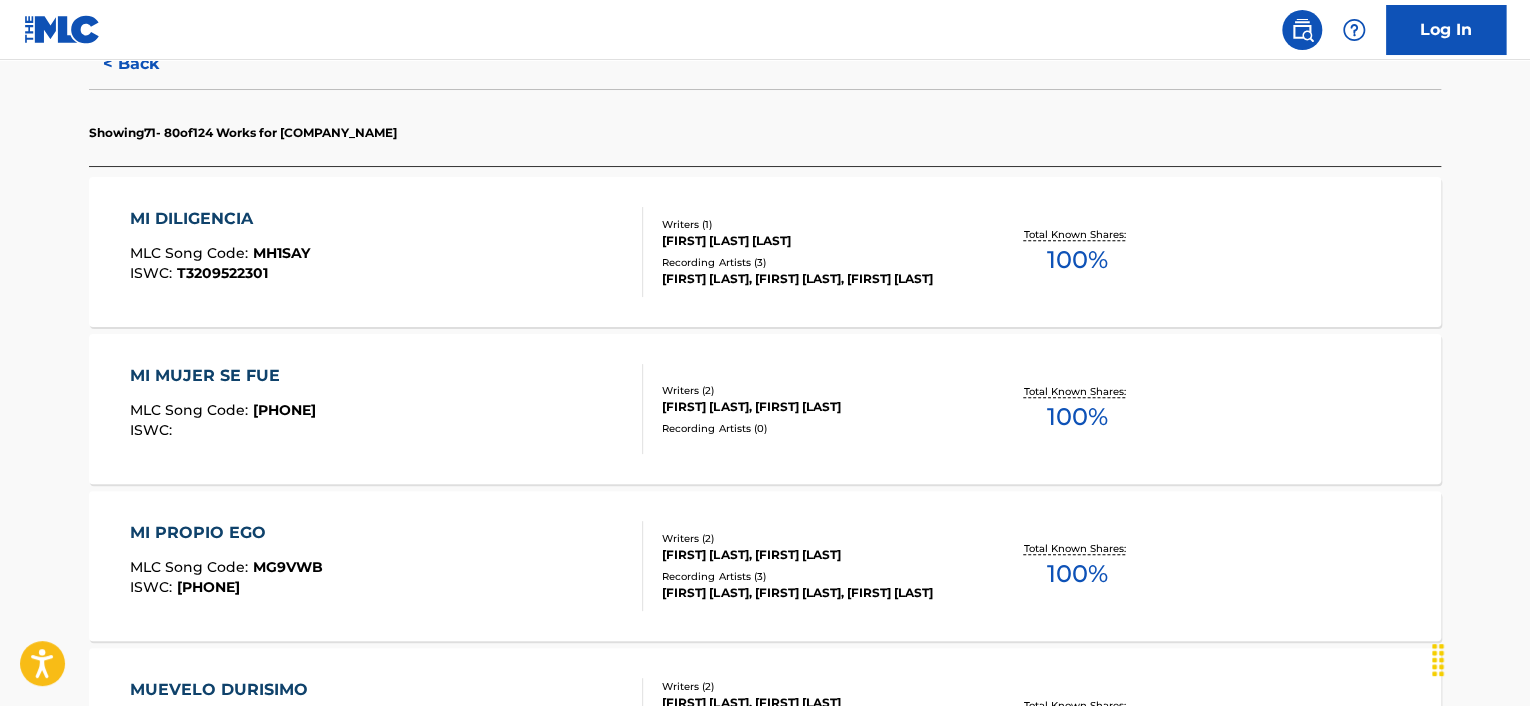 click on "MI DILIGENCIA" at bounding box center (220, 219) 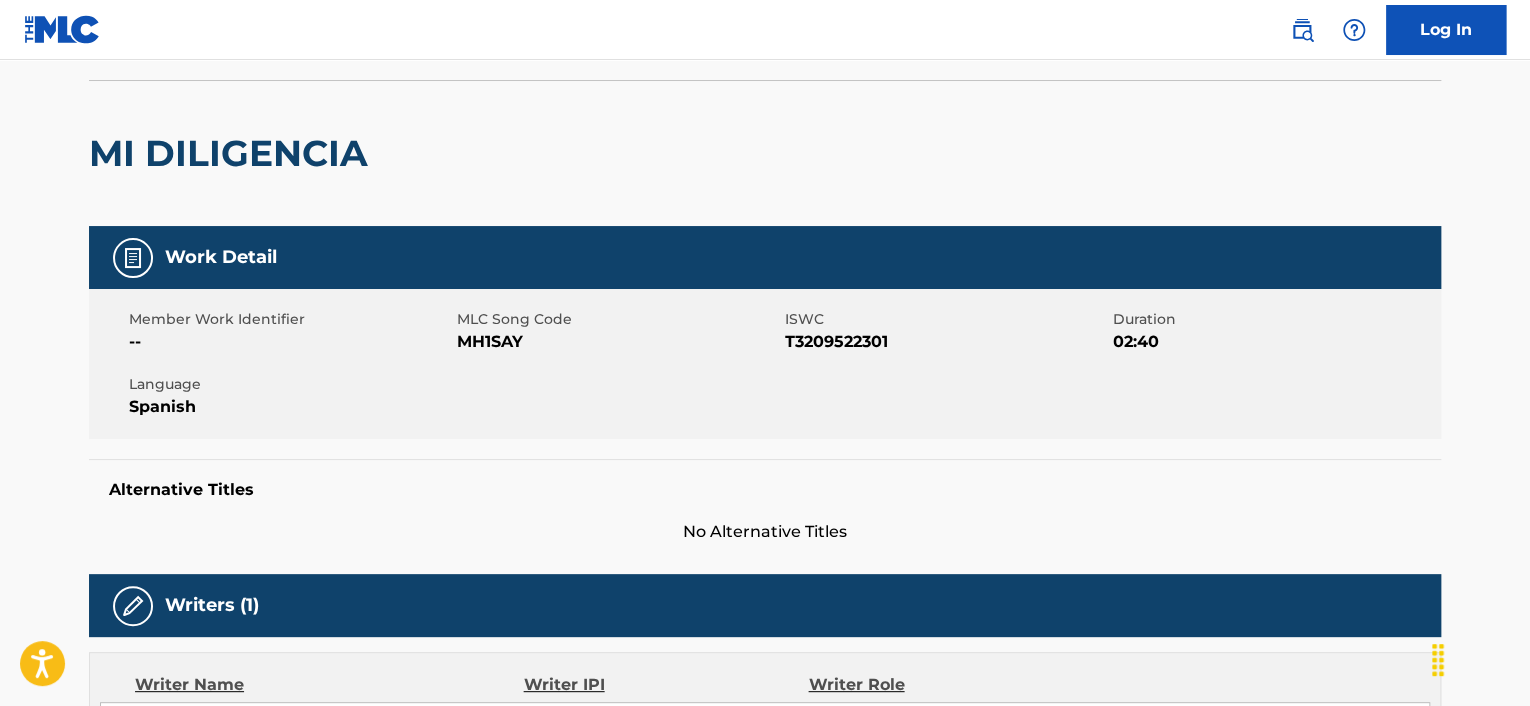 scroll, scrollTop: 0, scrollLeft: 0, axis: both 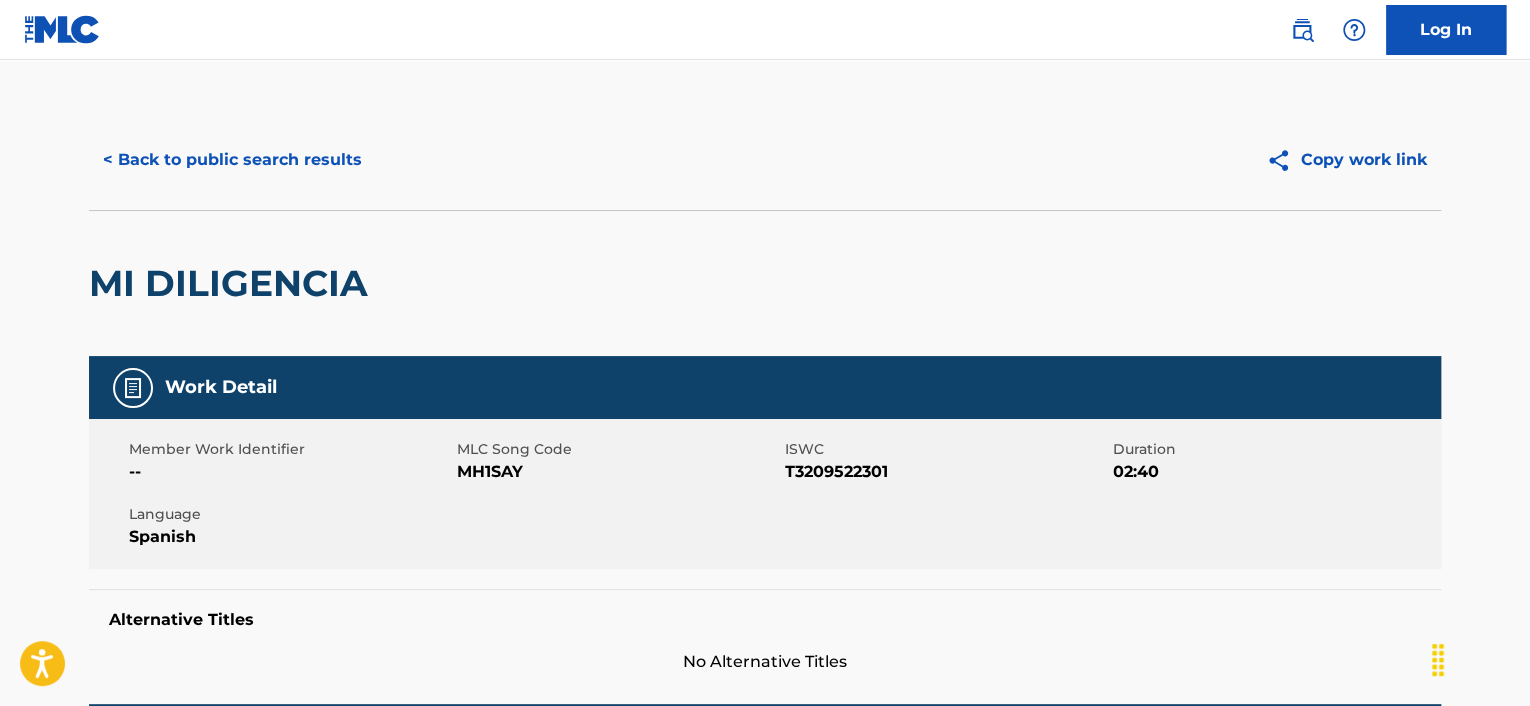 click on "< Back to public search results" at bounding box center (232, 160) 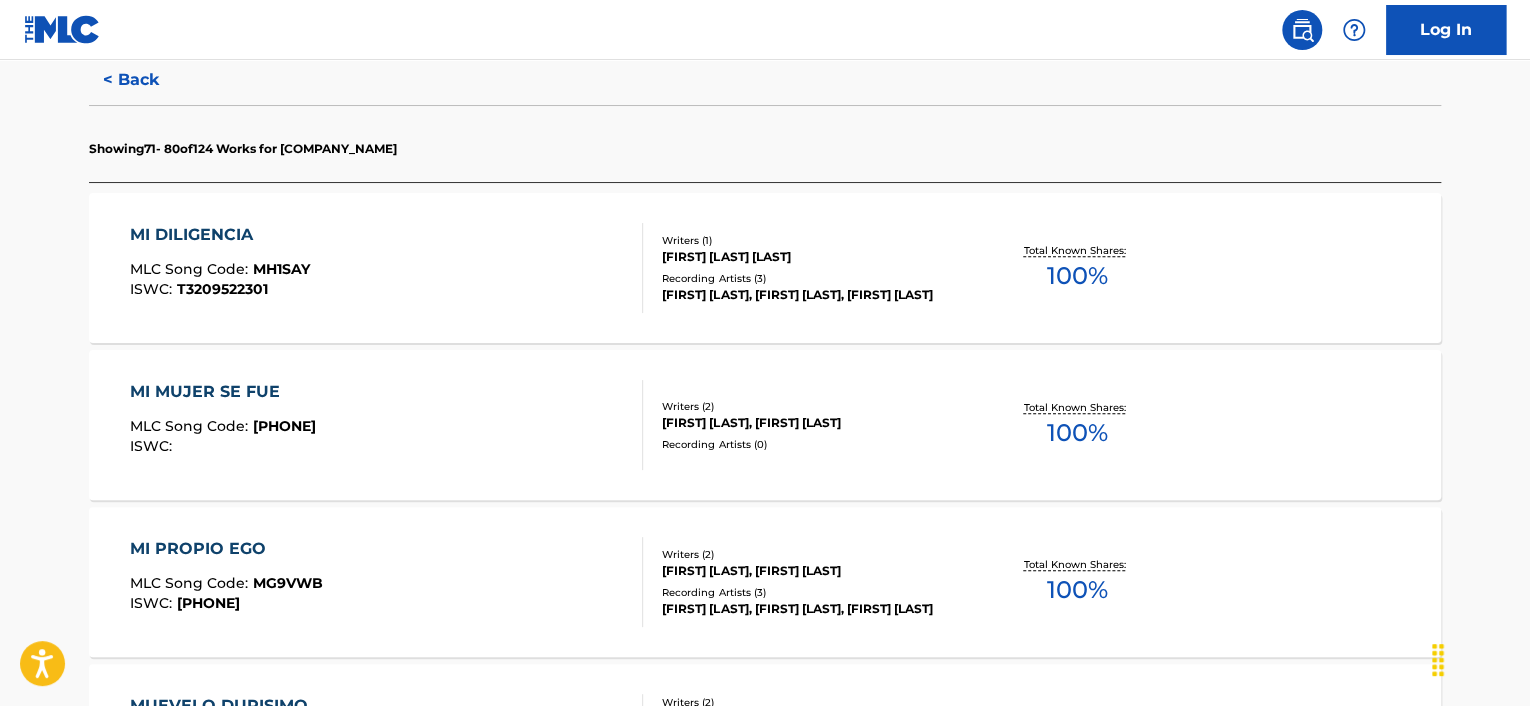 scroll, scrollTop: 648, scrollLeft: 0, axis: vertical 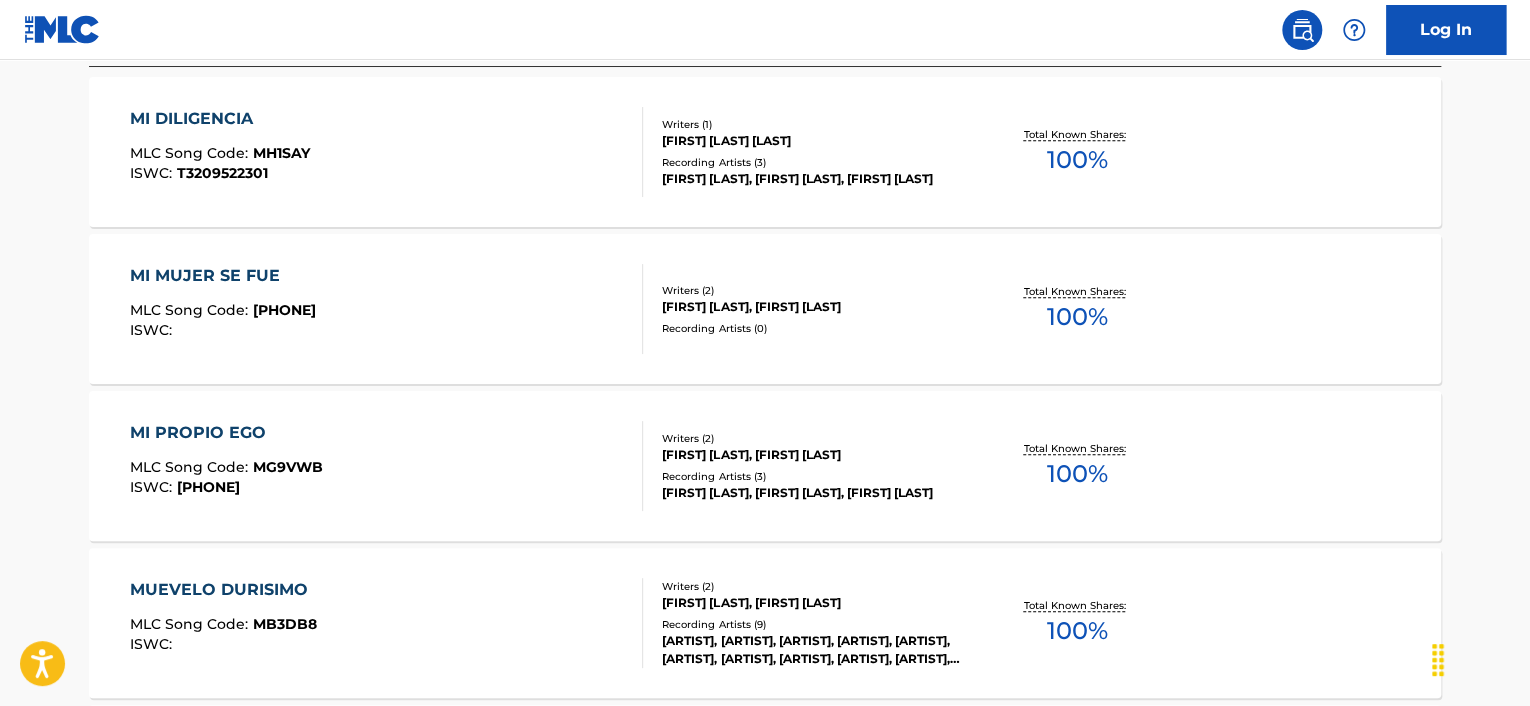 click on "MI PROPIO EGO" at bounding box center [226, 433] 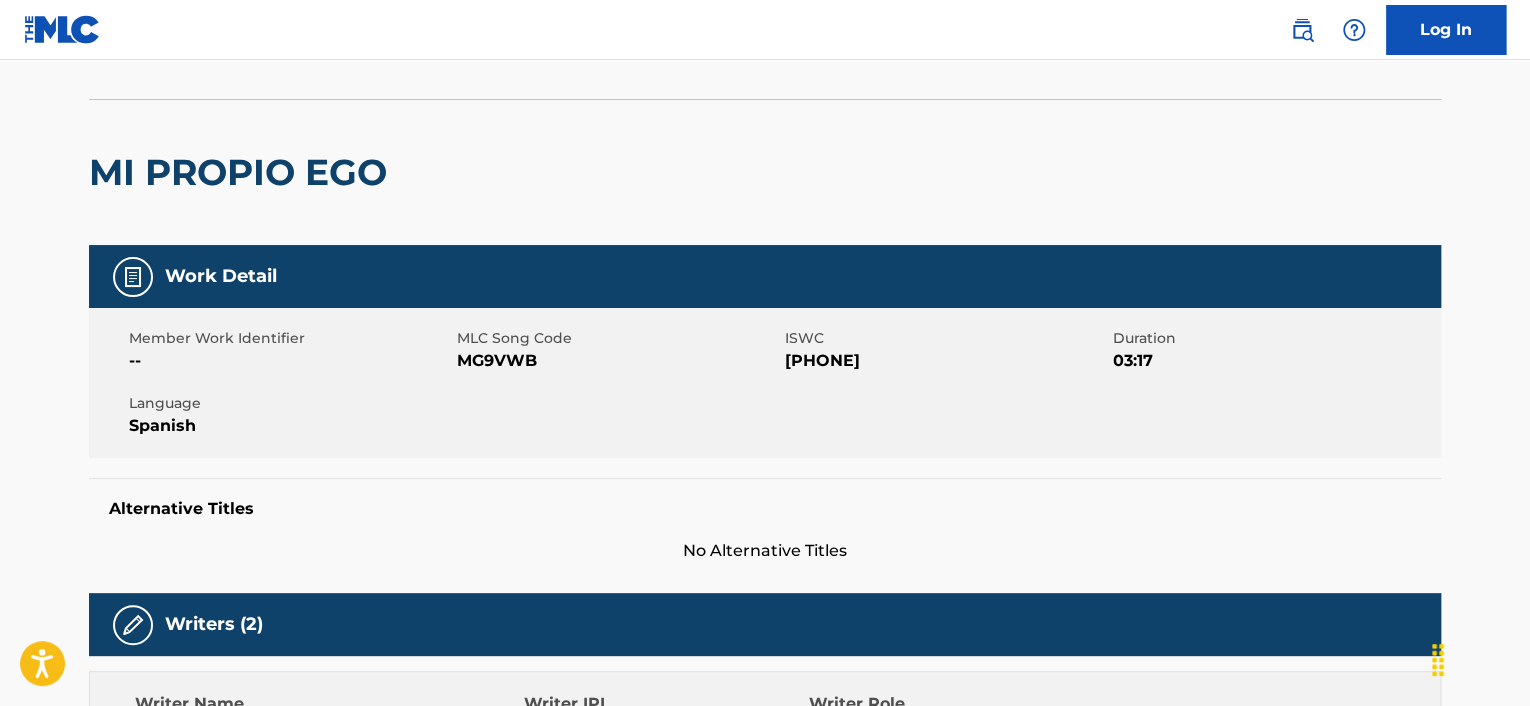 scroll, scrollTop: 0, scrollLeft: 0, axis: both 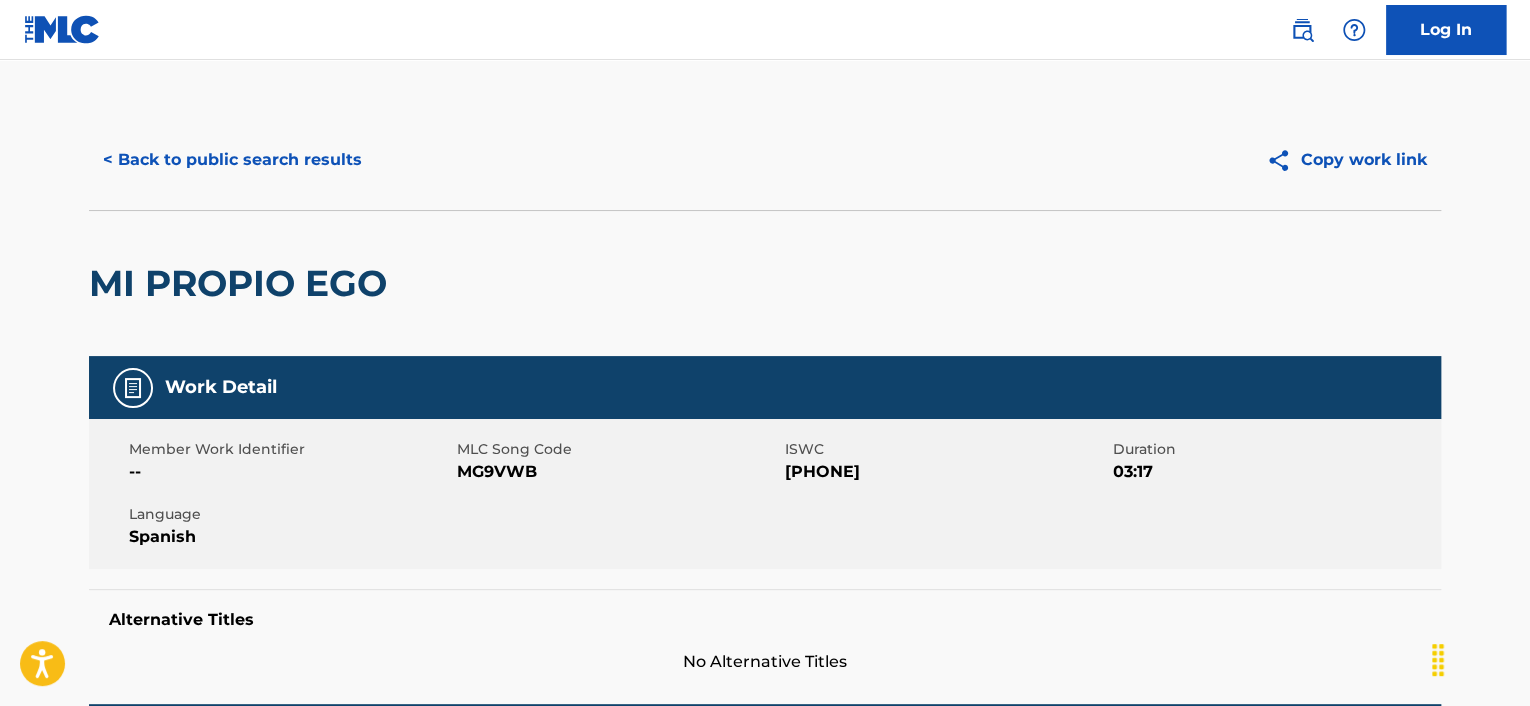 click on "< Back to public search results" at bounding box center (232, 160) 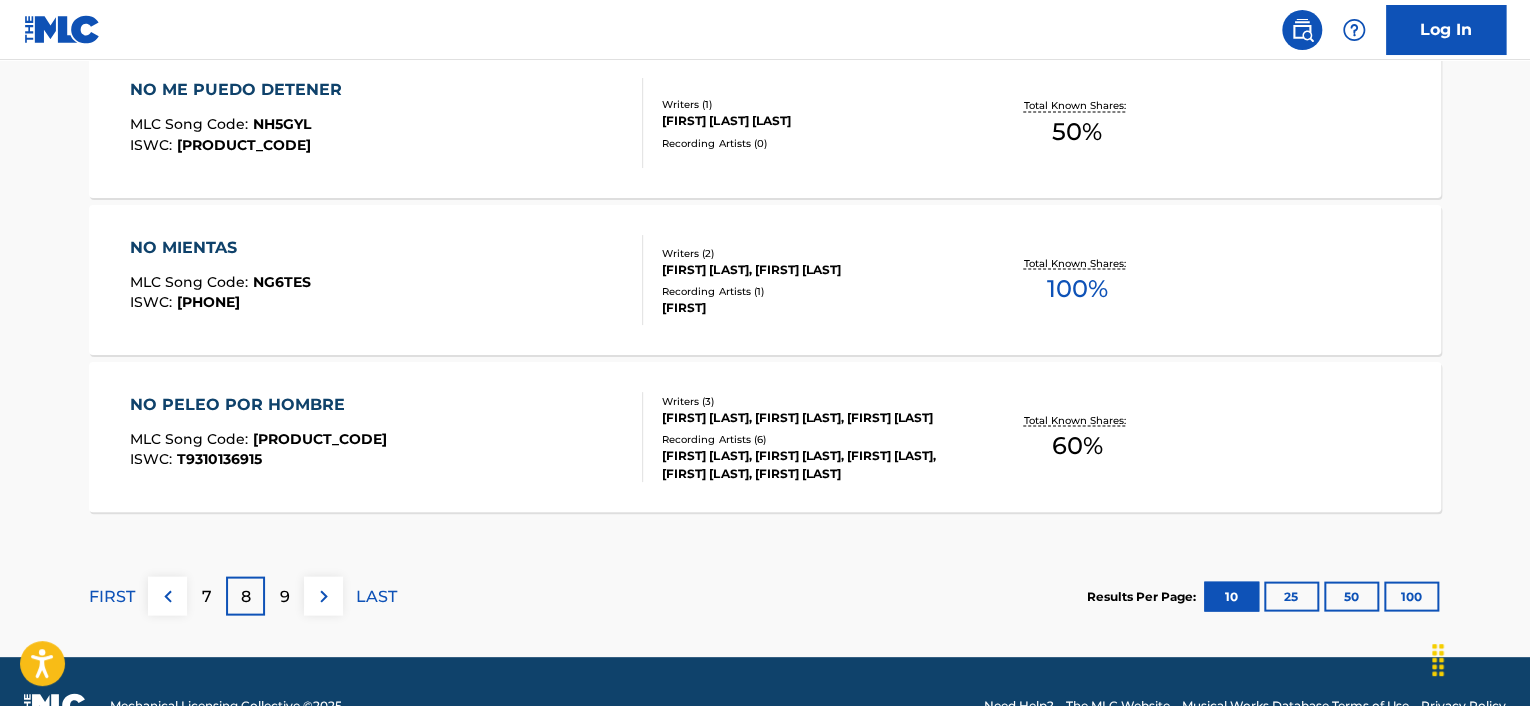 scroll, scrollTop: 1823, scrollLeft: 0, axis: vertical 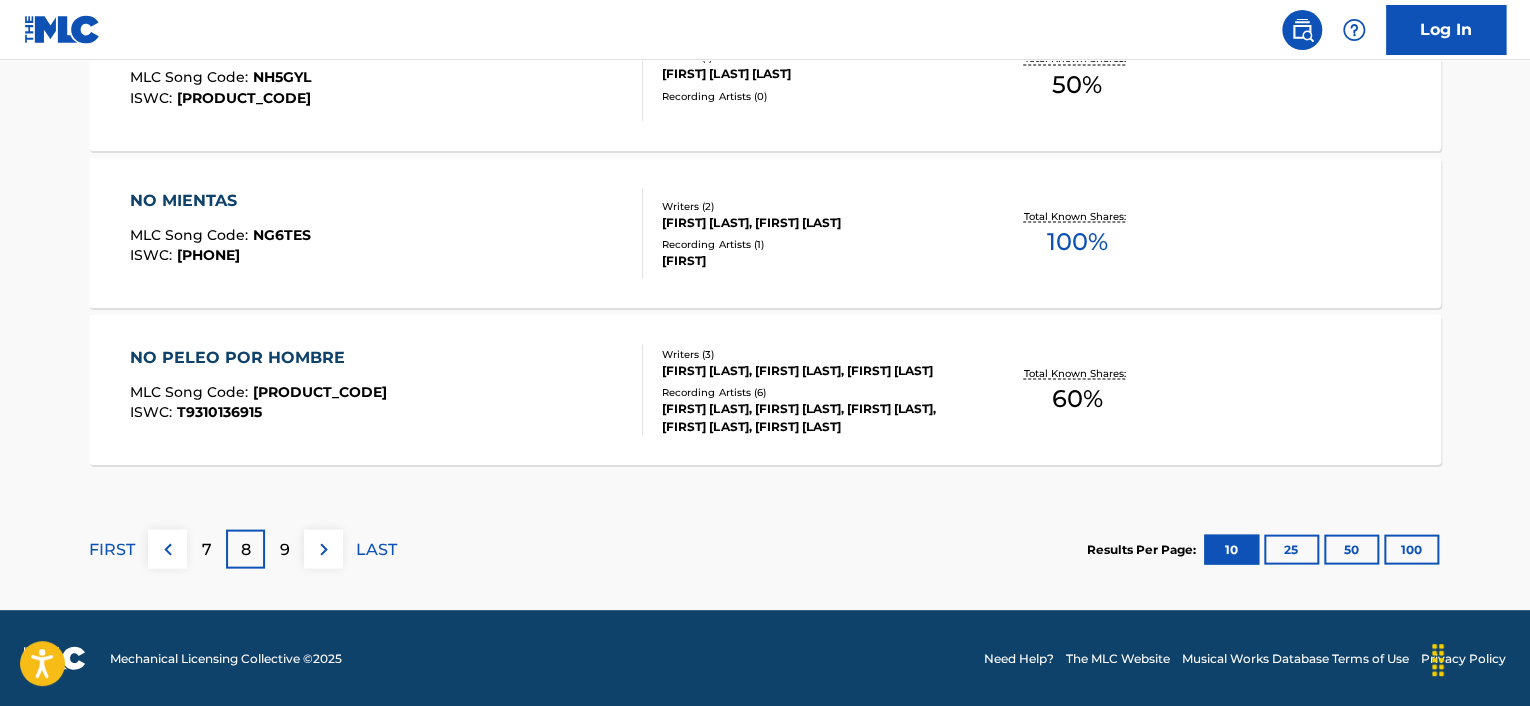 click on "9" at bounding box center [285, 549] 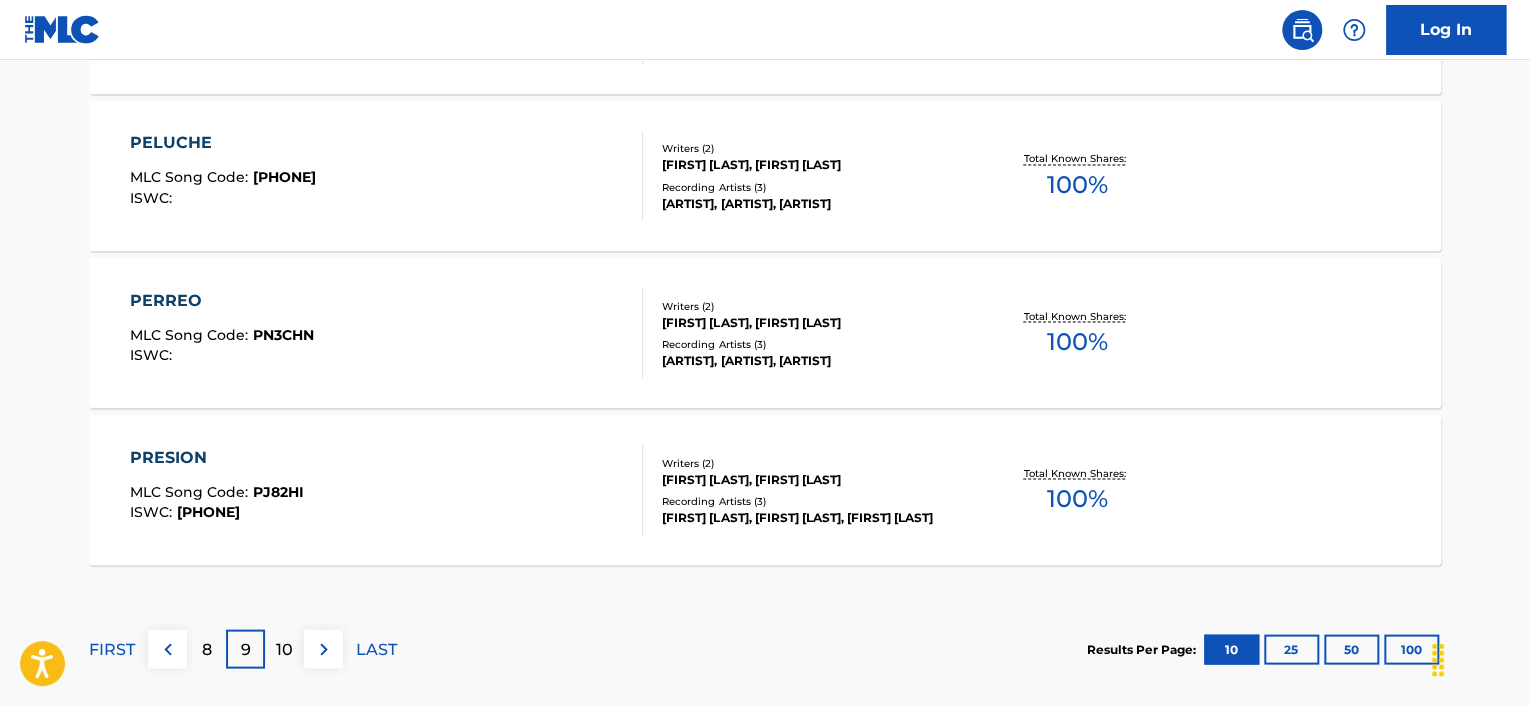 scroll, scrollTop: 1823, scrollLeft: 0, axis: vertical 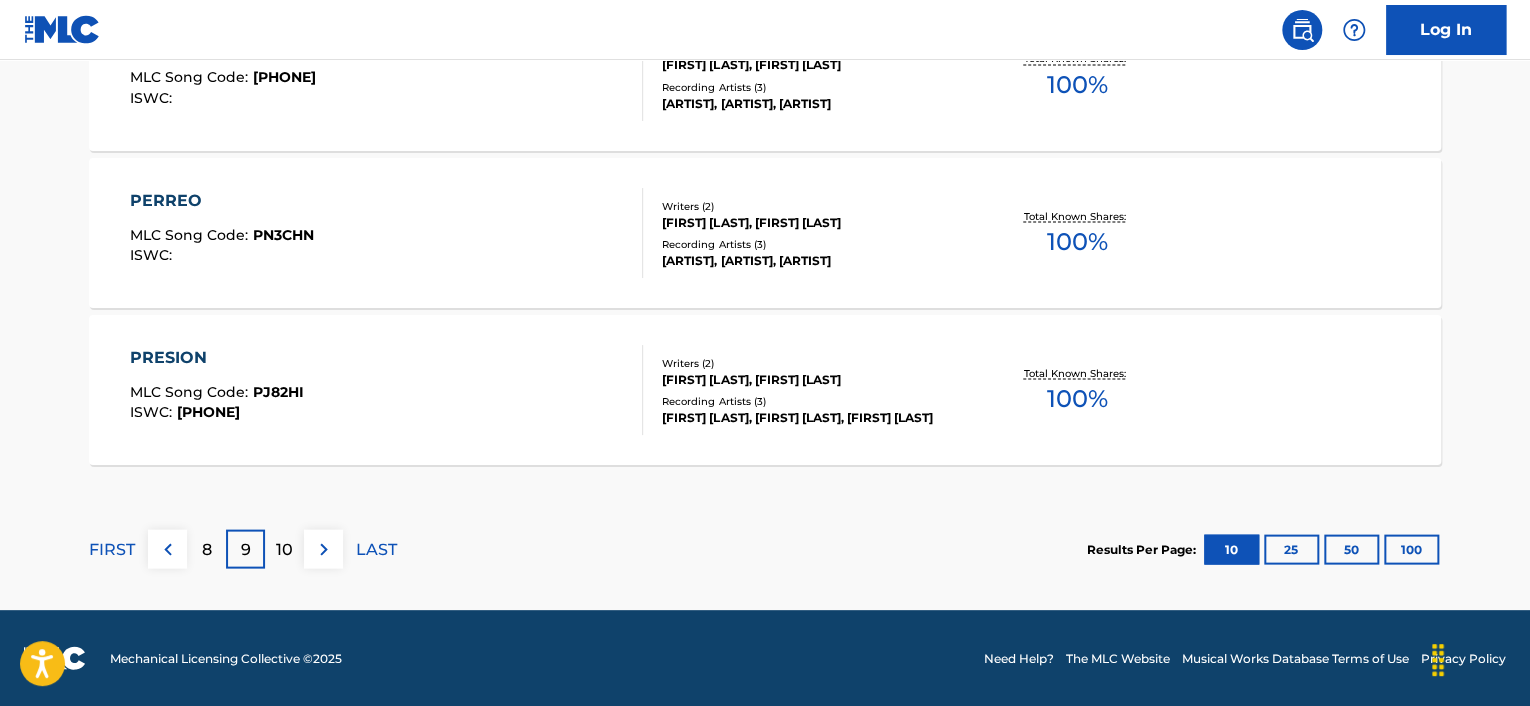 click on "10" at bounding box center (284, 549) 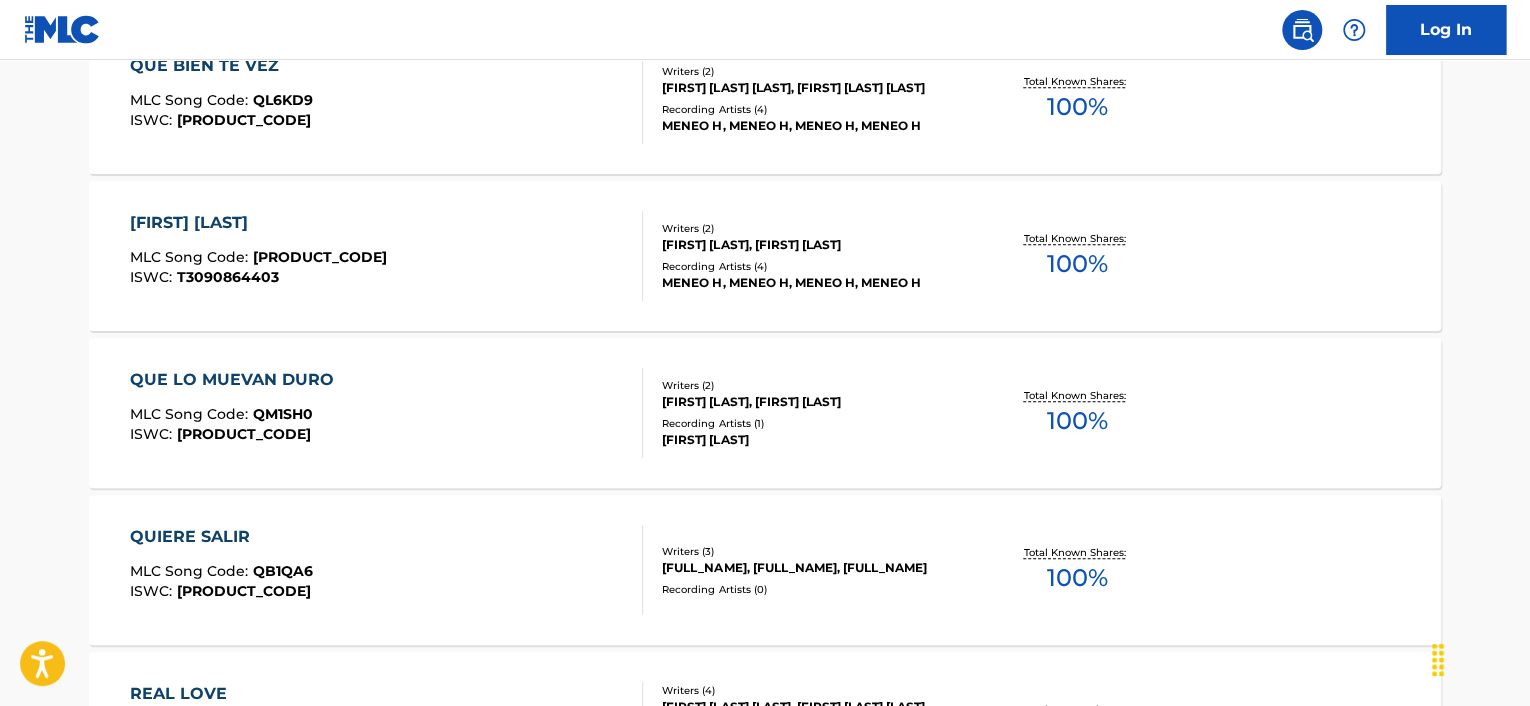 scroll, scrollTop: 823, scrollLeft: 0, axis: vertical 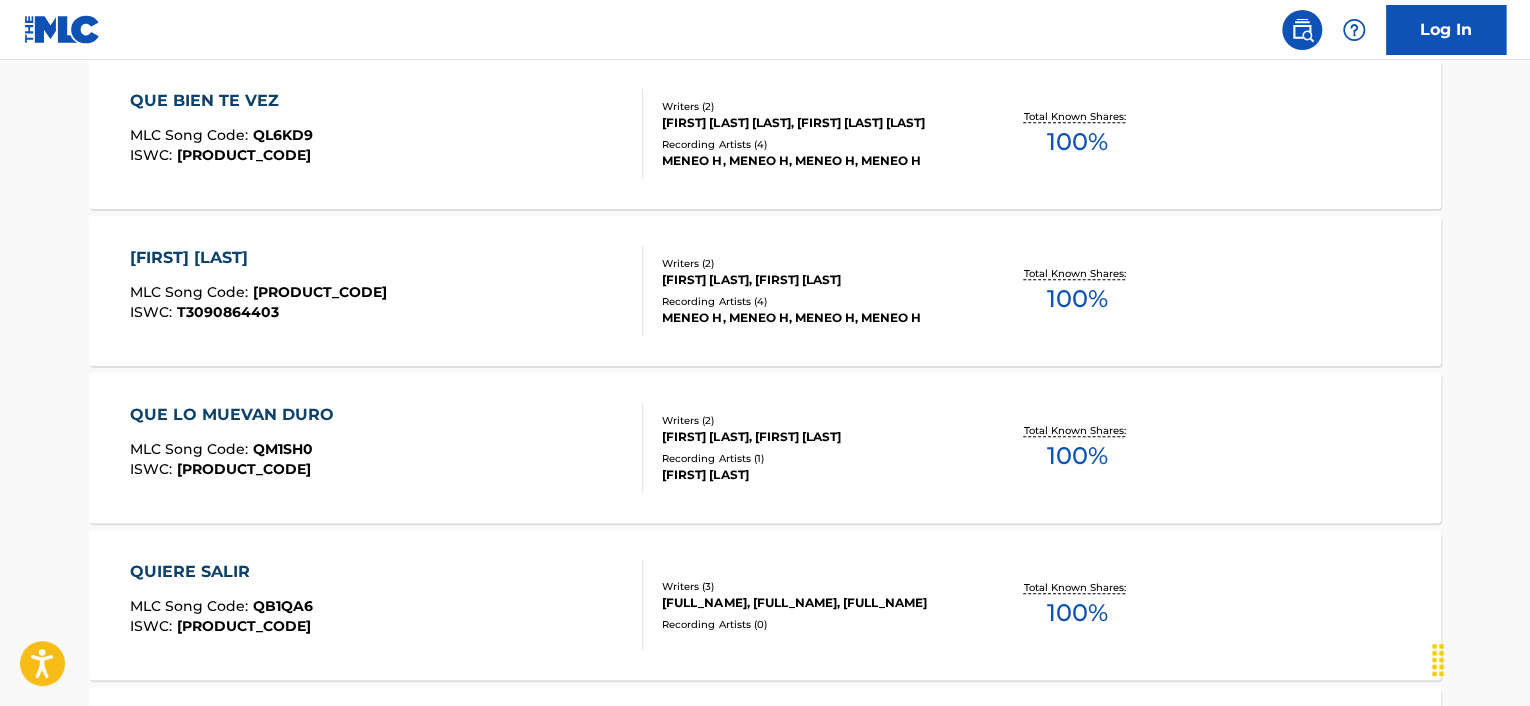 click on "[FIRST] [LAST]" at bounding box center (258, 258) 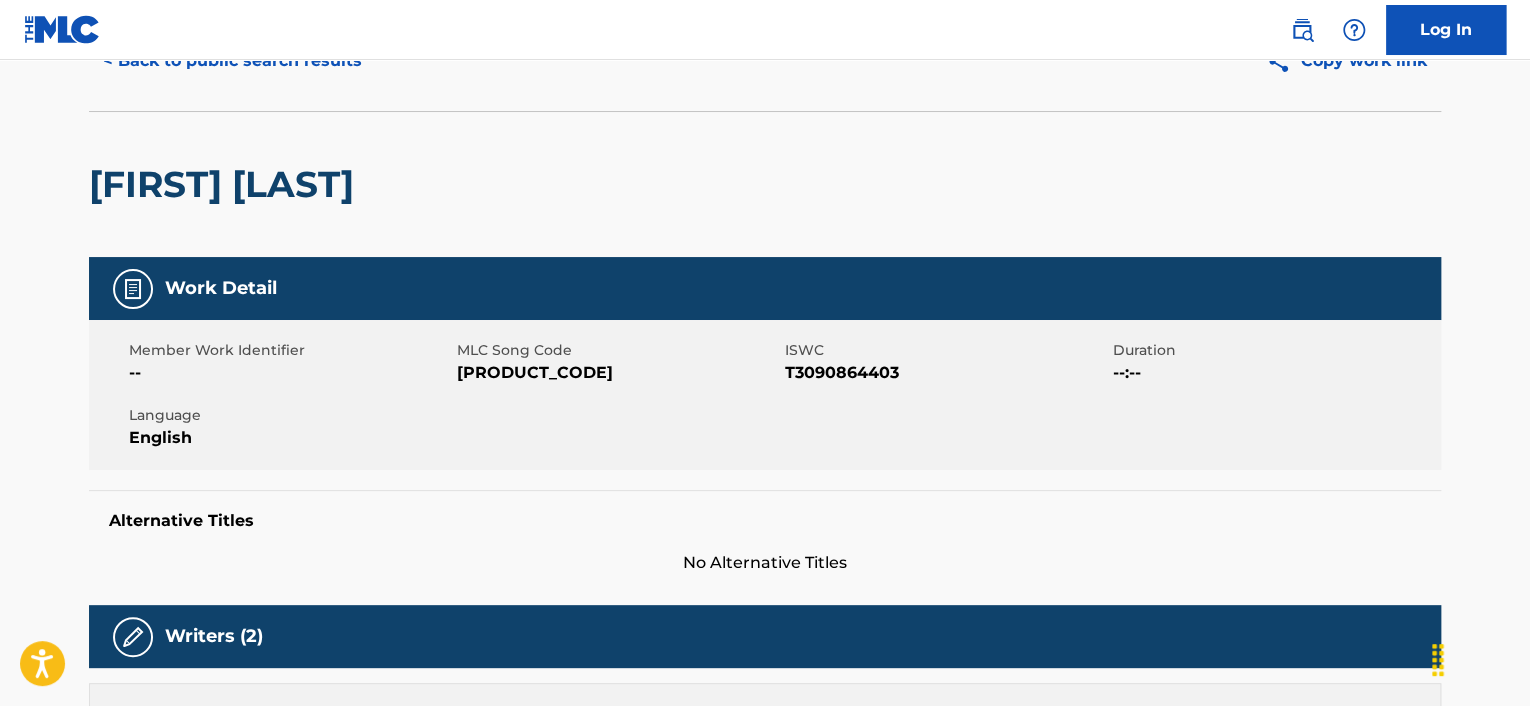scroll, scrollTop: 0, scrollLeft: 0, axis: both 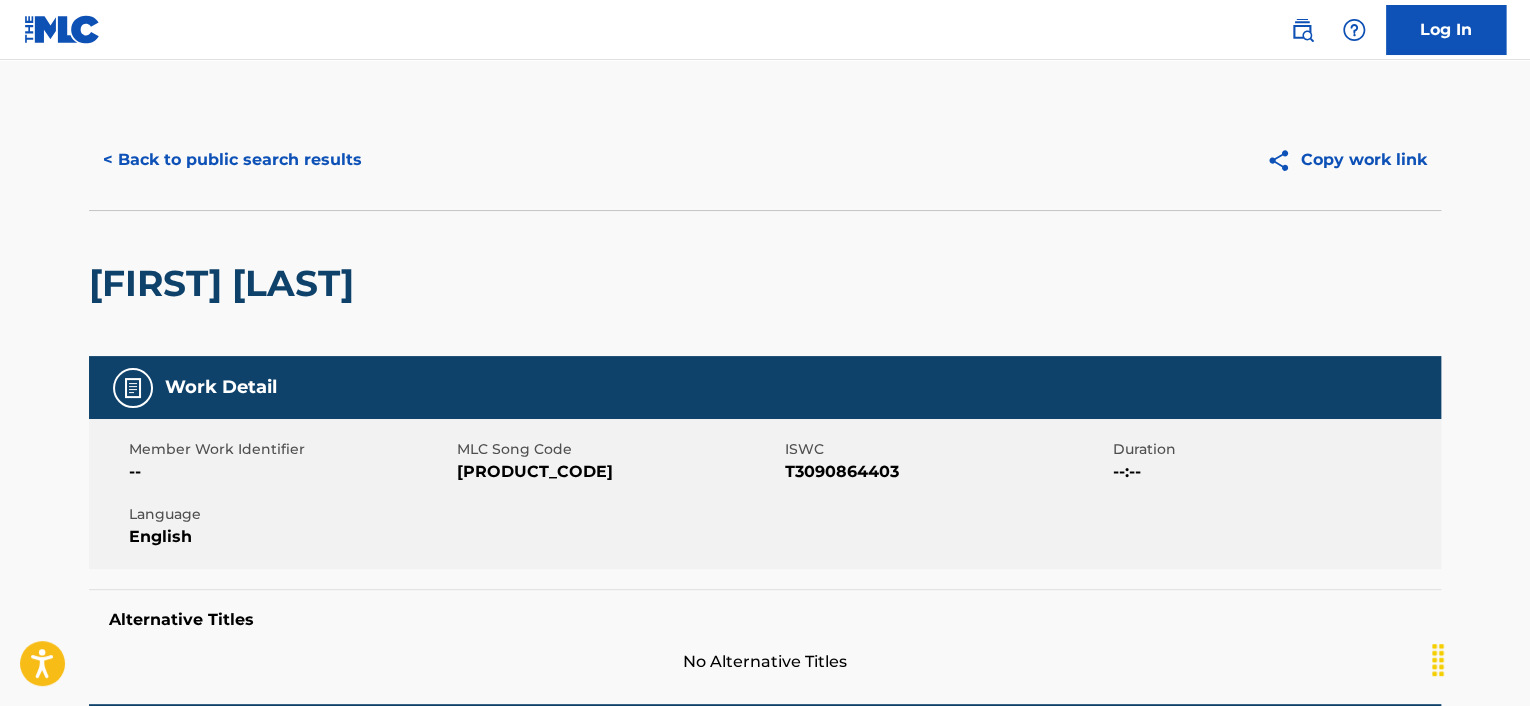 click on "< Back to public search results" at bounding box center (232, 160) 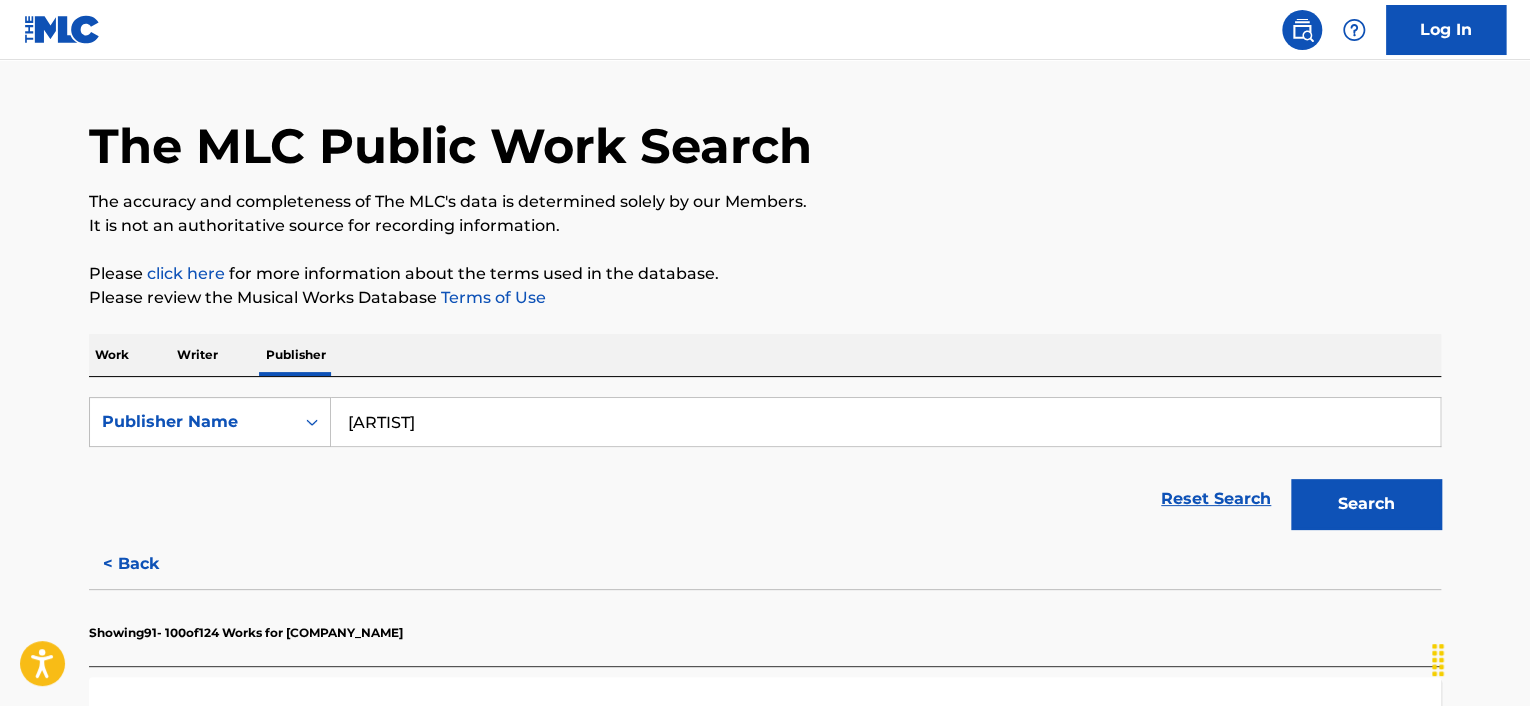 scroll, scrollTop: 648, scrollLeft: 0, axis: vertical 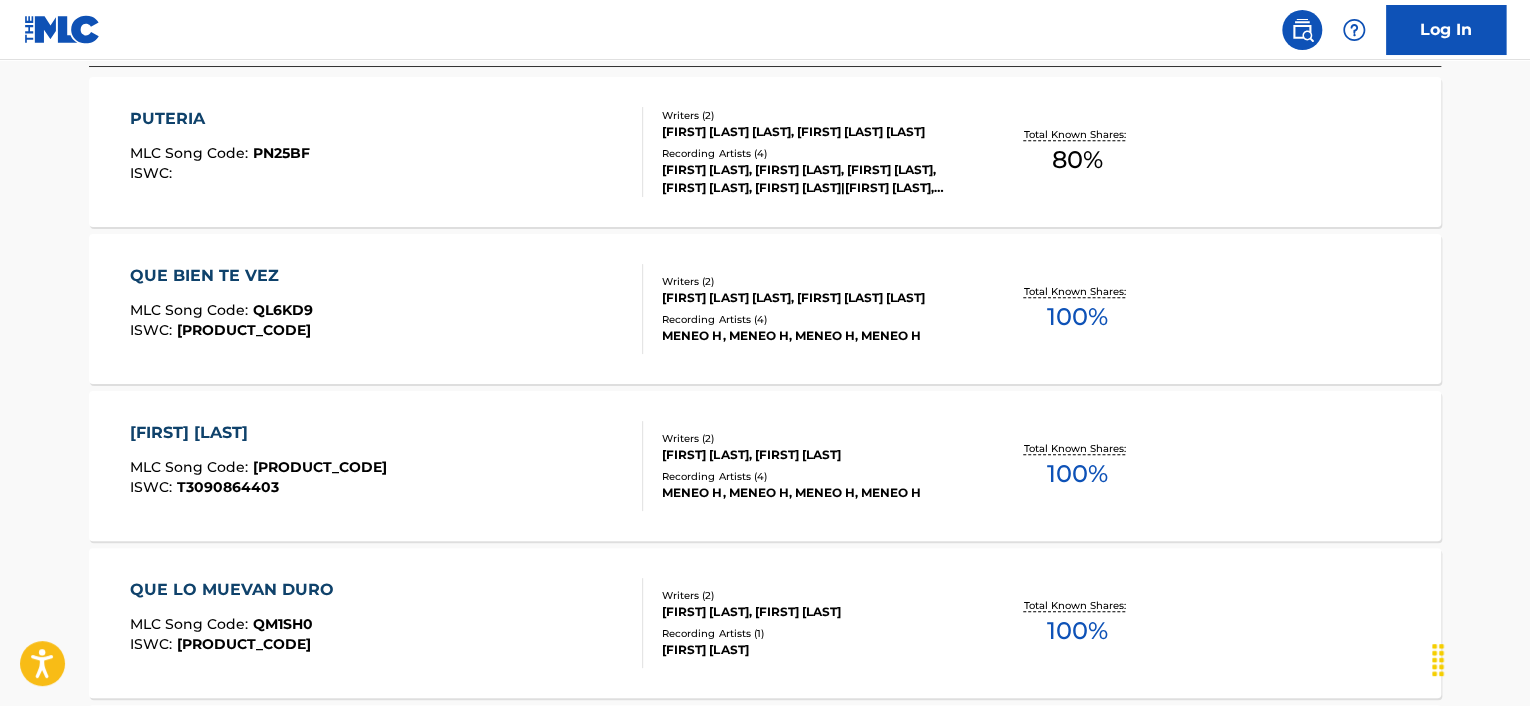 click on "[FIRST] [LAST]" at bounding box center (258, 433) 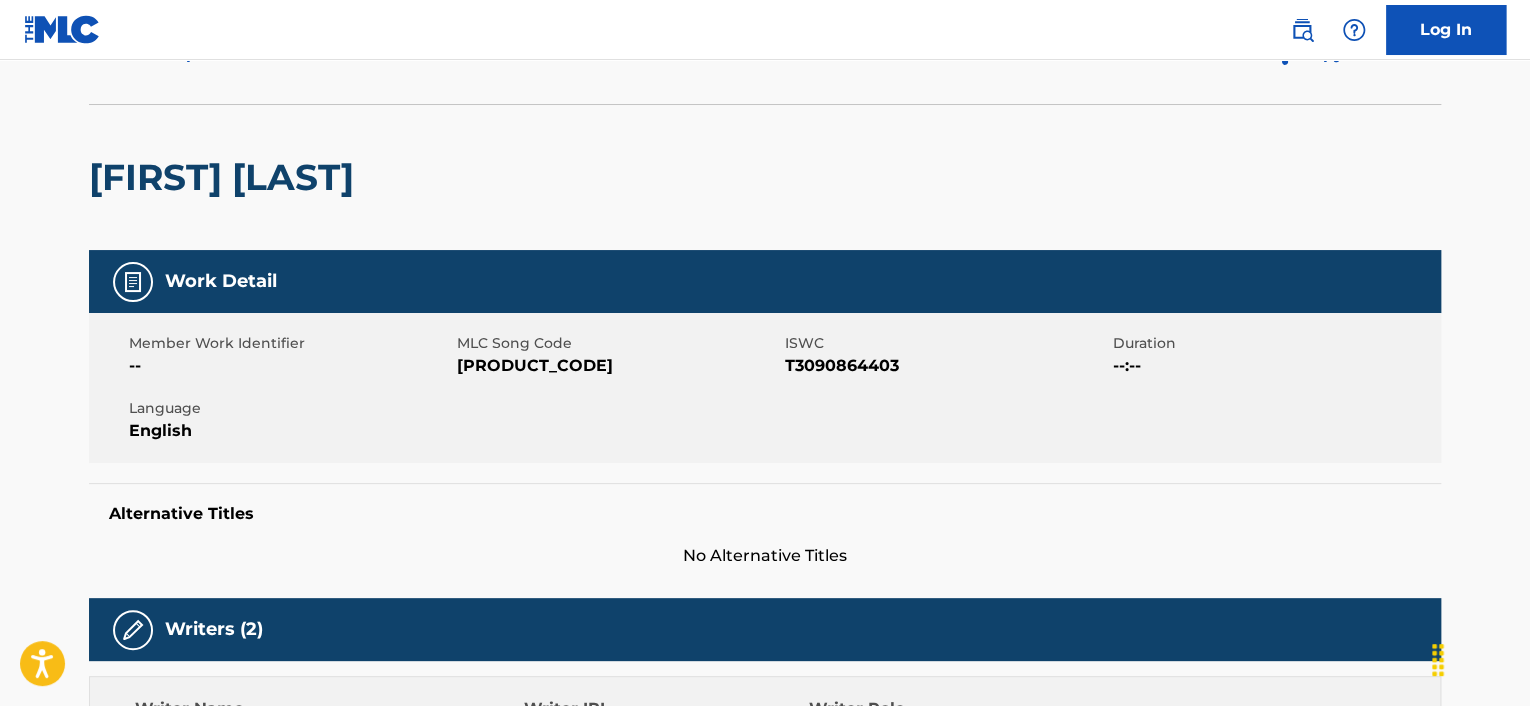 scroll, scrollTop: 0, scrollLeft: 0, axis: both 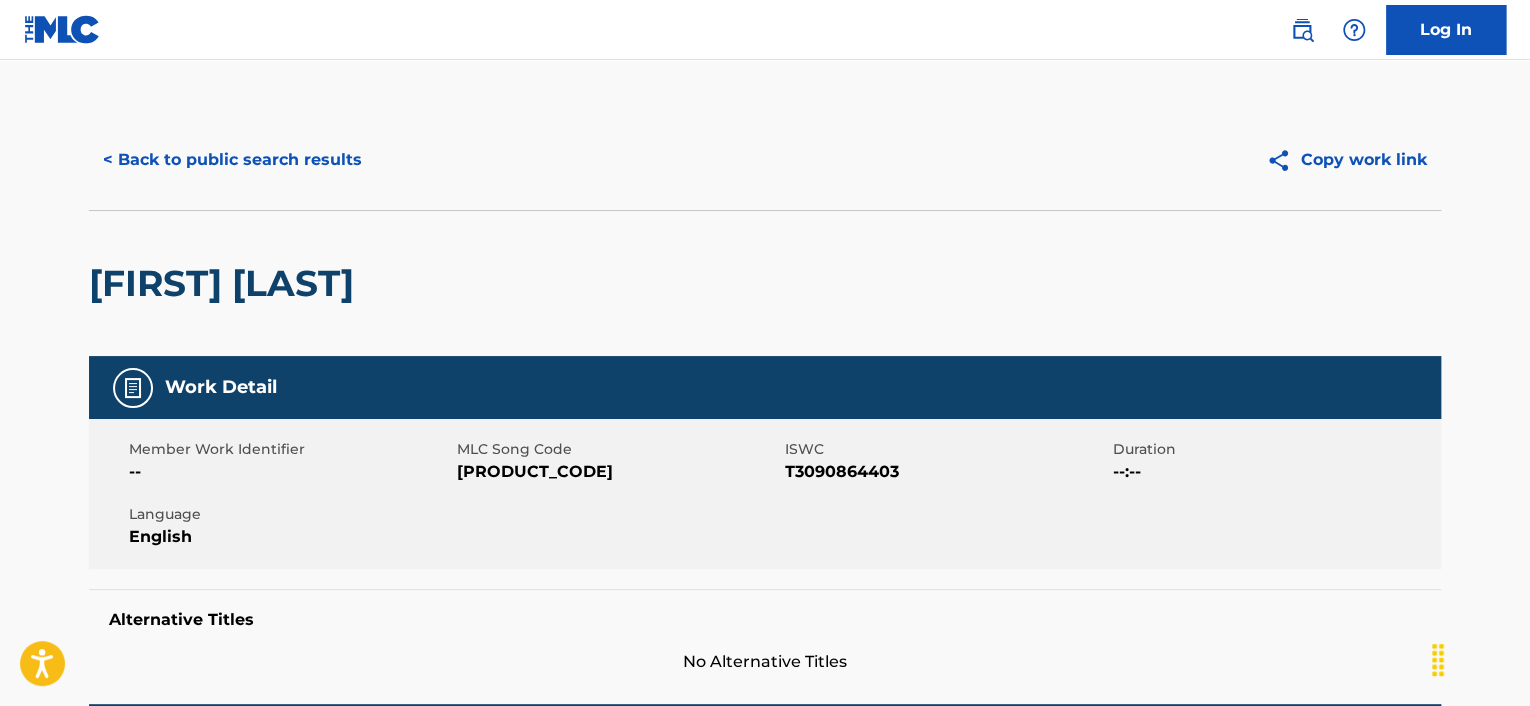 click on "< Back to public search results" at bounding box center (232, 160) 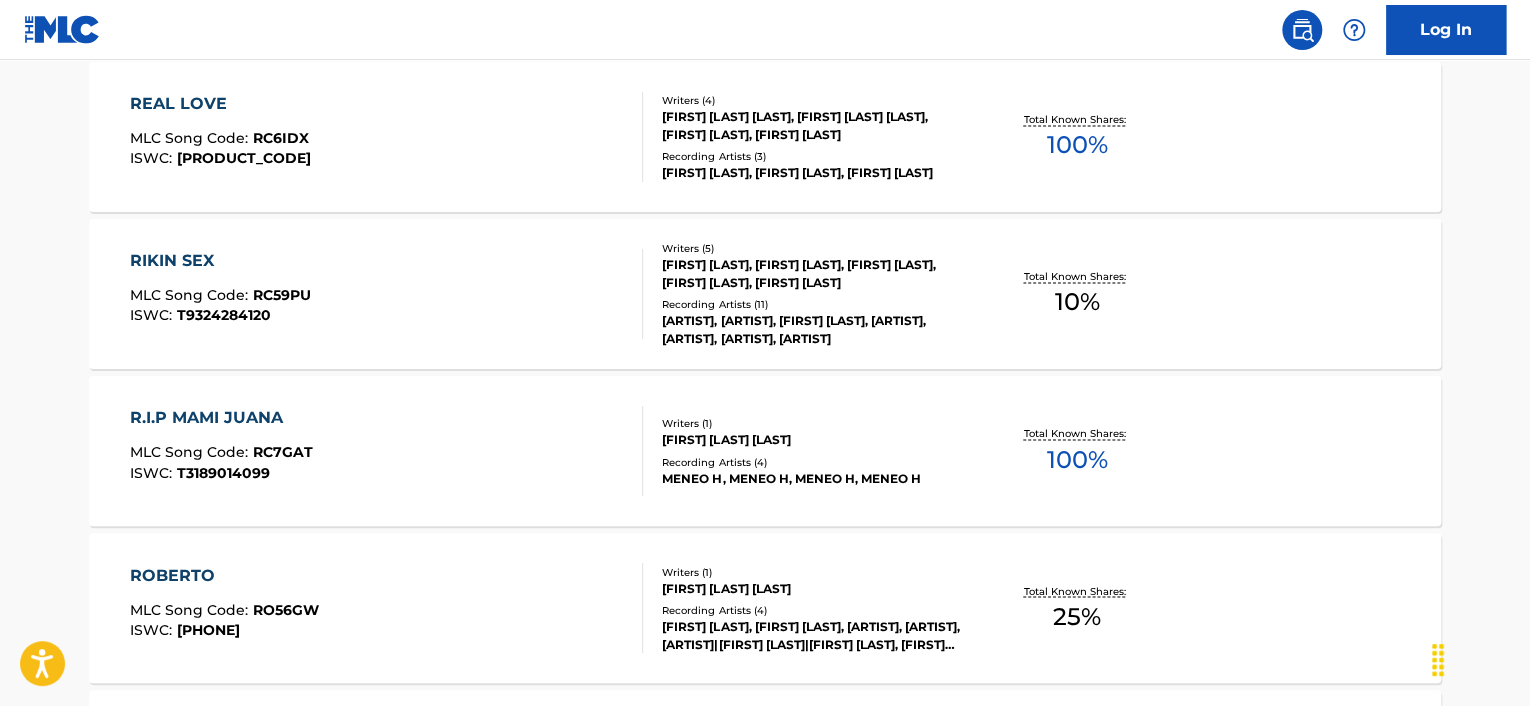 scroll, scrollTop: 1548, scrollLeft: 0, axis: vertical 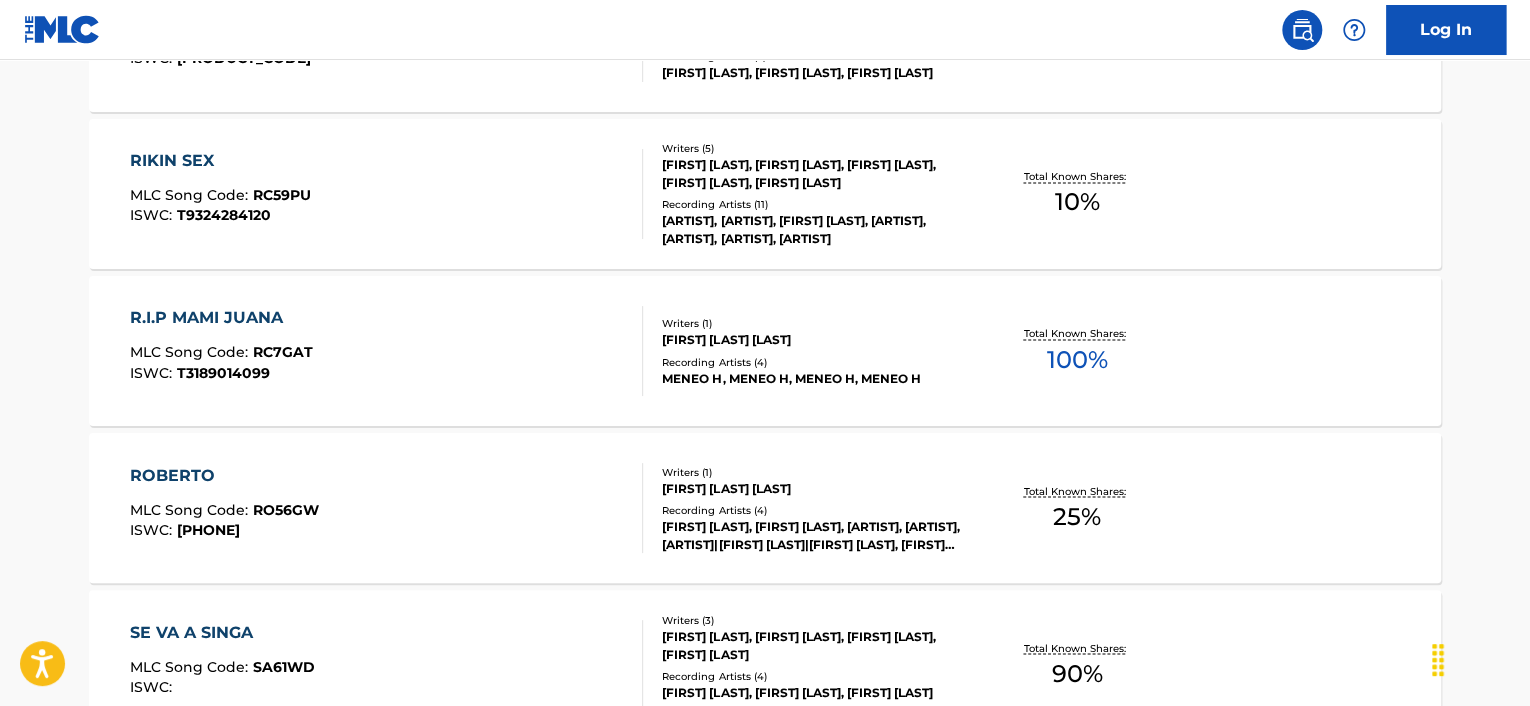 click on "ROBERTO" at bounding box center (224, 475) 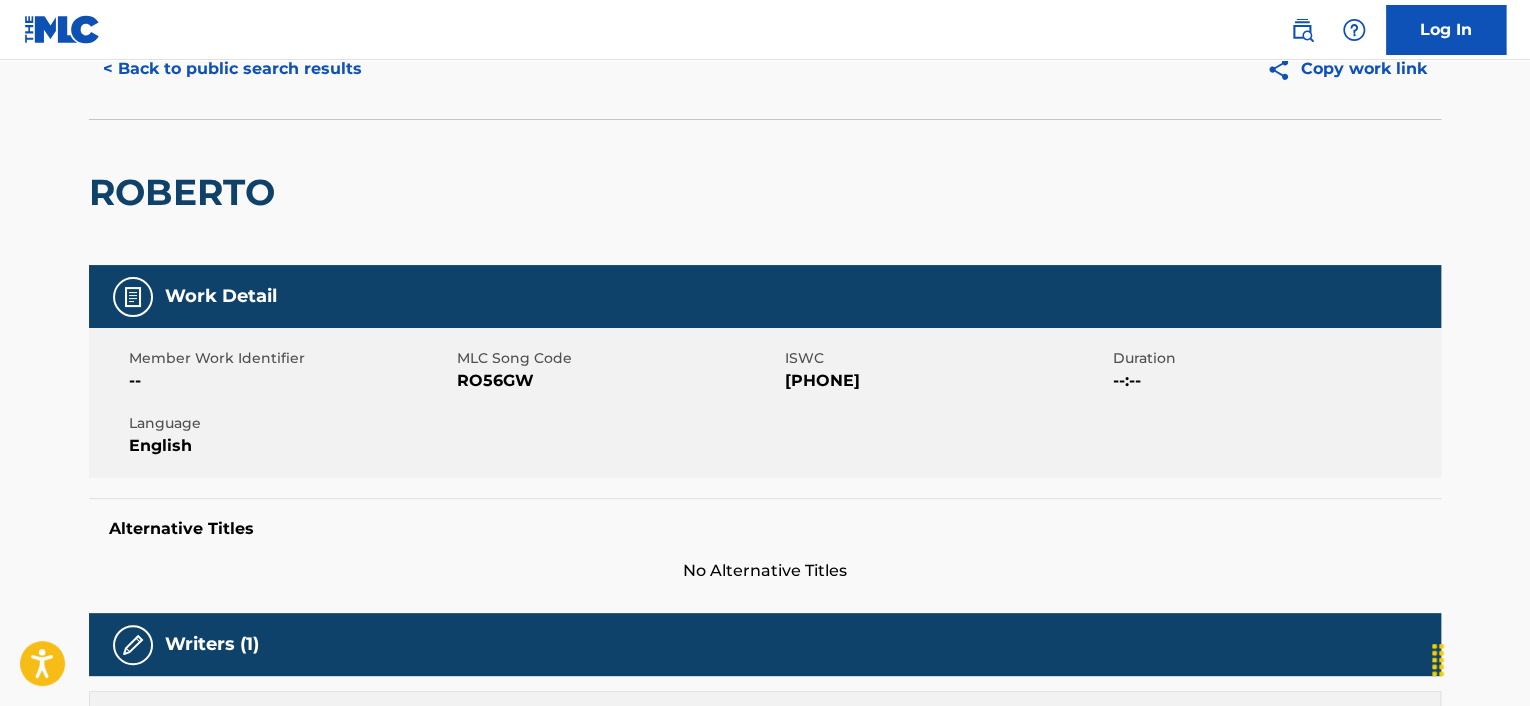 scroll, scrollTop: 0, scrollLeft: 0, axis: both 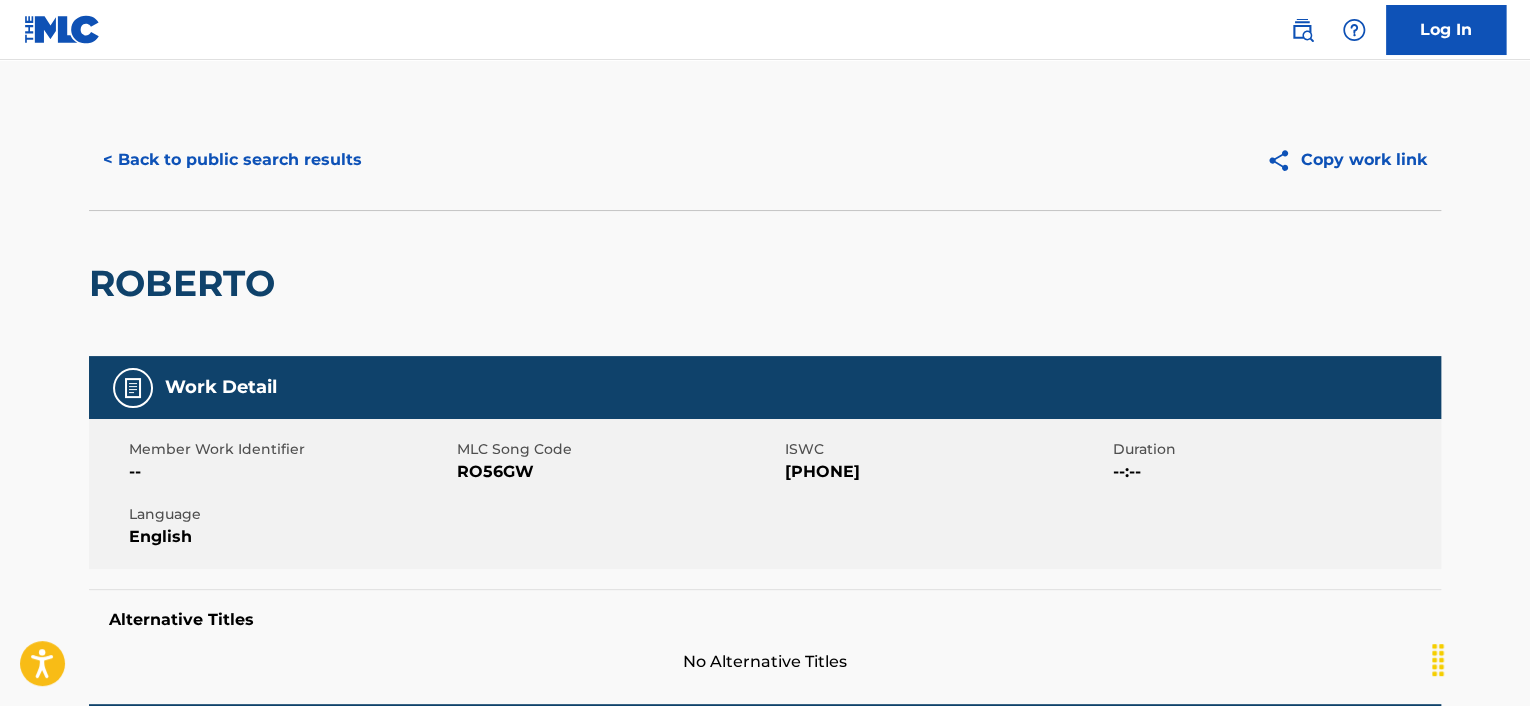 click on "< Back to public search results" at bounding box center [232, 160] 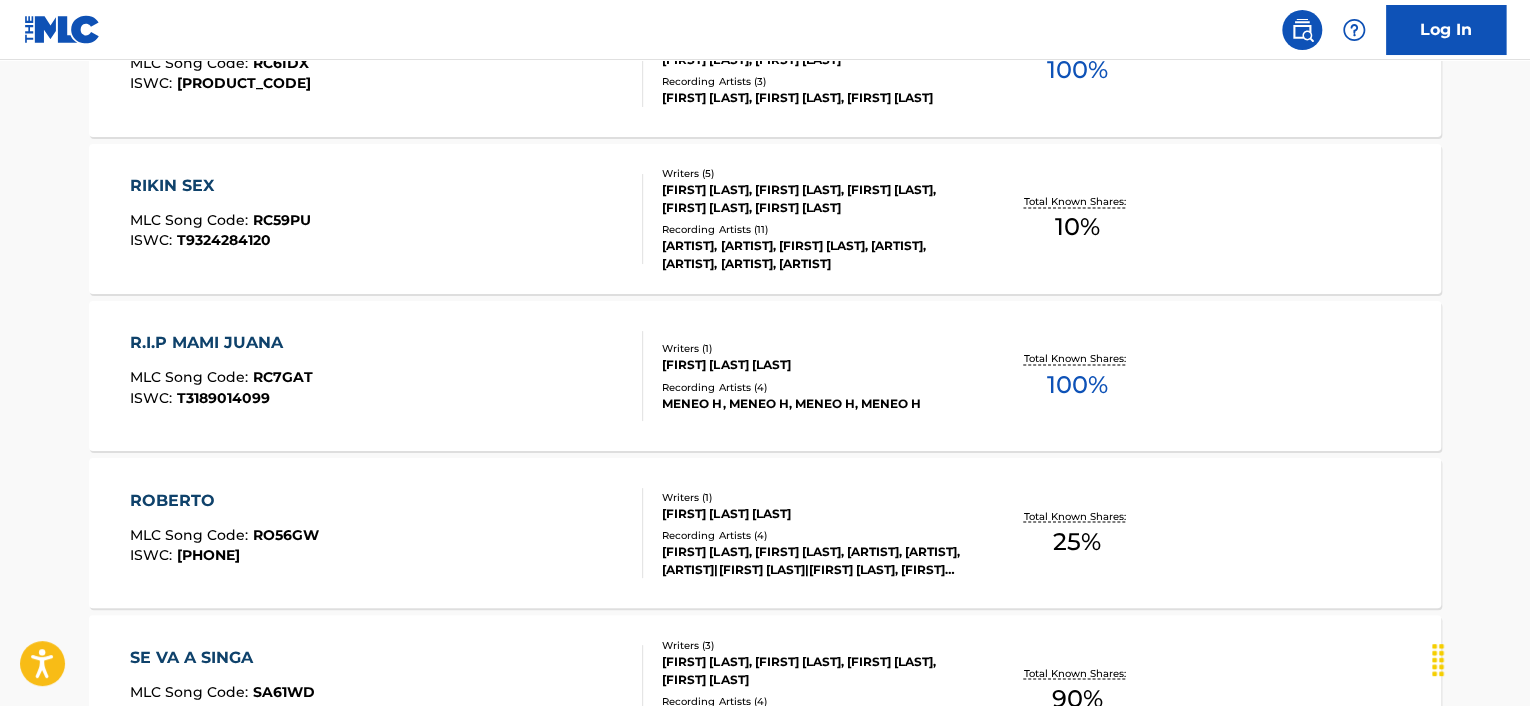 scroll, scrollTop: 1823, scrollLeft: 0, axis: vertical 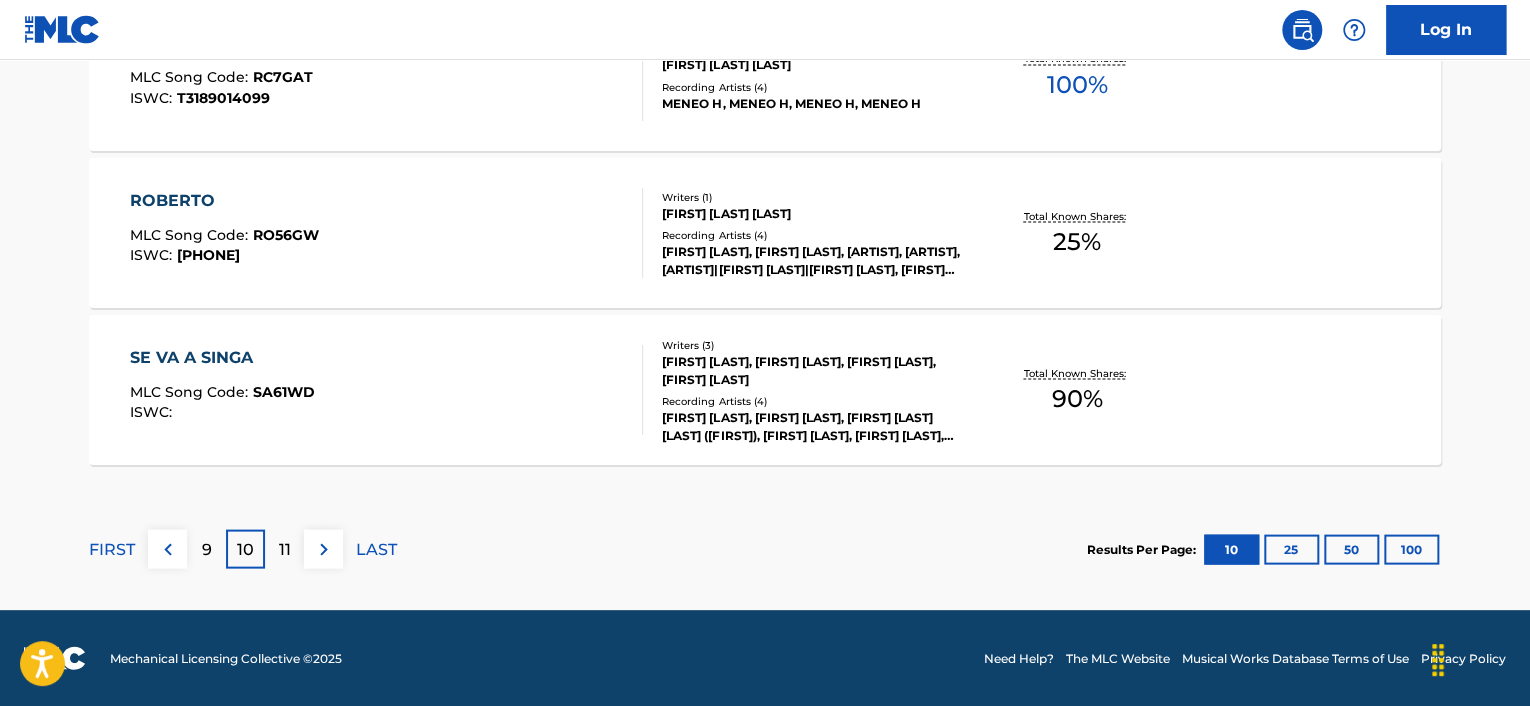 click on "11" at bounding box center [284, 548] 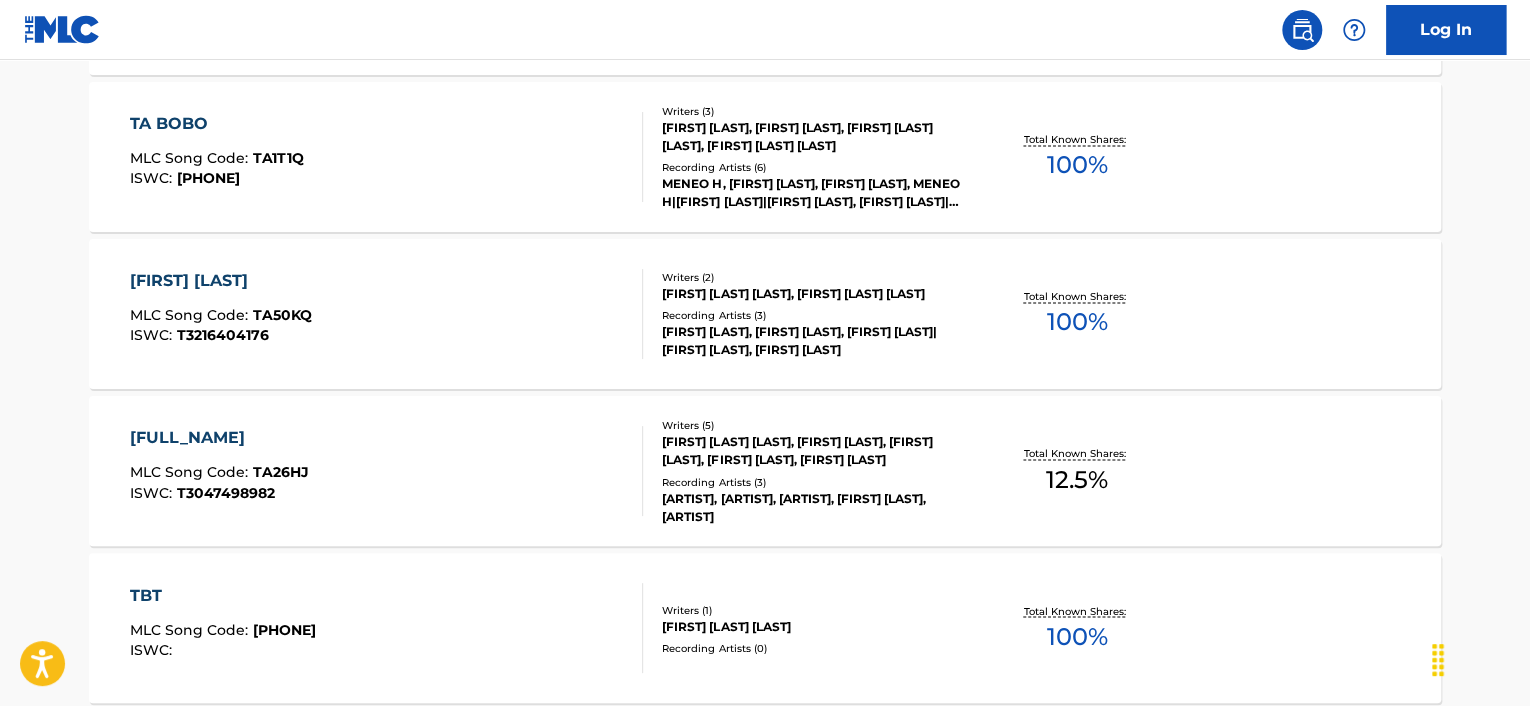 scroll, scrollTop: 1423, scrollLeft: 0, axis: vertical 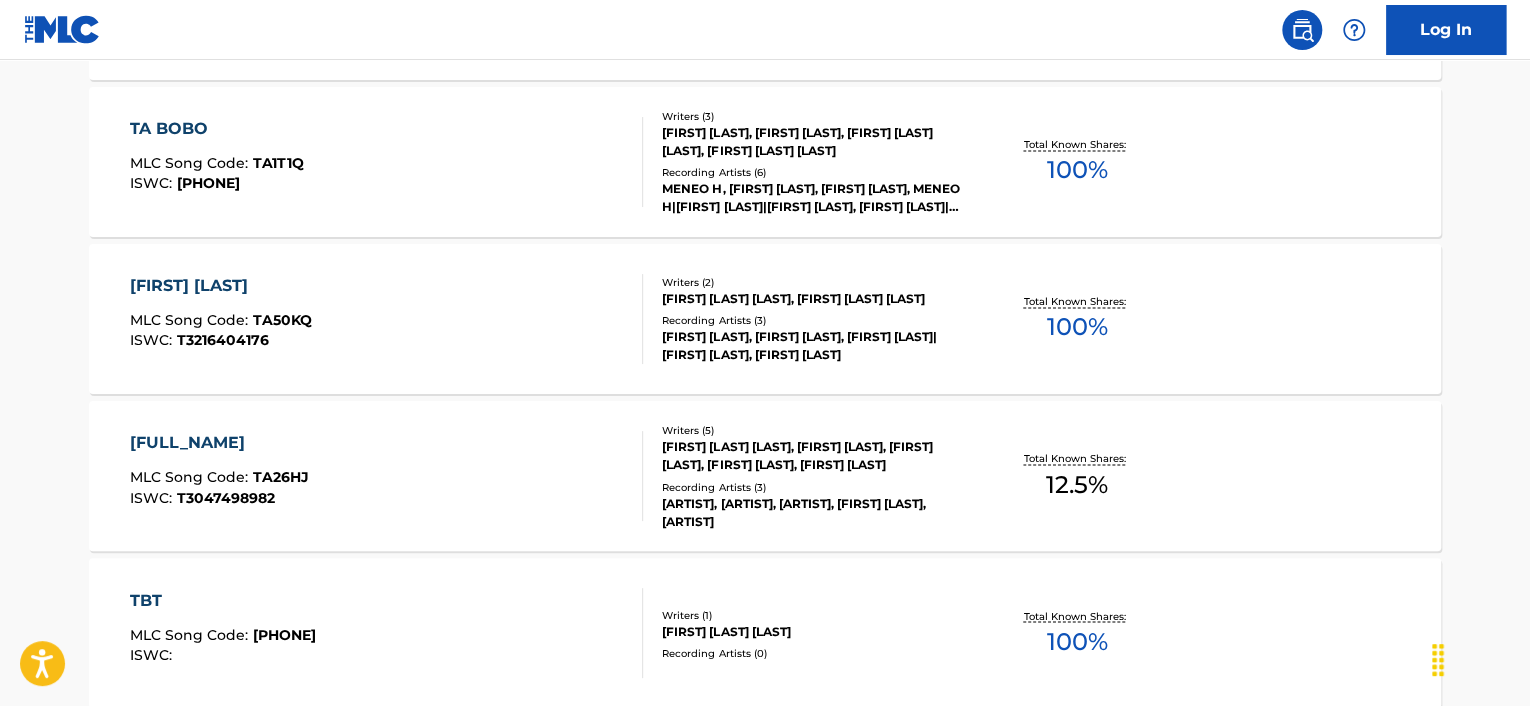 click on "[FIRST] [LAST]" at bounding box center (221, 286) 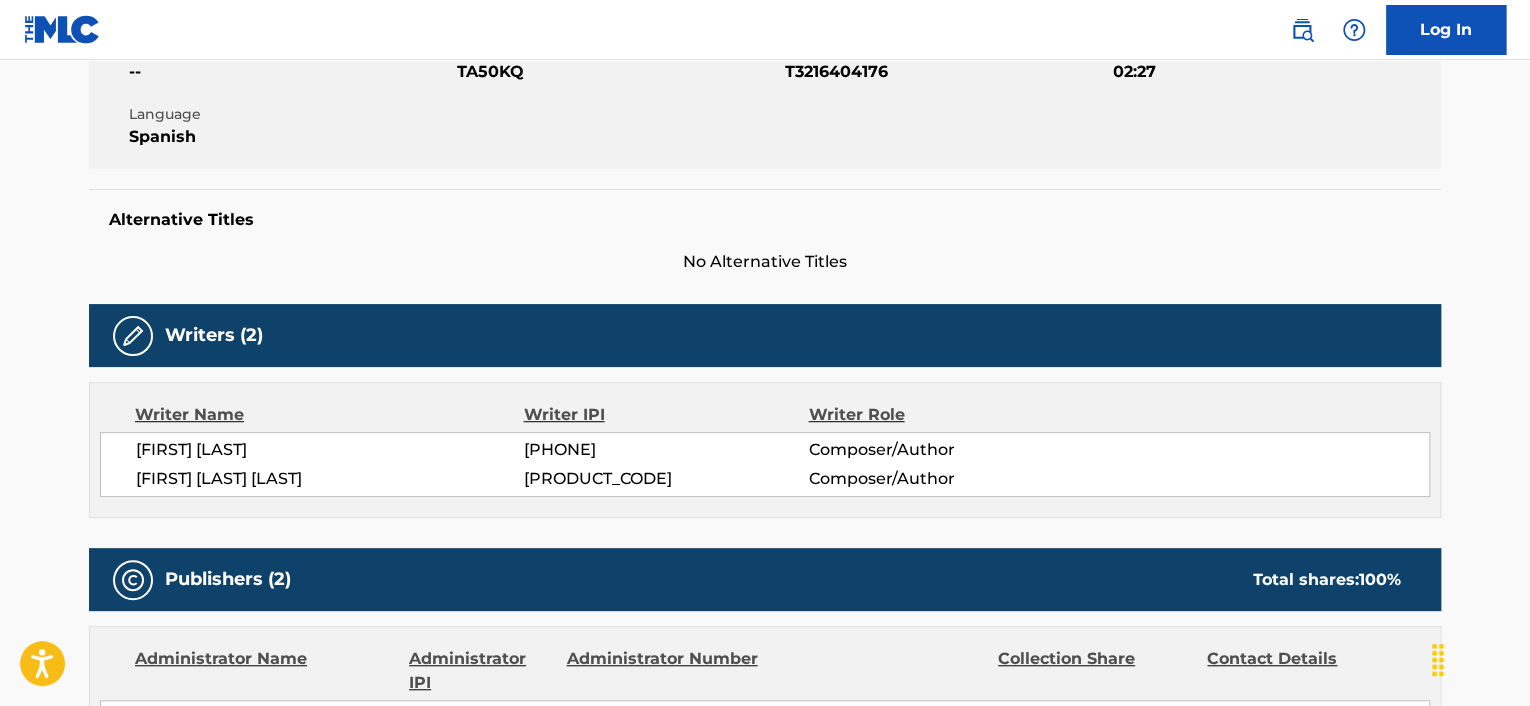 scroll, scrollTop: 0, scrollLeft: 0, axis: both 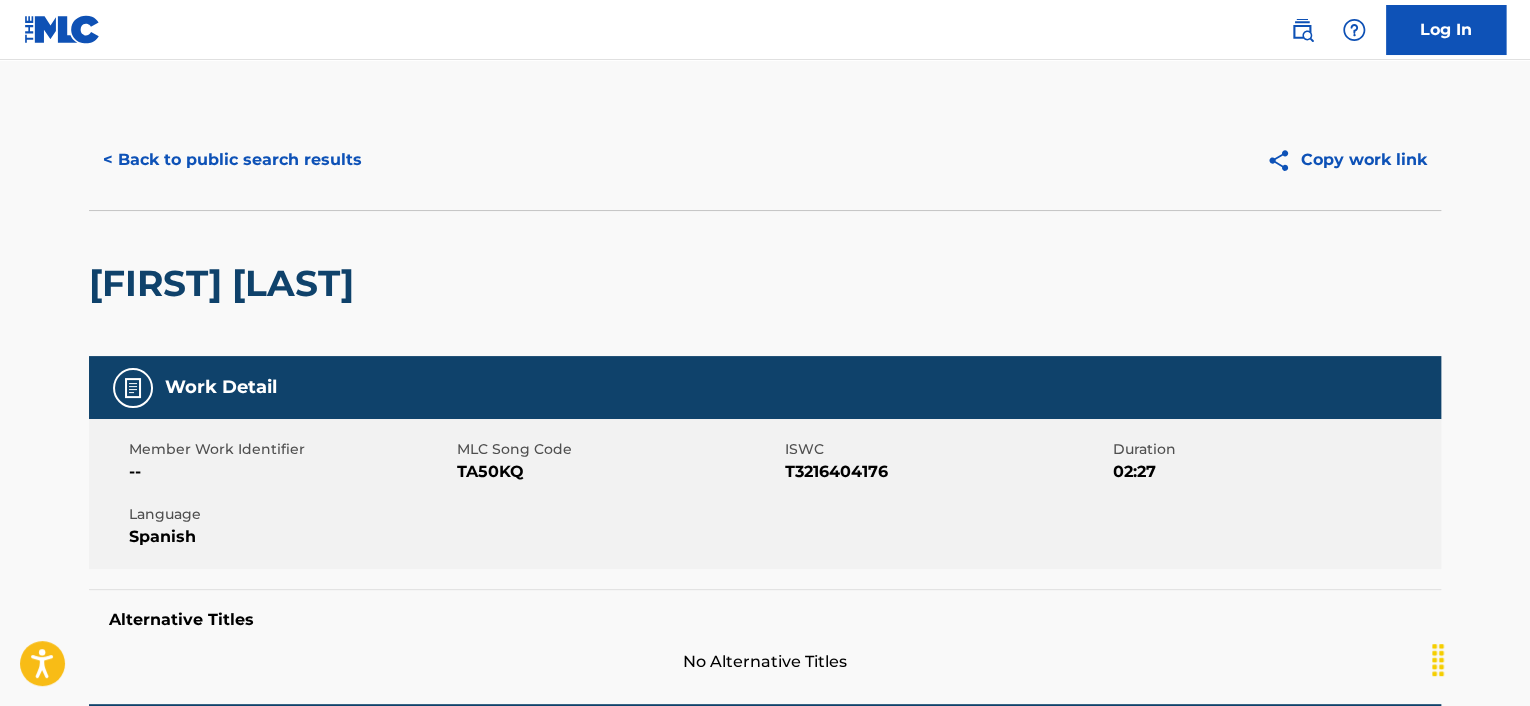 click on "< Back to public search results" at bounding box center (232, 160) 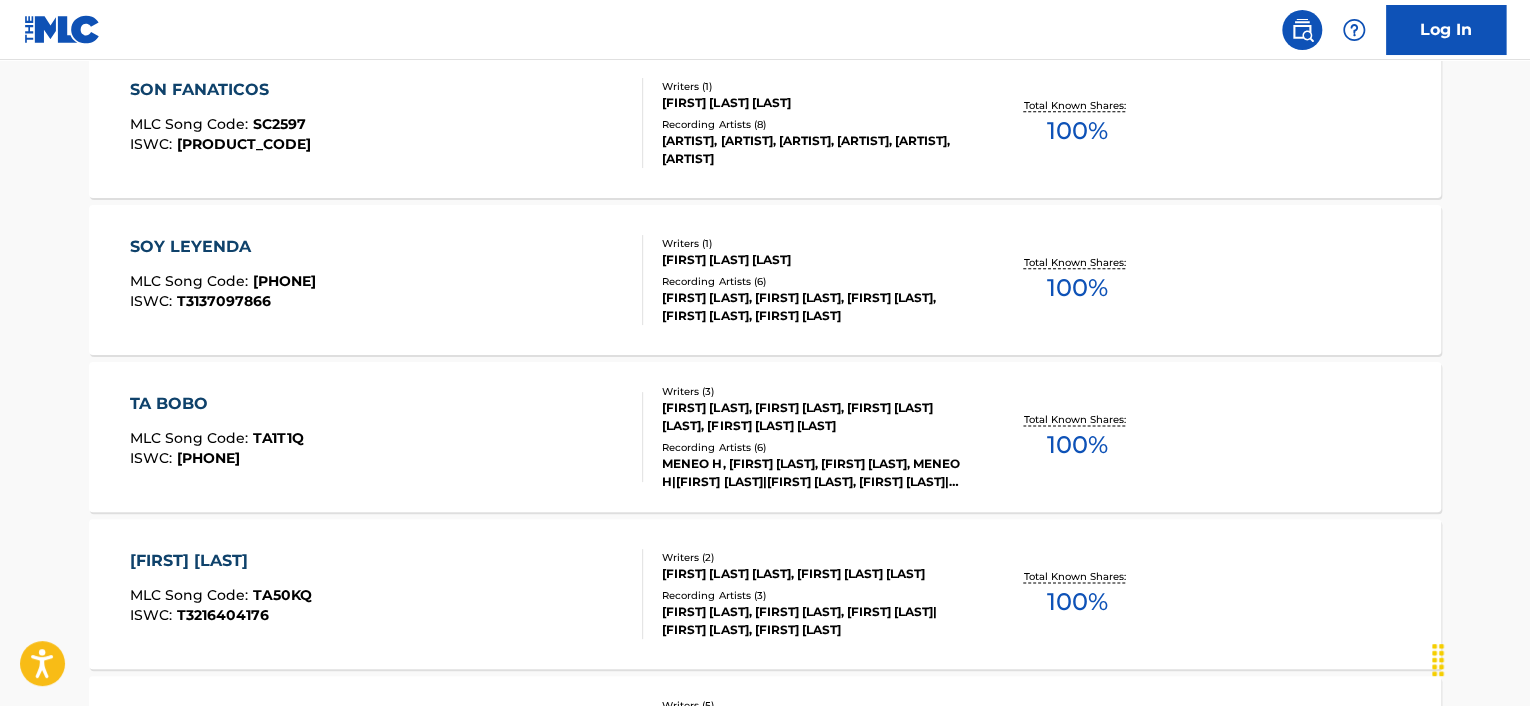 scroll, scrollTop: 948, scrollLeft: 0, axis: vertical 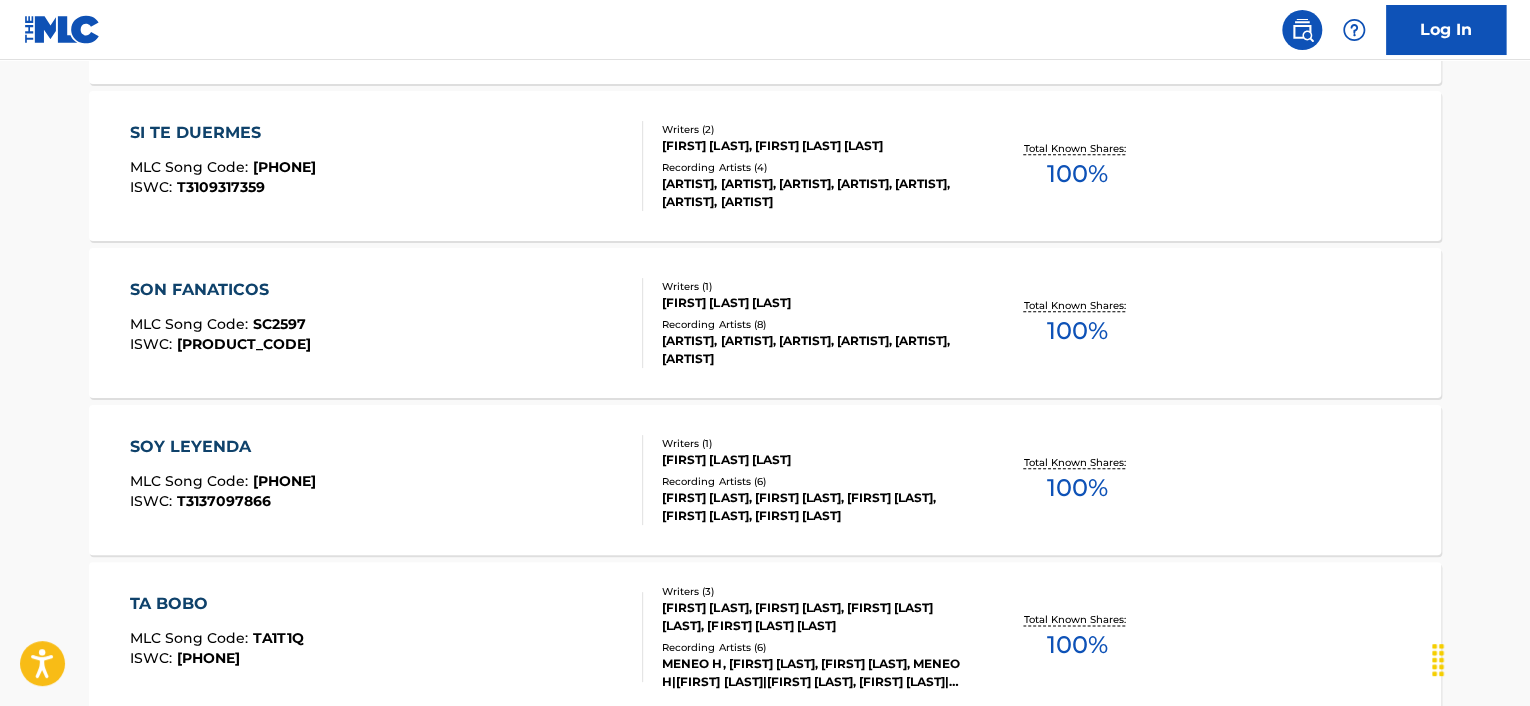 click on "SON FANATICOS" at bounding box center (220, 290) 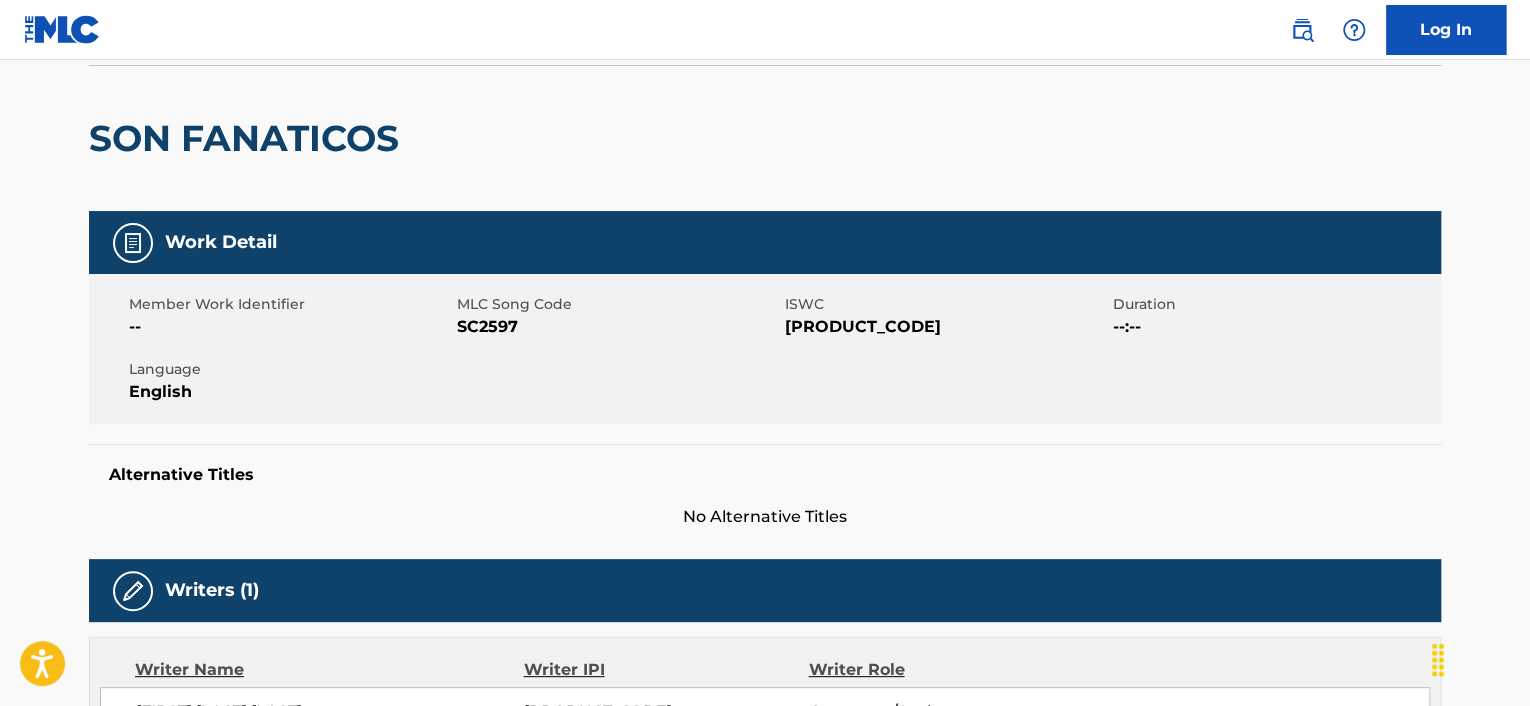 scroll, scrollTop: 0, scrollLeft: 0, axis: both 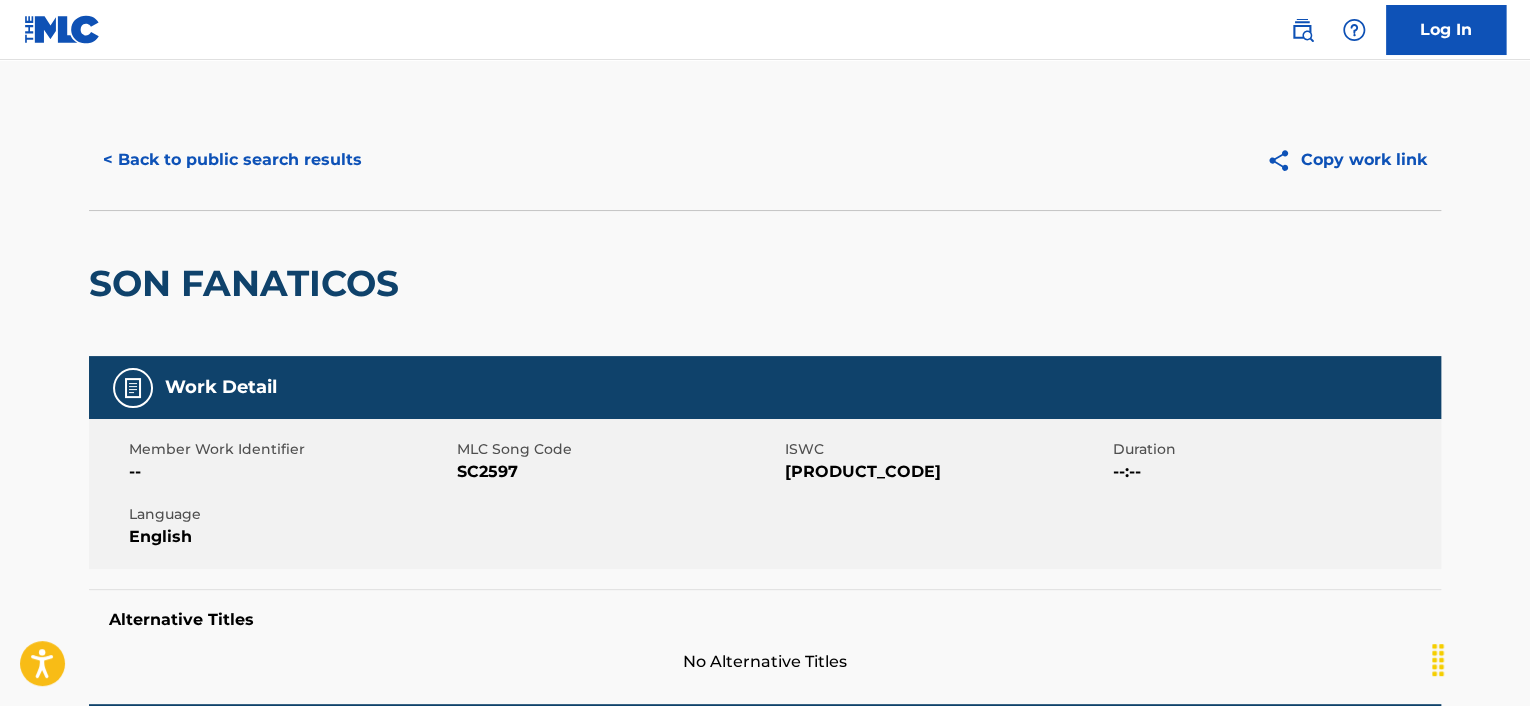 click on "< Back to public search results" at bounding box center [232, 160] 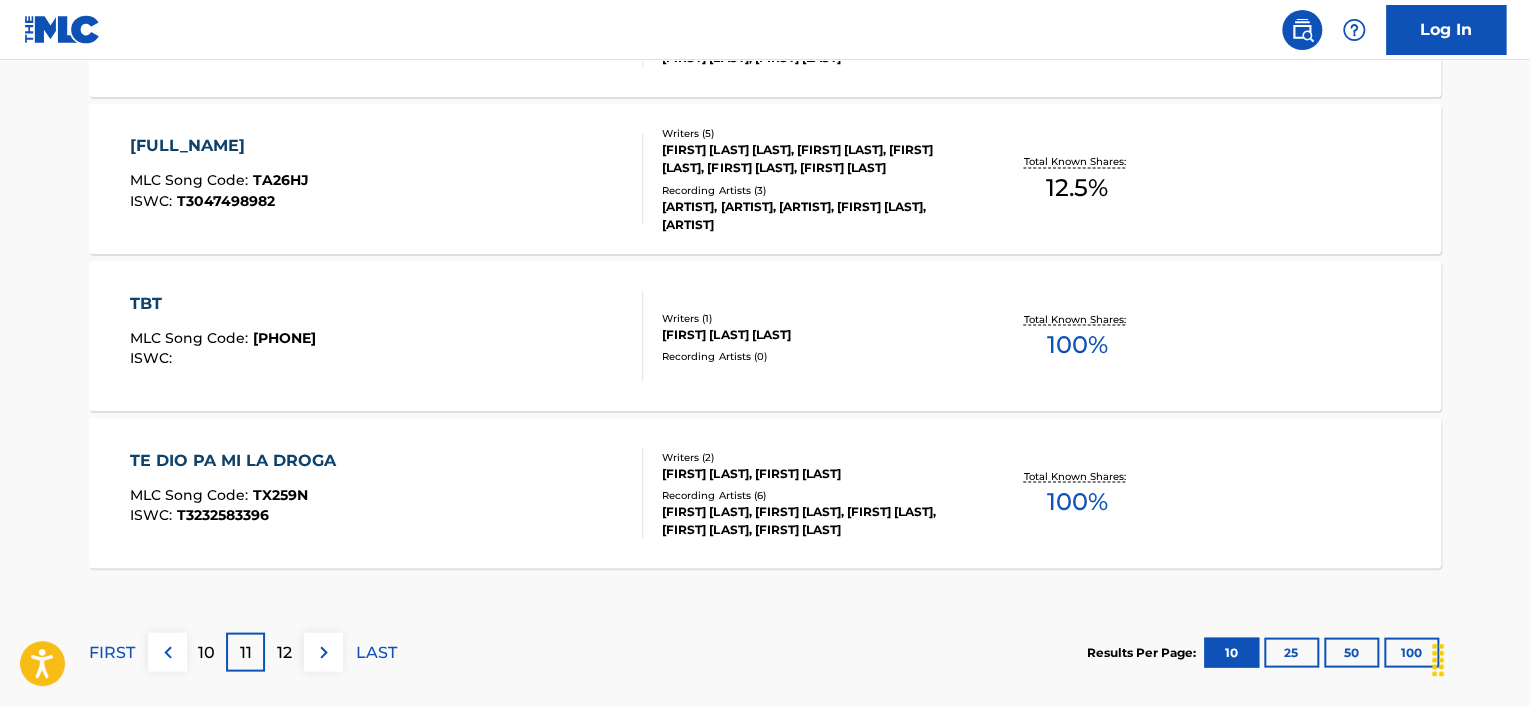 scroll, scrollTop: 1748, scrollLeft: 0, axis: vertical 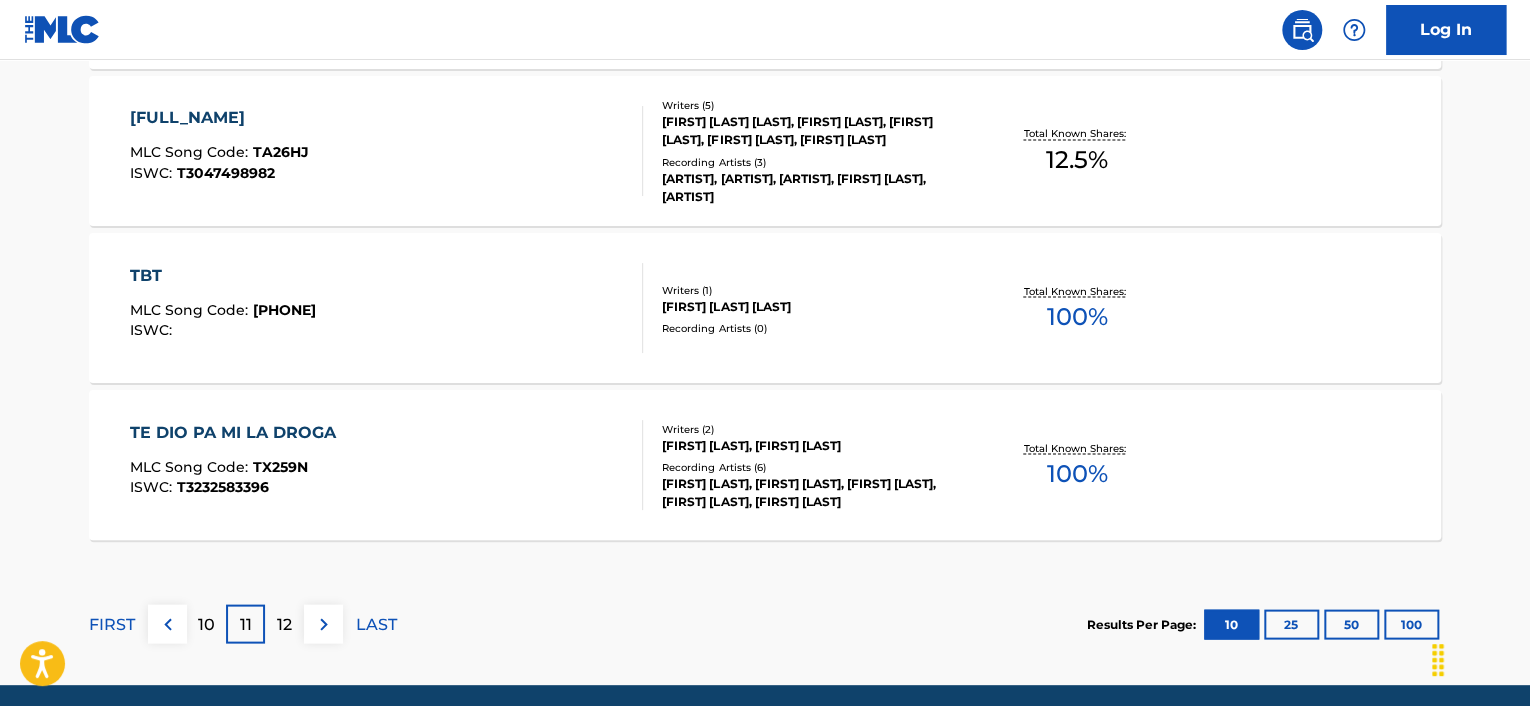 click on "12" at bounding box center (284, 623) 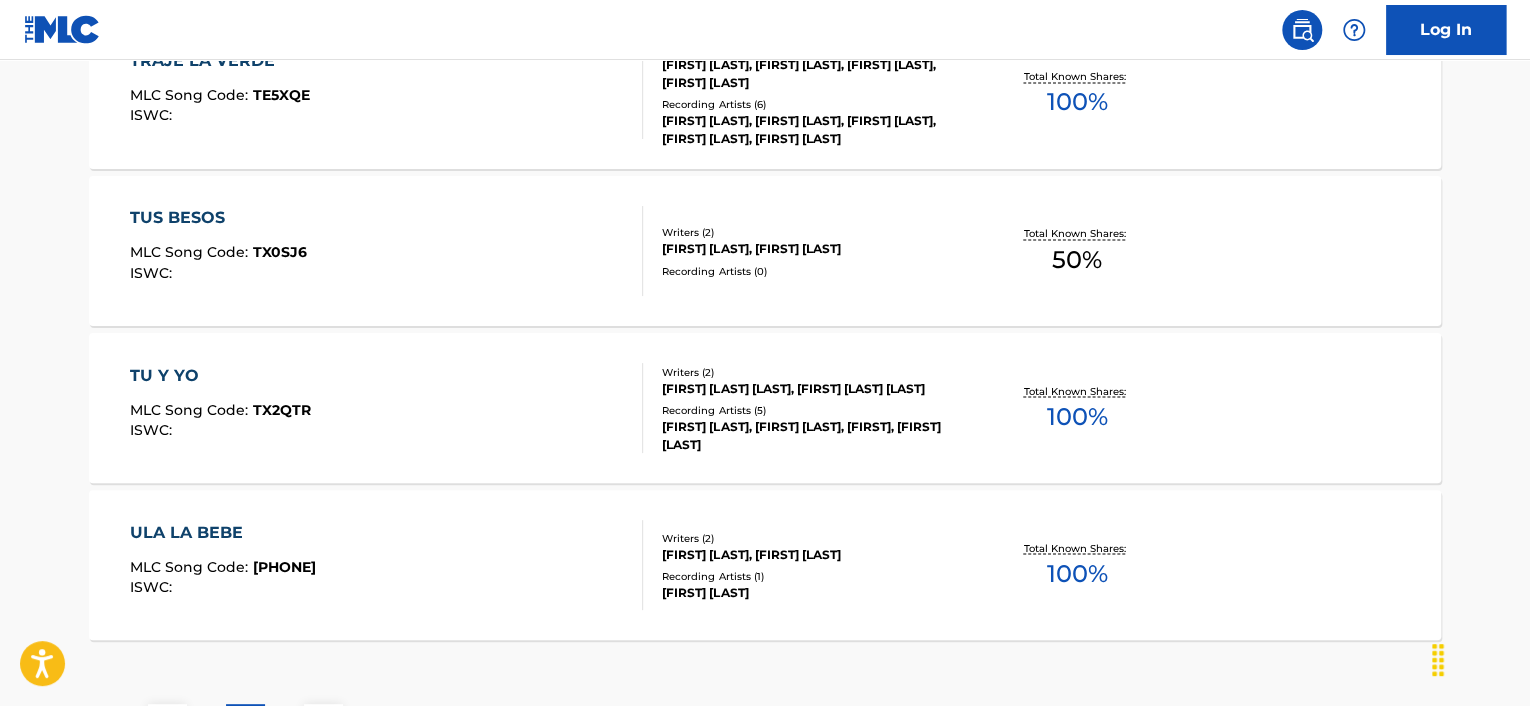 scroll, scrollTop: 1823, scrollLeft: 0, axis: vertical 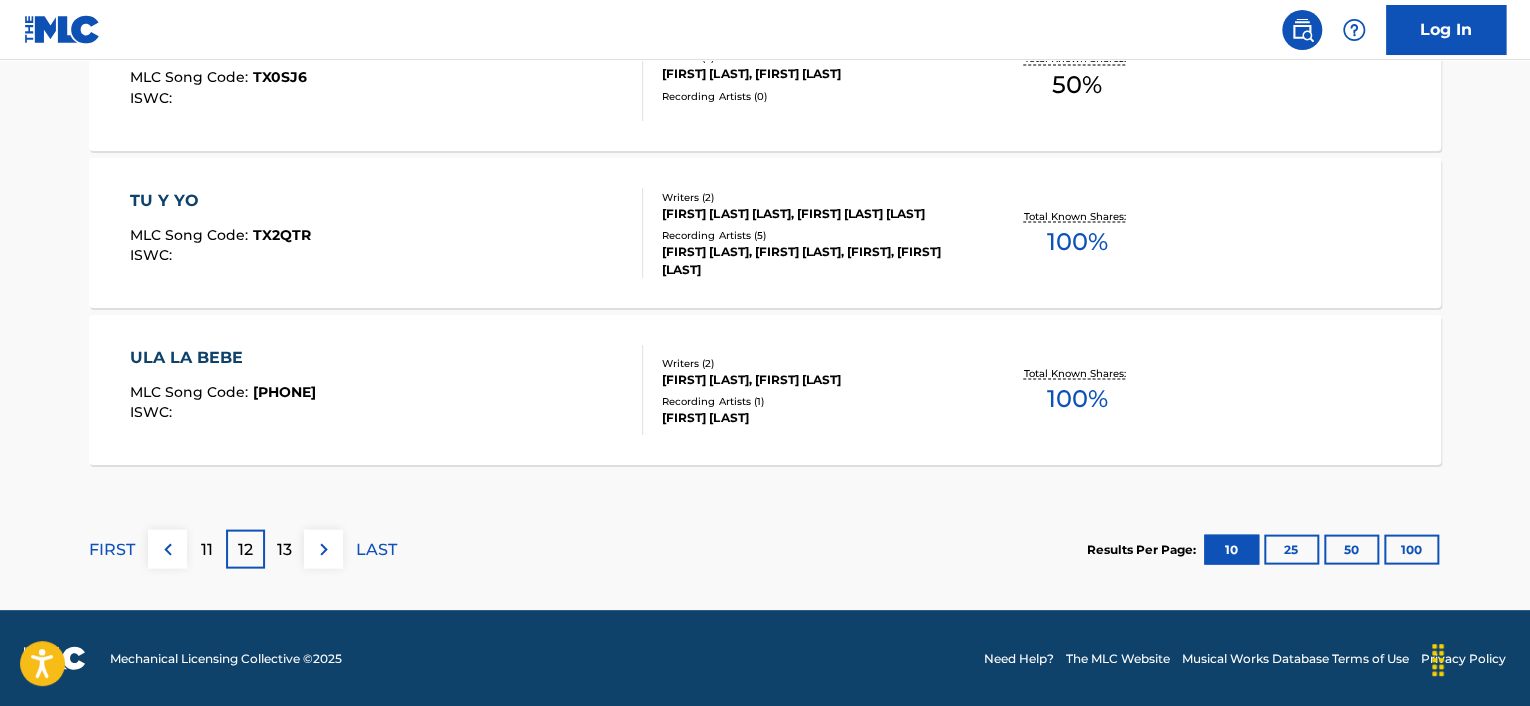 click on "13" at bounding box center (284, 548) 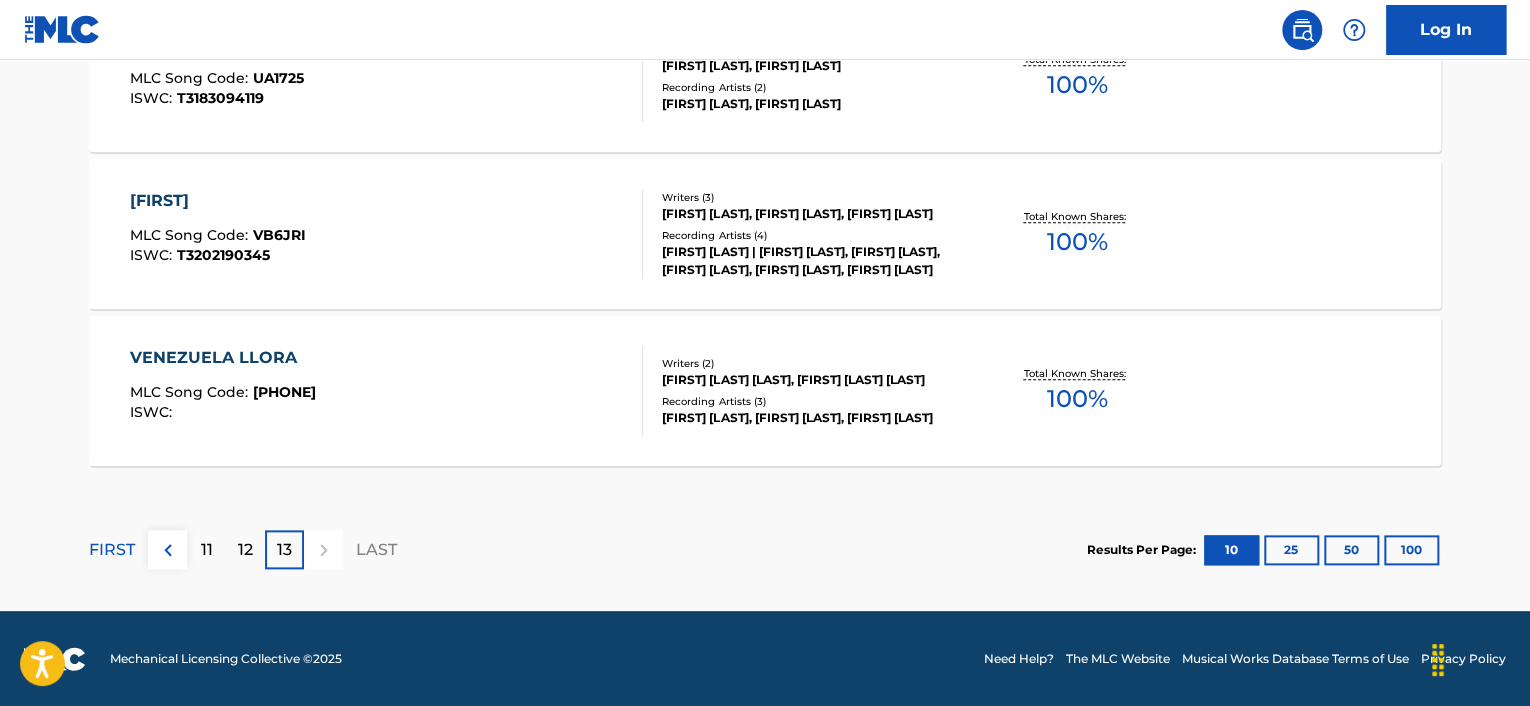 scroll, scrollTop: 480, scrollLeft: 0, axis: vertical 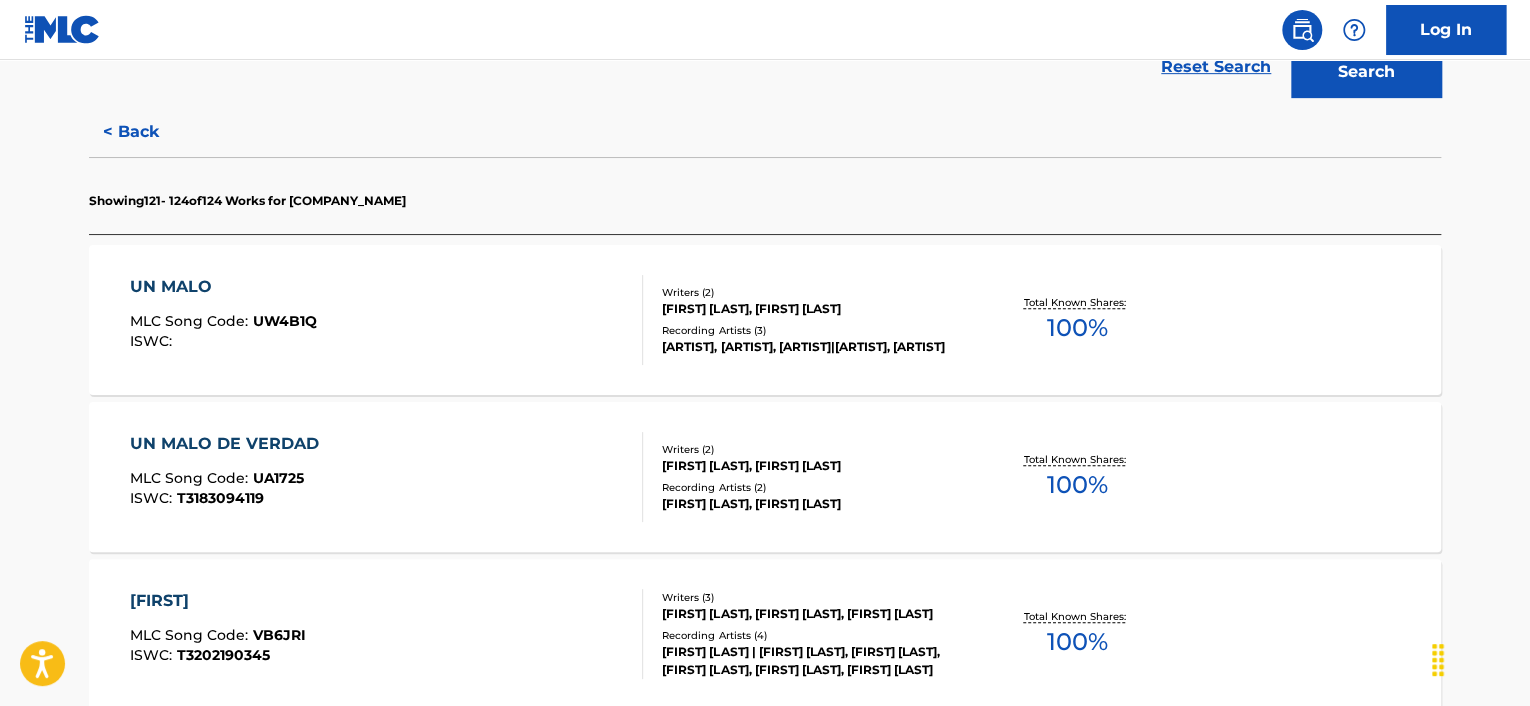 click on "UN MALO" at bounding box center (223, 287) 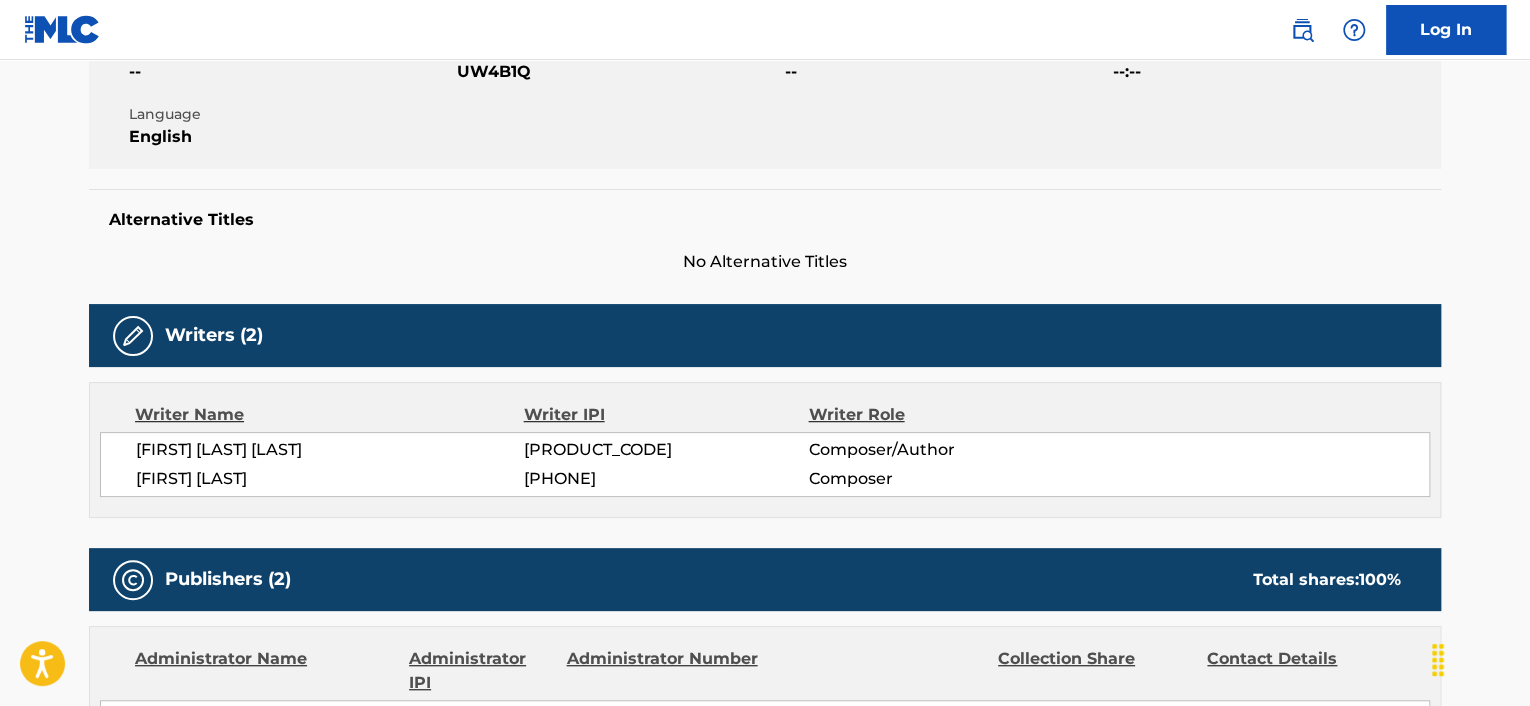 scroll, scrollTop: 0, scrollLeft: 0, axis: both 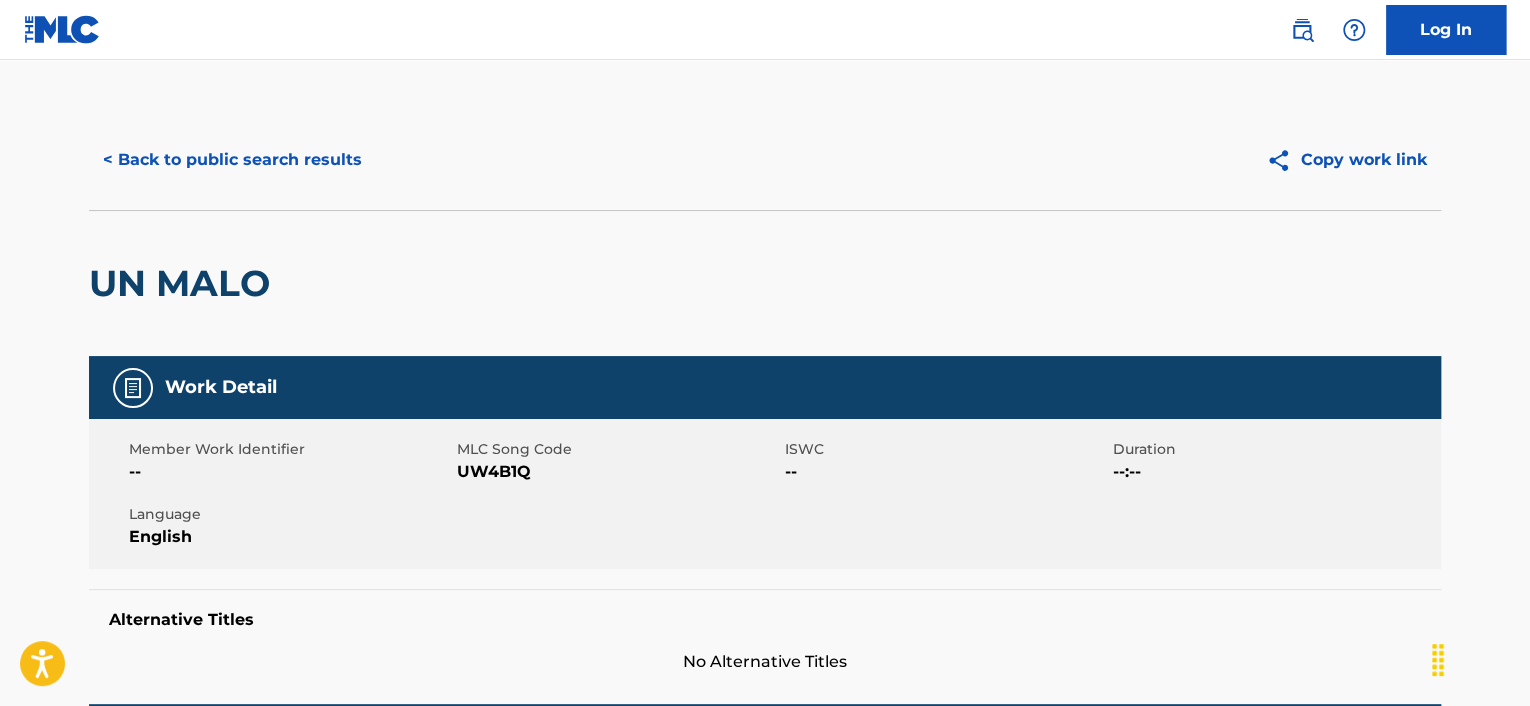 click on "< Back to public search results" at bounding box center [232, 160] 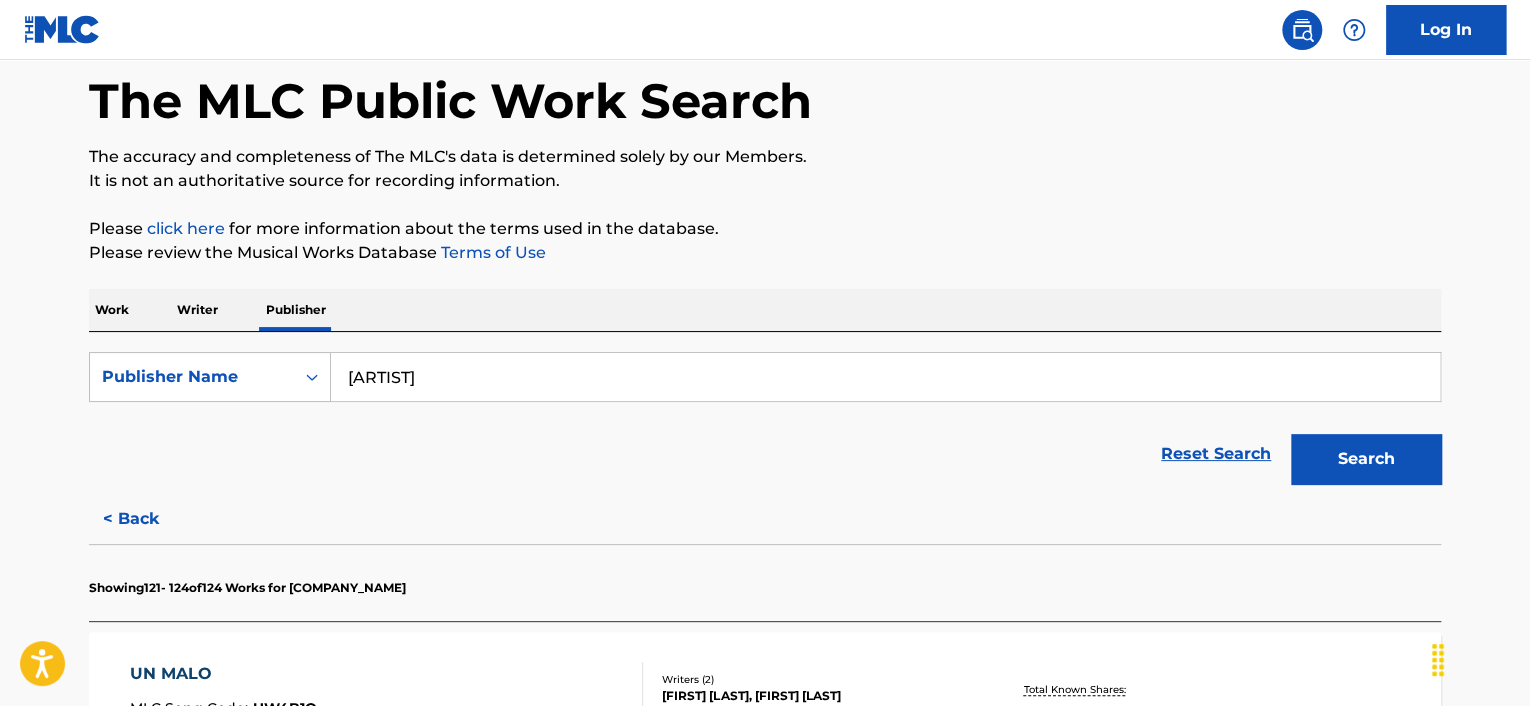 scroll, scrollTop: 200, scrollLeft: 0, axis: vertical 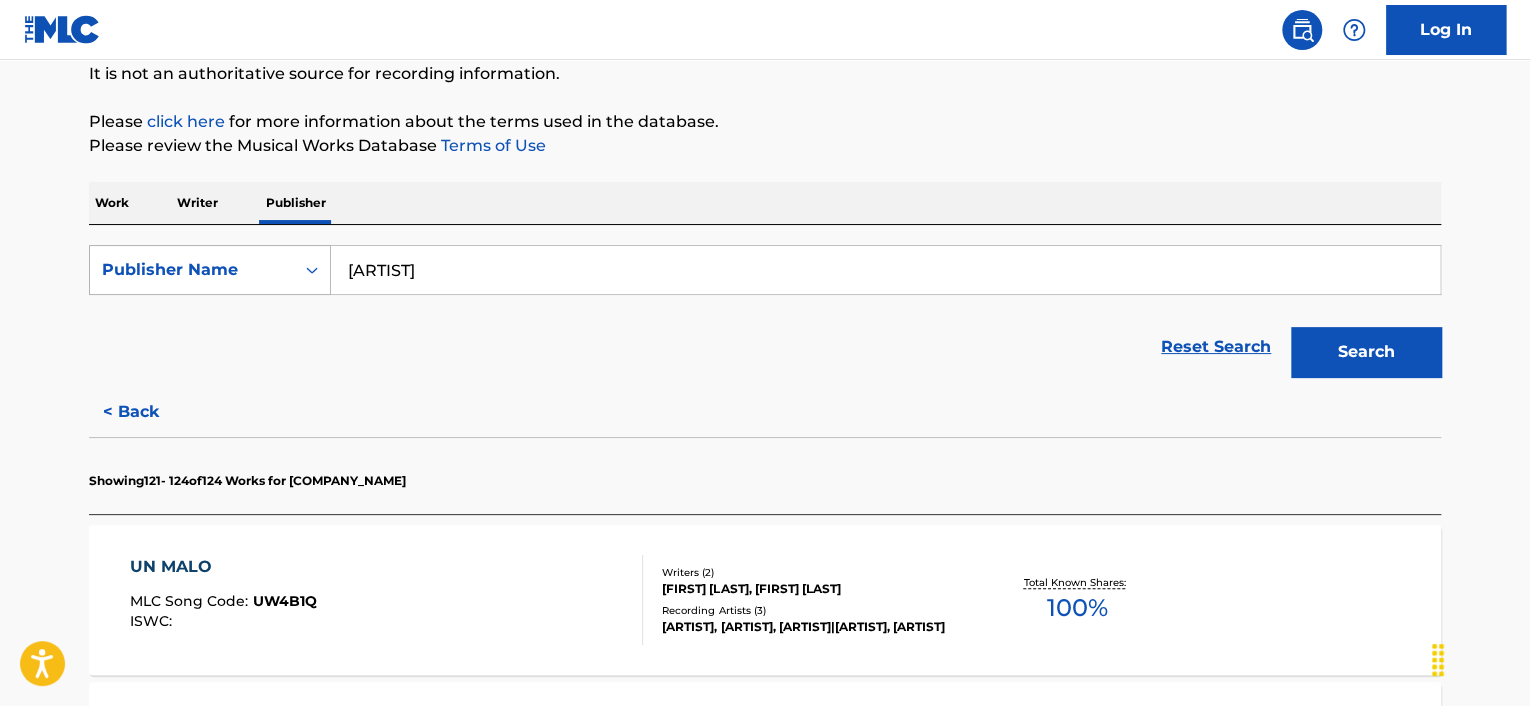 drag, startPoint x: 460, startPoint y: 271, endPoint x: 265, endPoint y: 267, distance: 195.04102 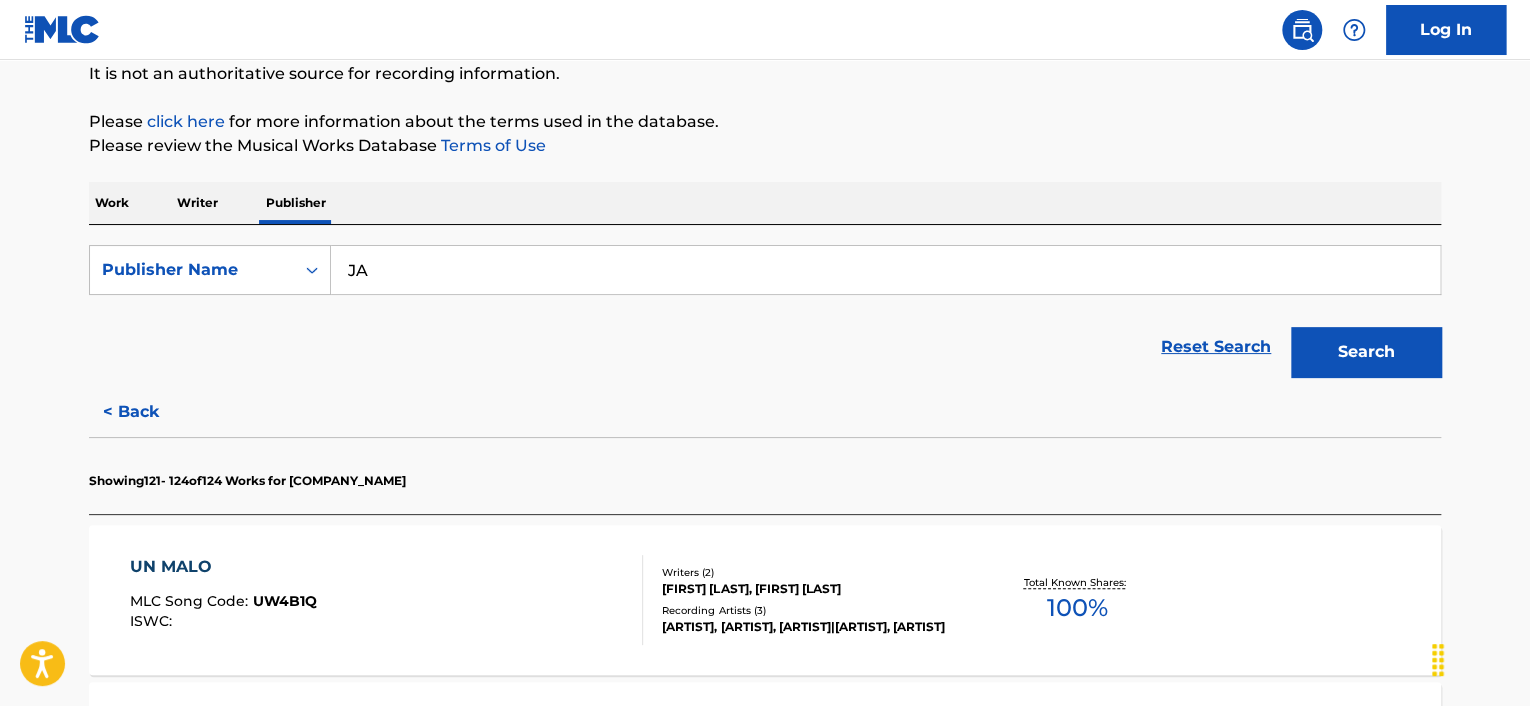 type on "JA MUSIC ENTERTAINMENT" 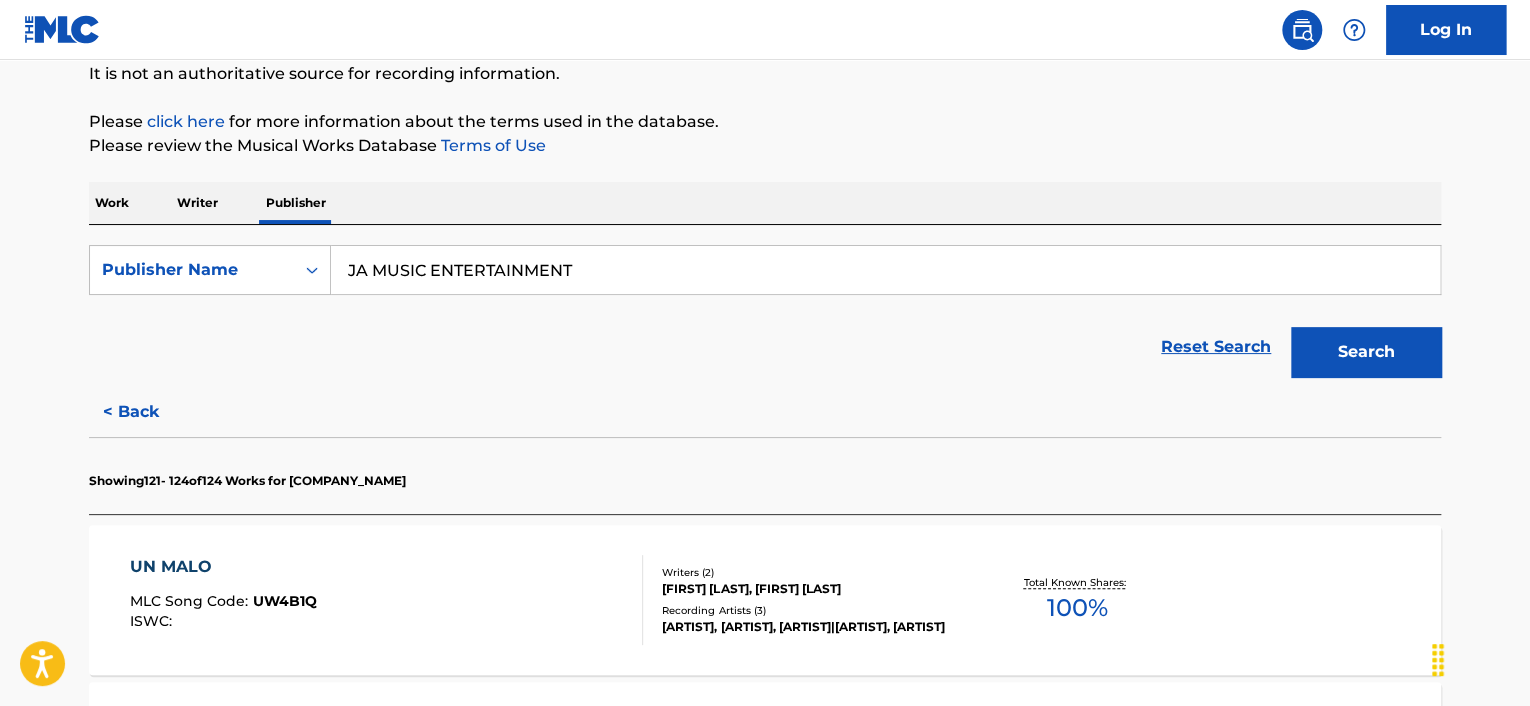 click on "Search" at bounding box center [1366, 352] 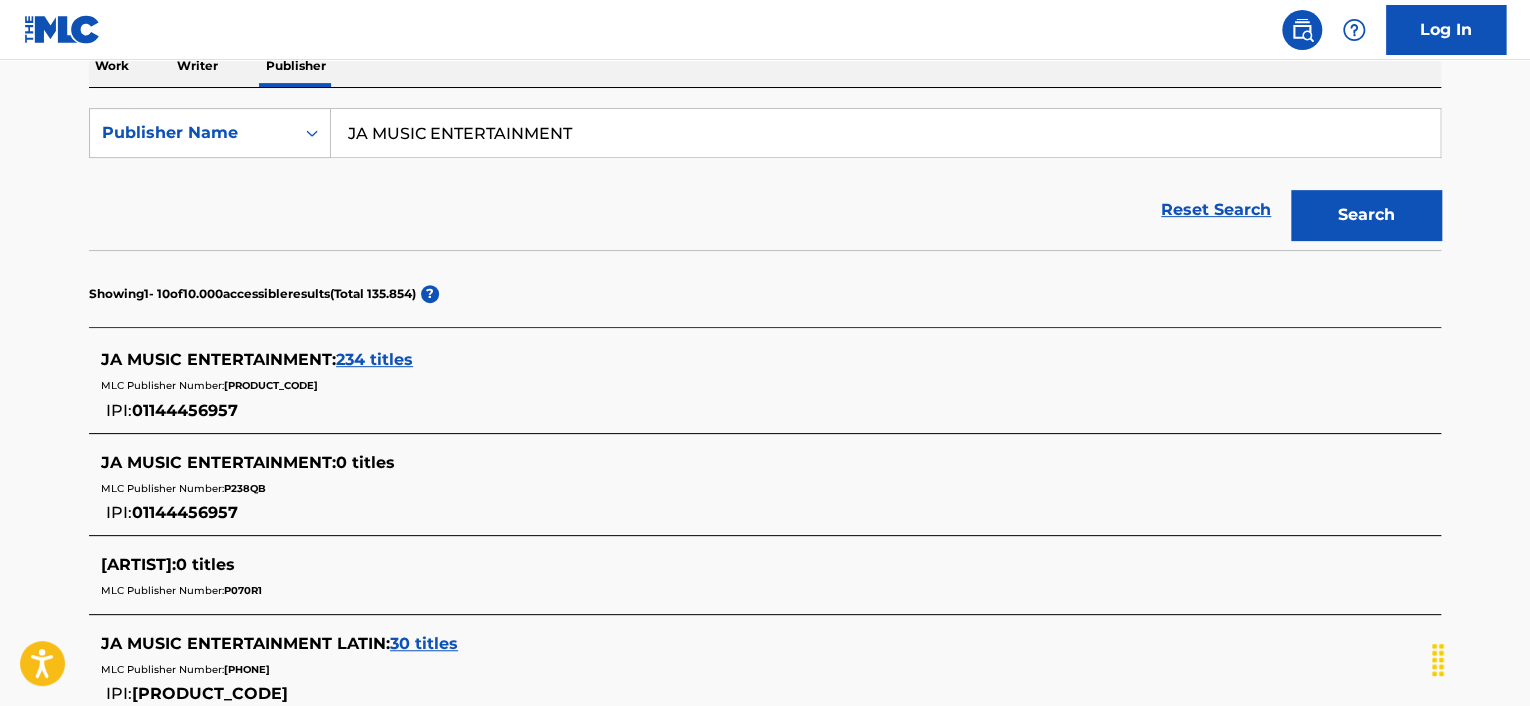scroll, scrollTop: 500, scrollLeft: 0, axis: vertical 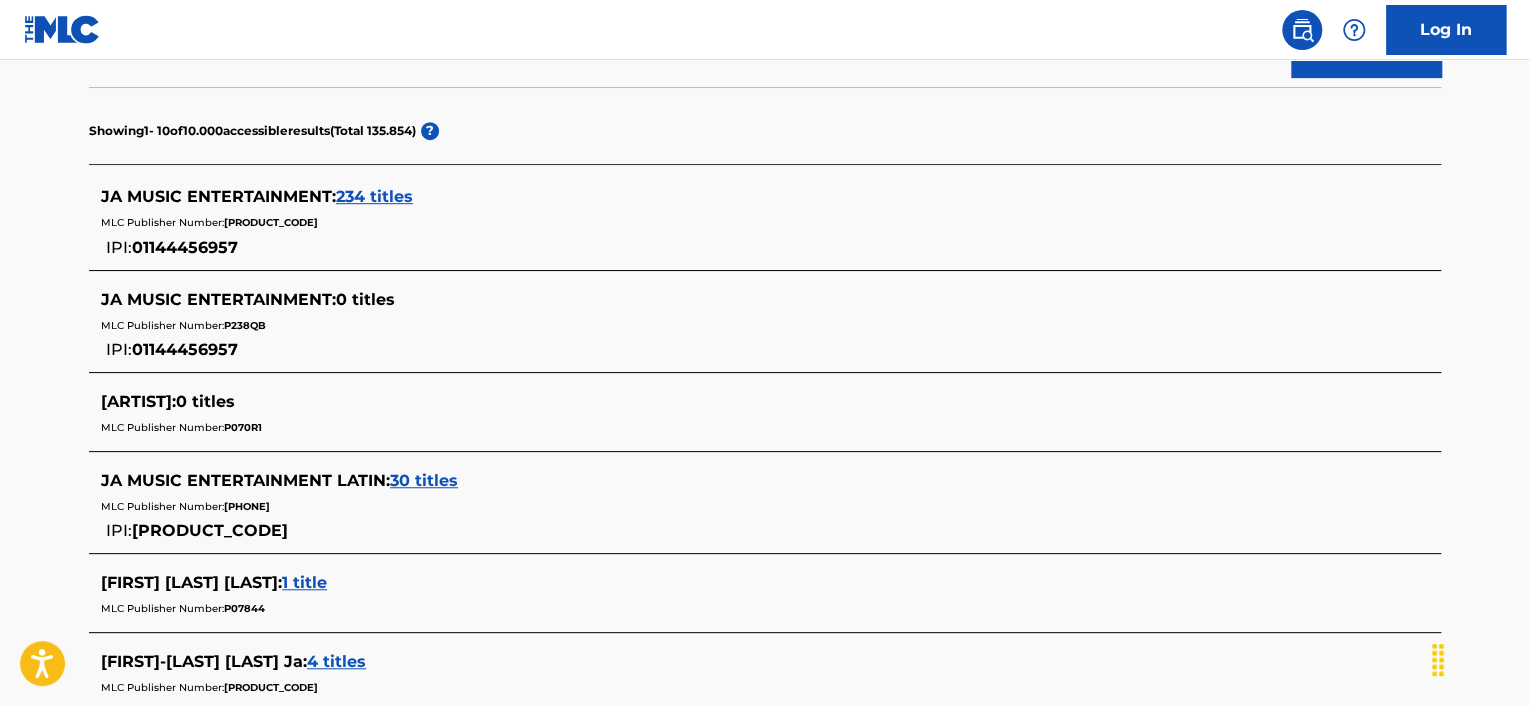 click on "234 titles" at bounding box center (374, 196) 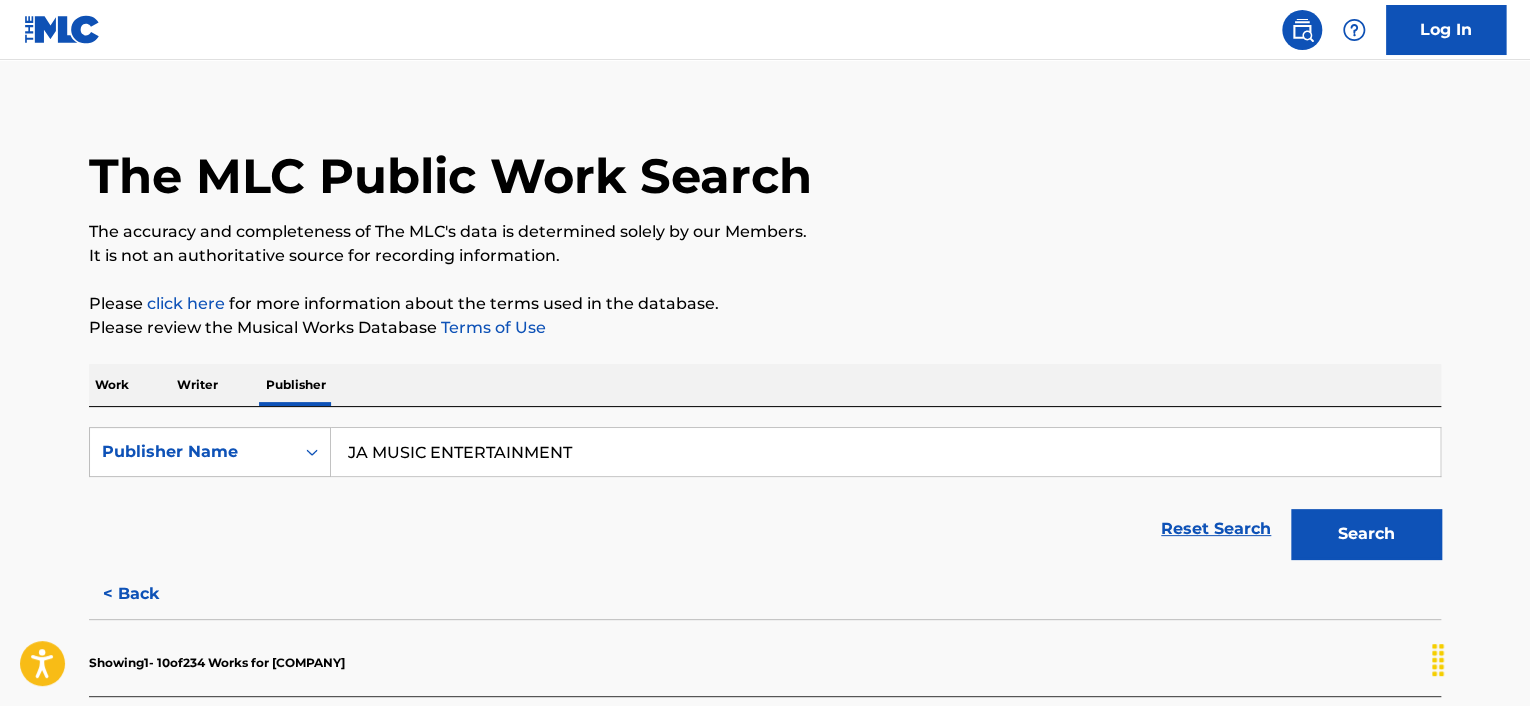 scroll, scrollTop: 0, scrollLeft: 0, axis: both 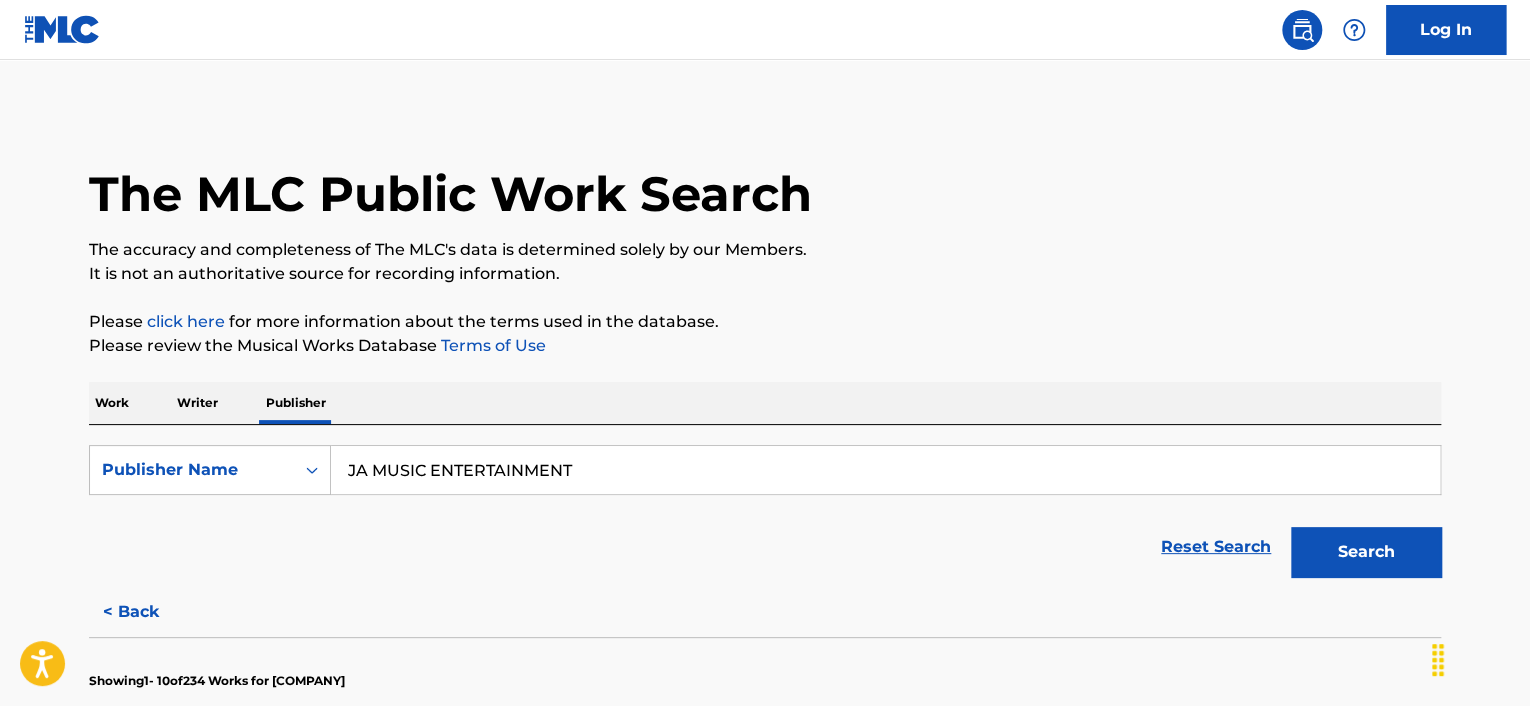 click on "Writer" at bounding box center [197, 403] 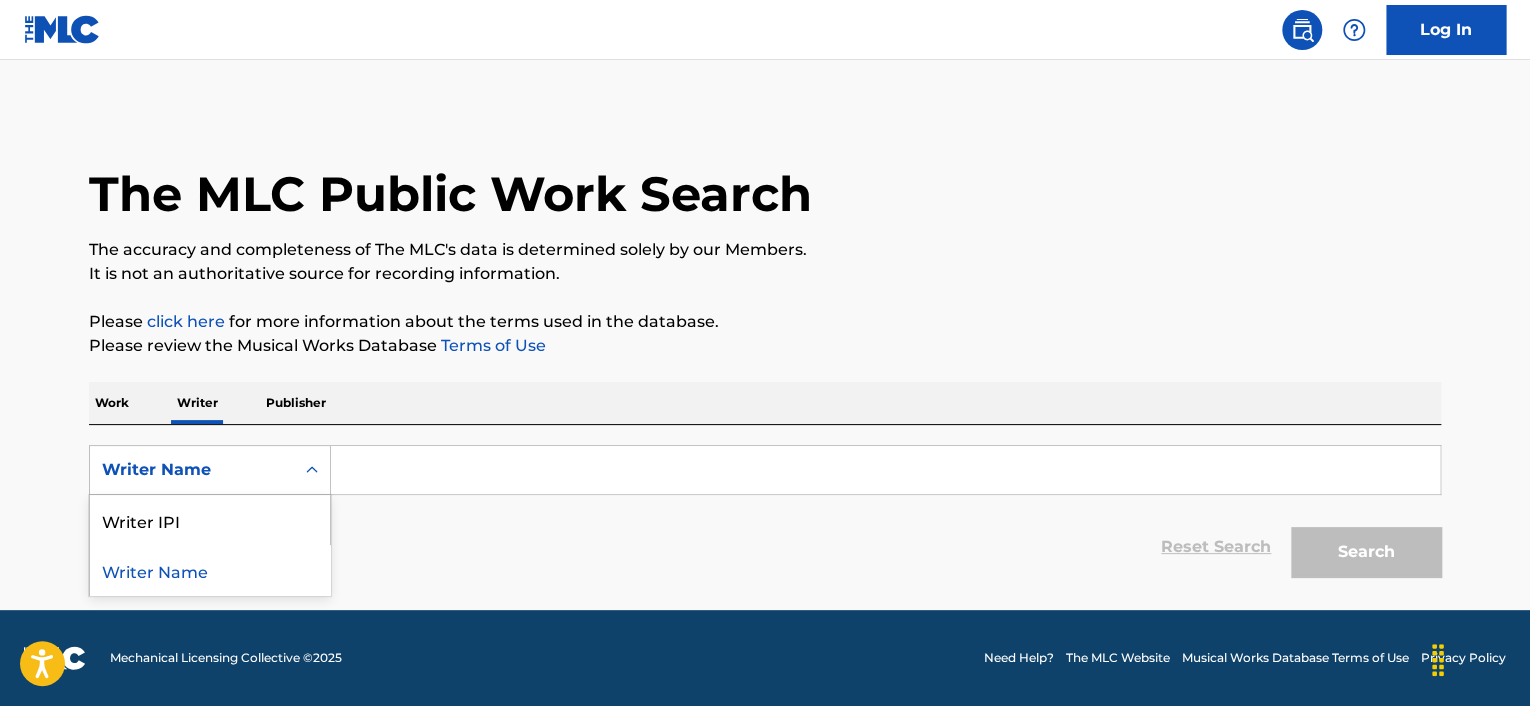 click at bounding box center [312, 470] 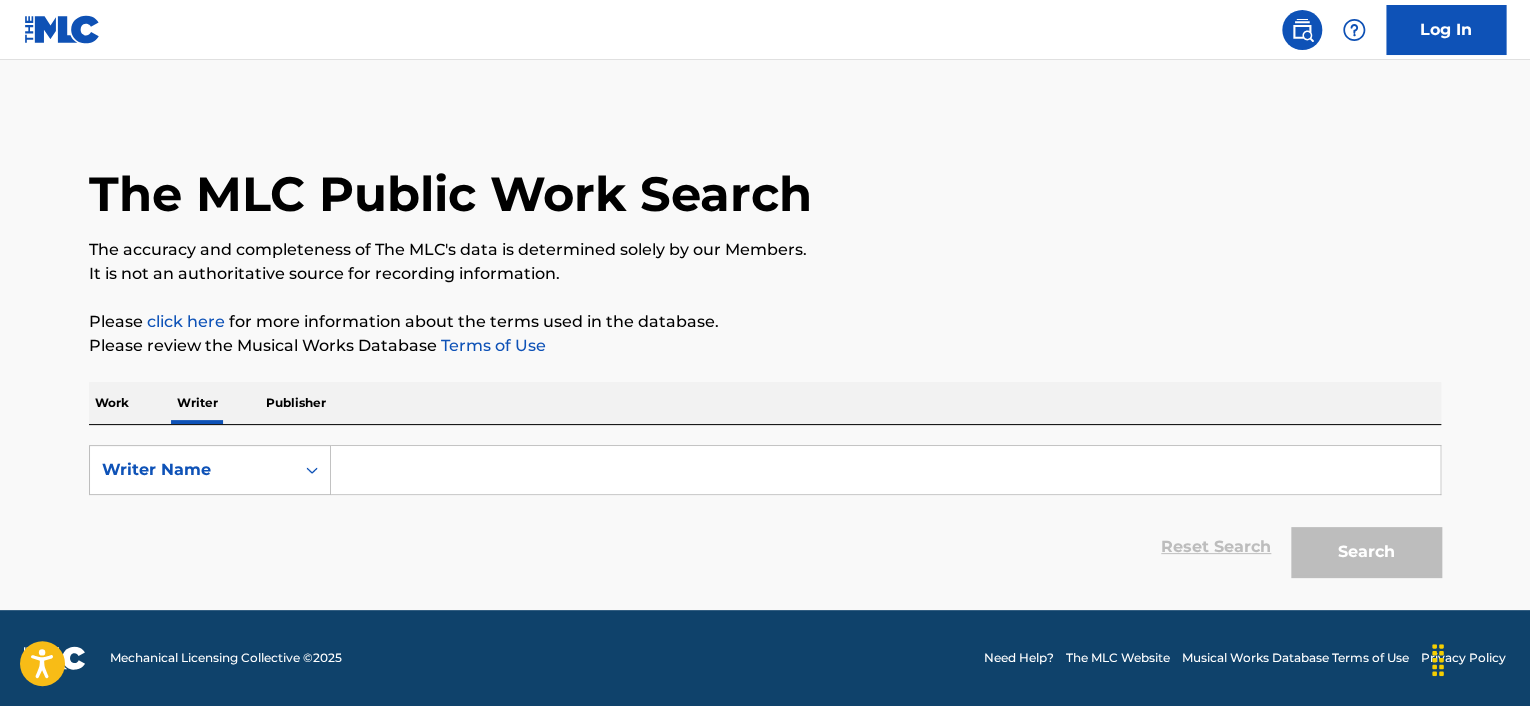 click at bounding box center (885, 470) 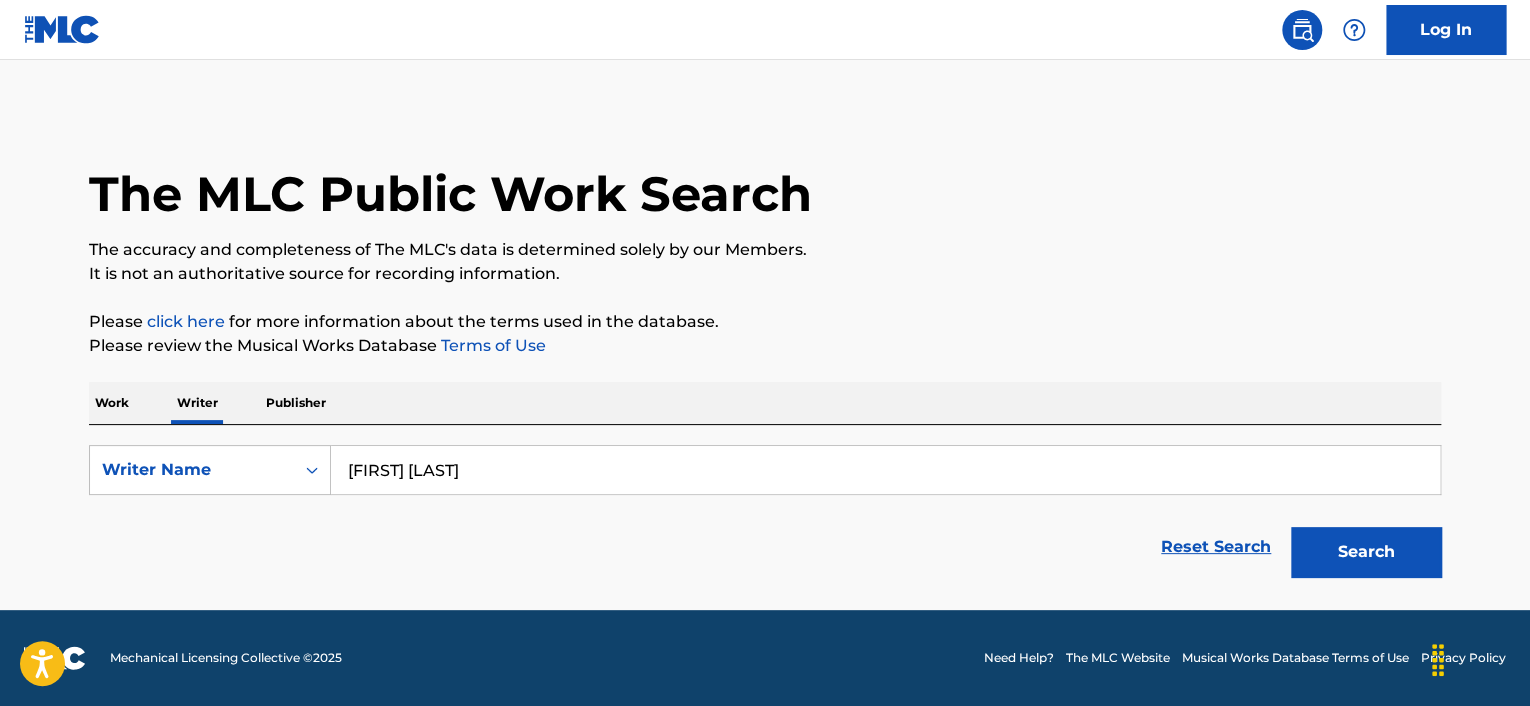 type on "[FIRST] [LAST]" 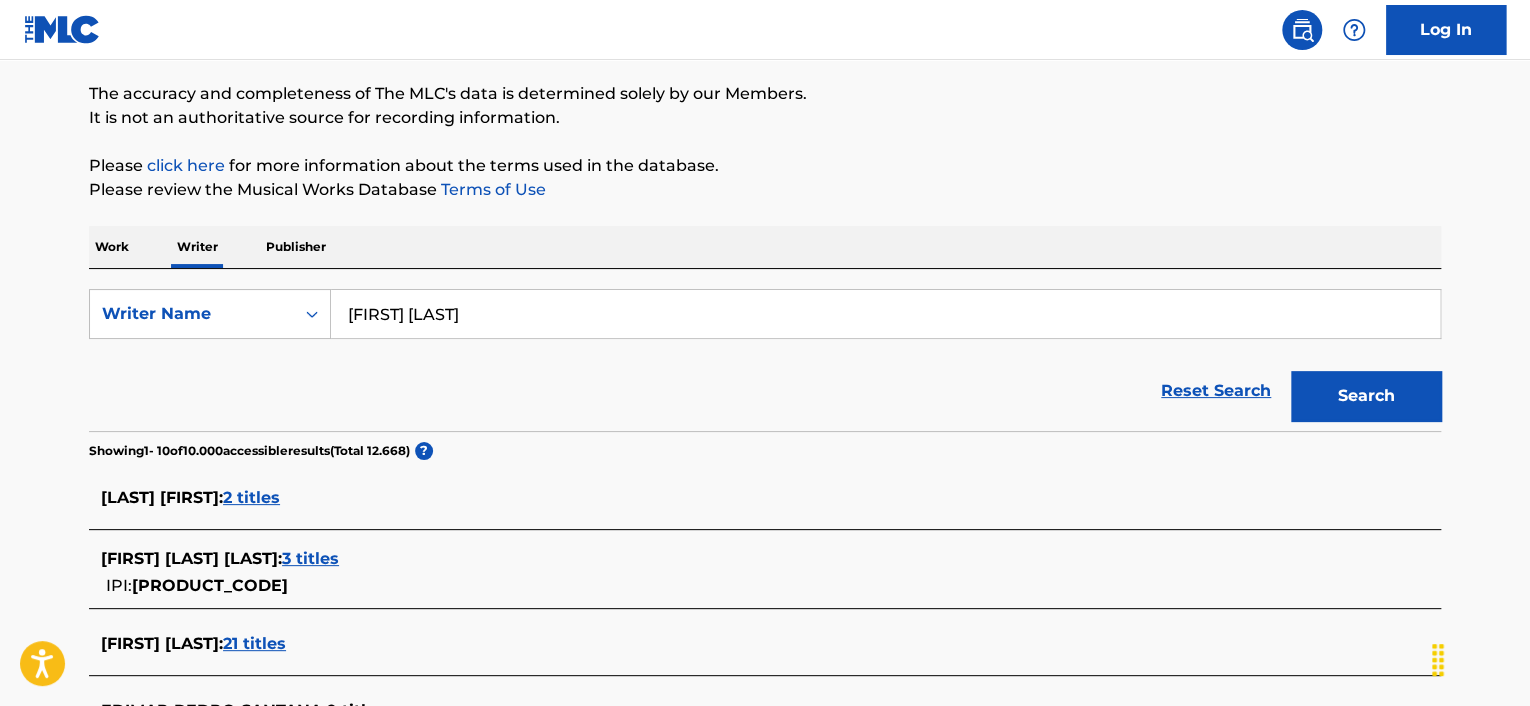 scroll, scrollTop: 300, scrollLeft: 0, axis: vertical 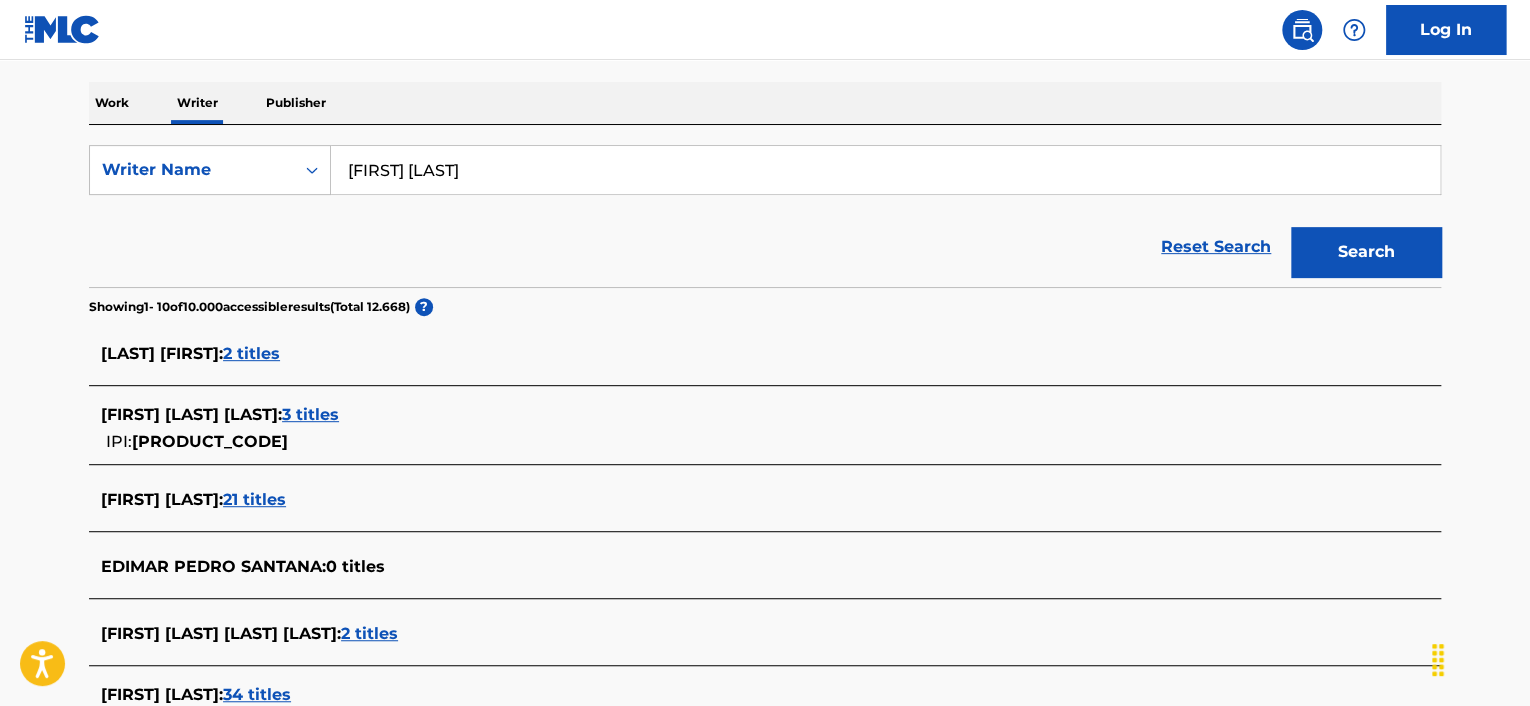 click on "3 titles" at bounding box center [310, 414] 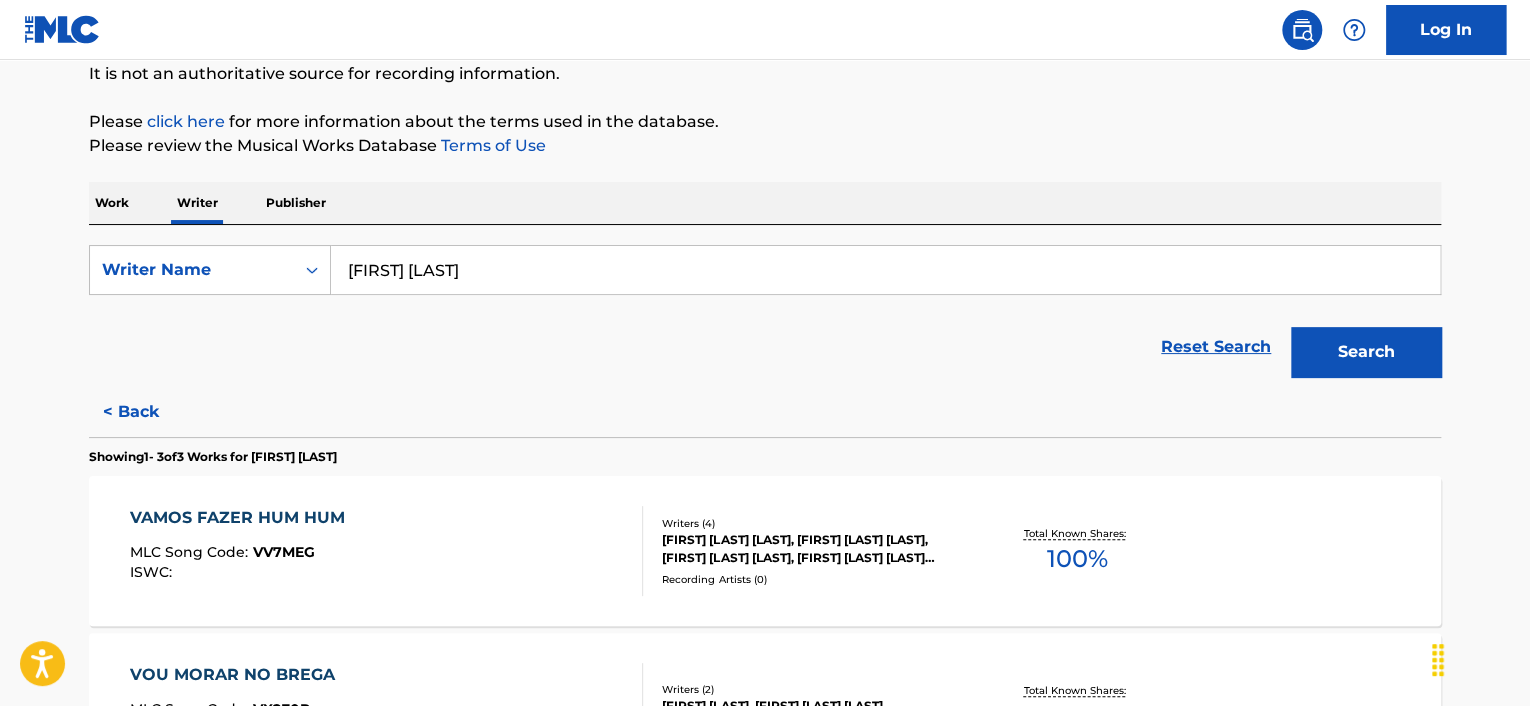 scroll, scrollTop: 0, scrollLeft: 0, axis: both 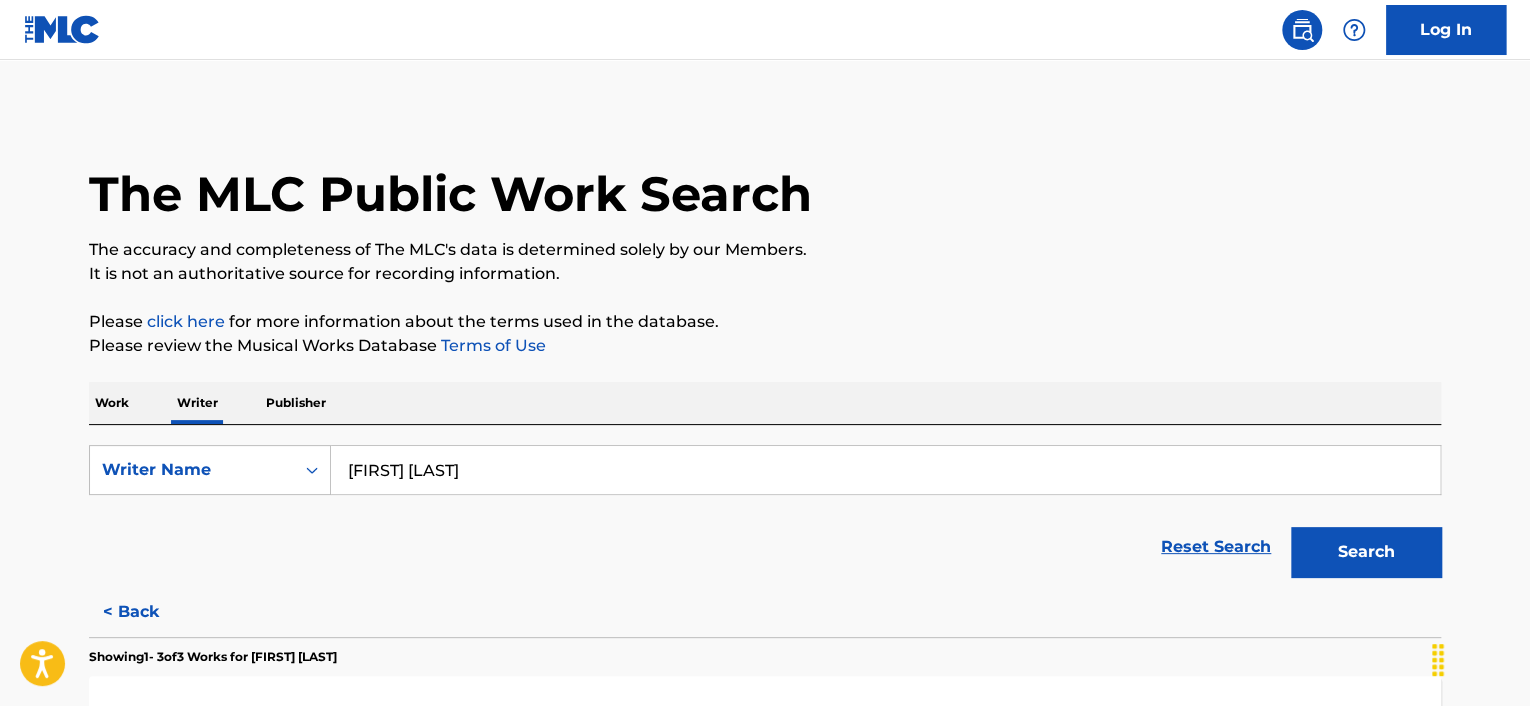 click on "< Back" at bounding box center (149, 612) 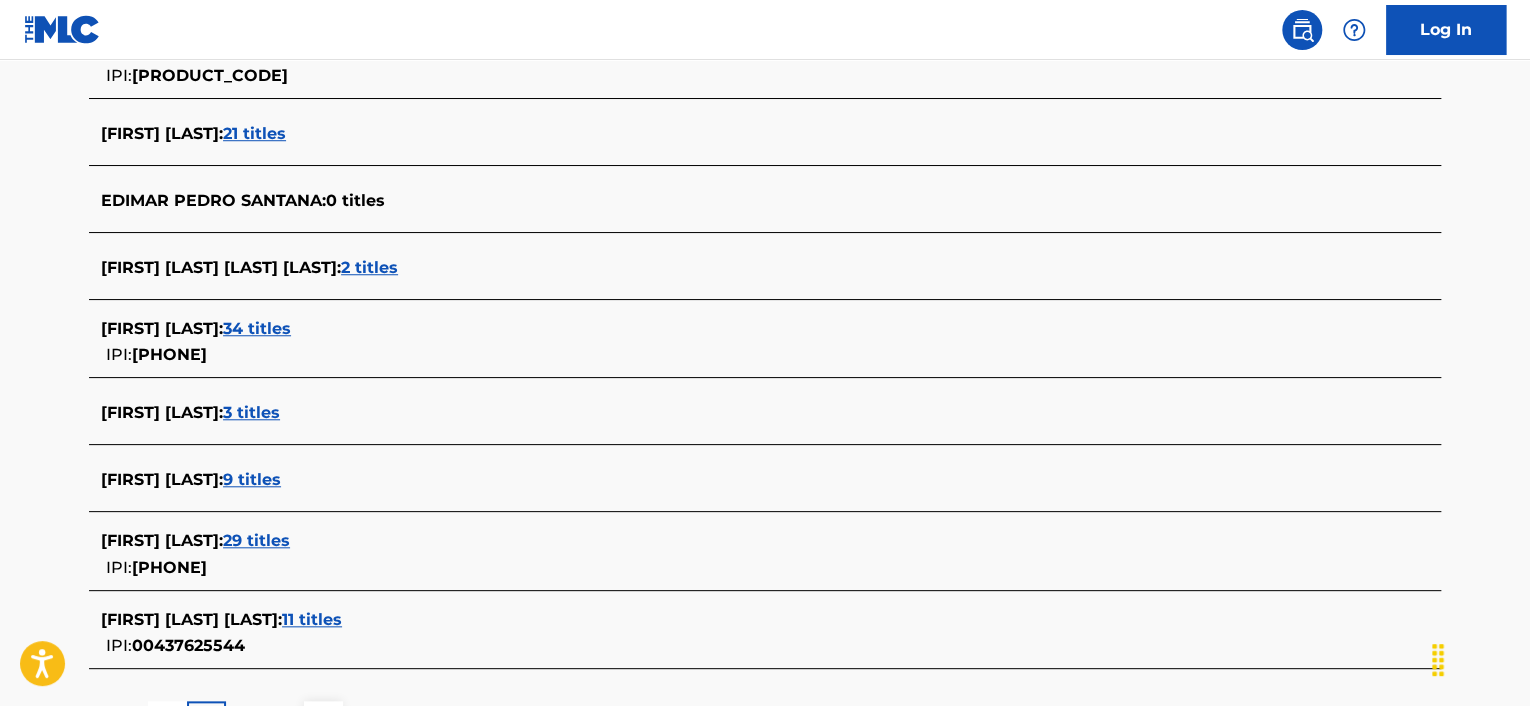 scroll, scrollTop: 700, scrollLeft: 0, axis: vertical 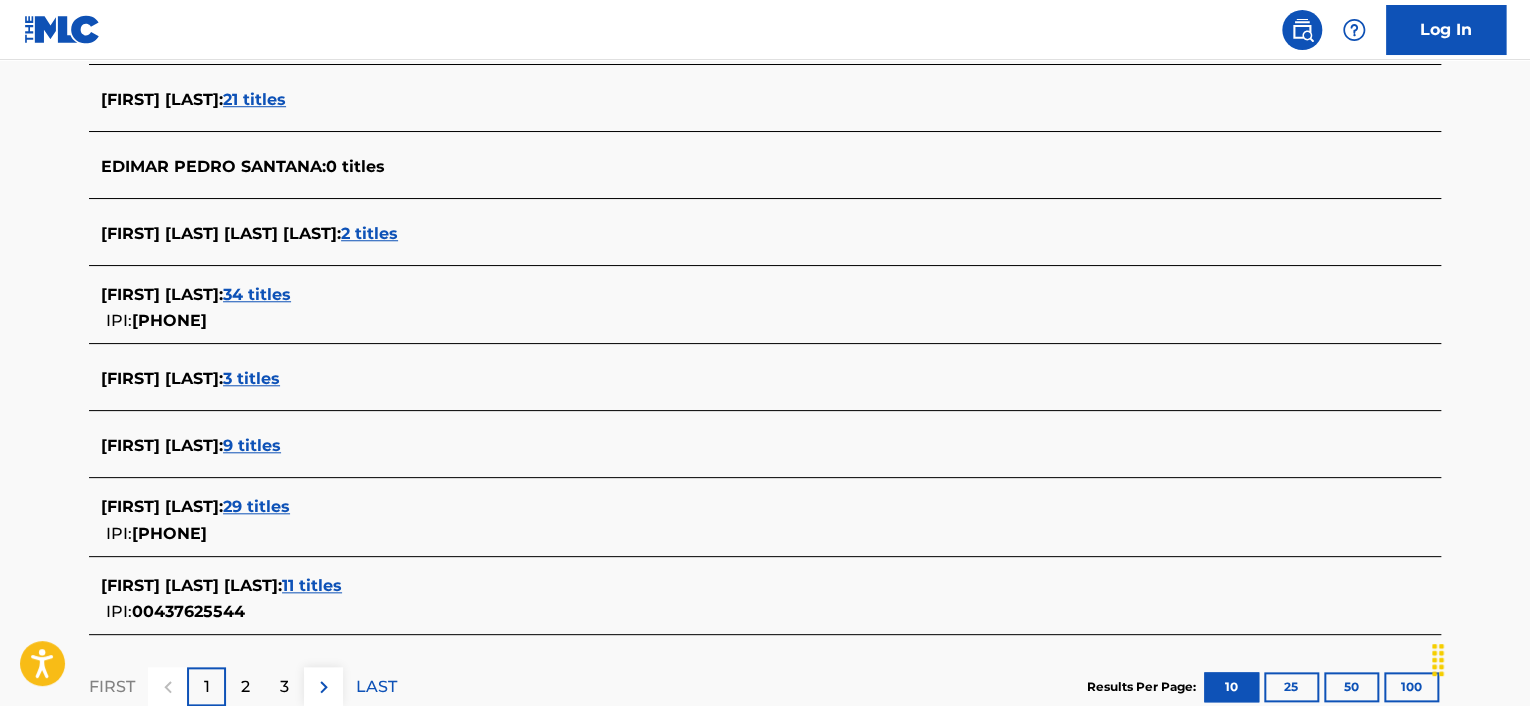 click on "29 titles" at bounding box center (256, 506) 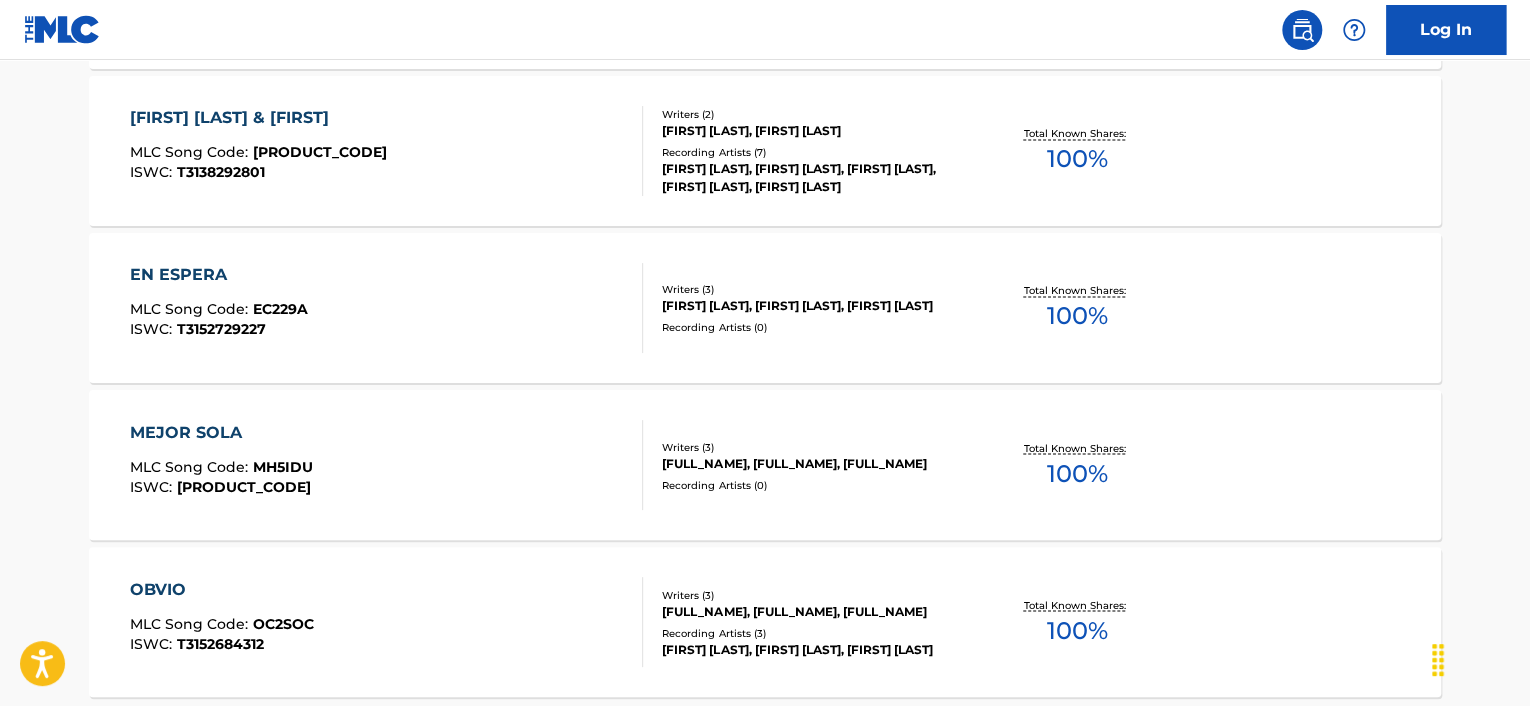scroll, scrollTop: 1742, scrollLeft: 0, axis: vertical 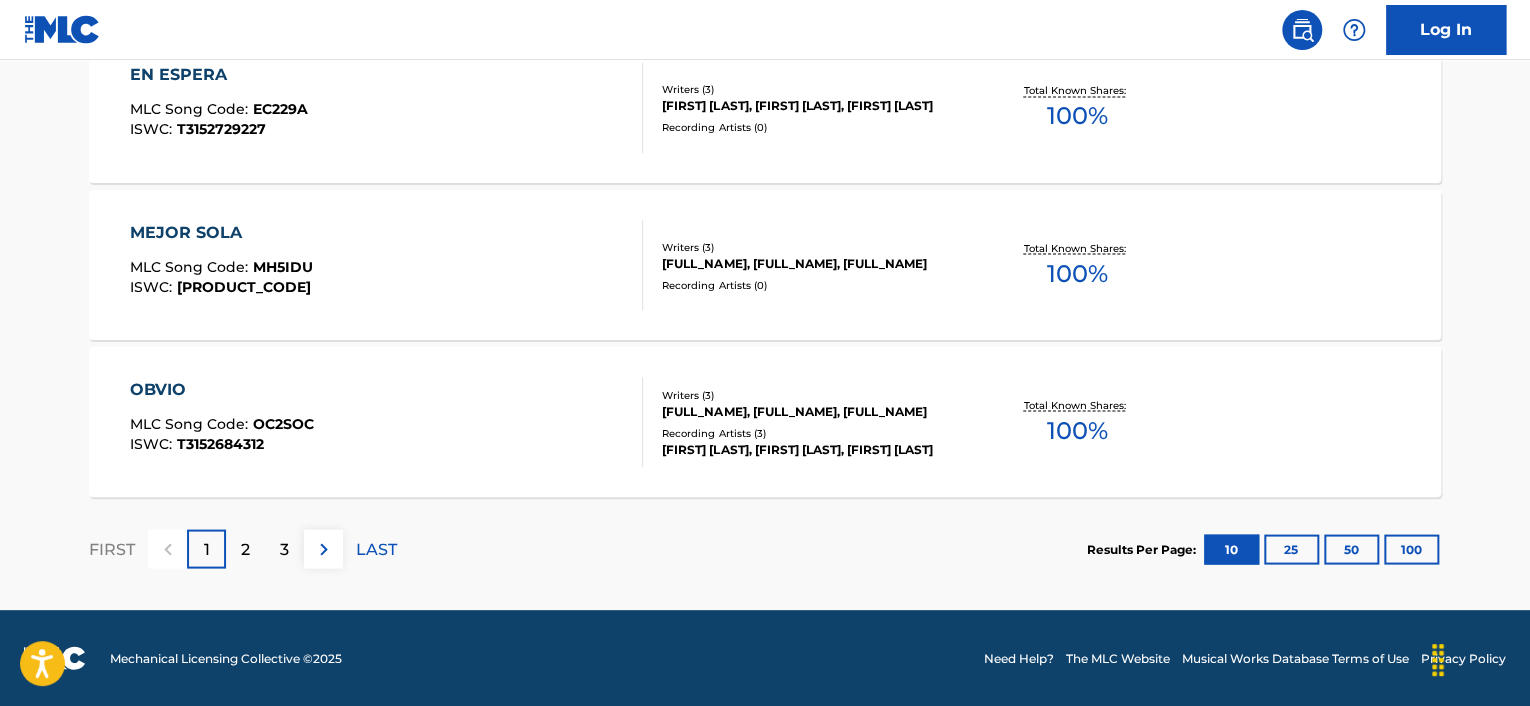click on "2" at bounding box center (245, 549) 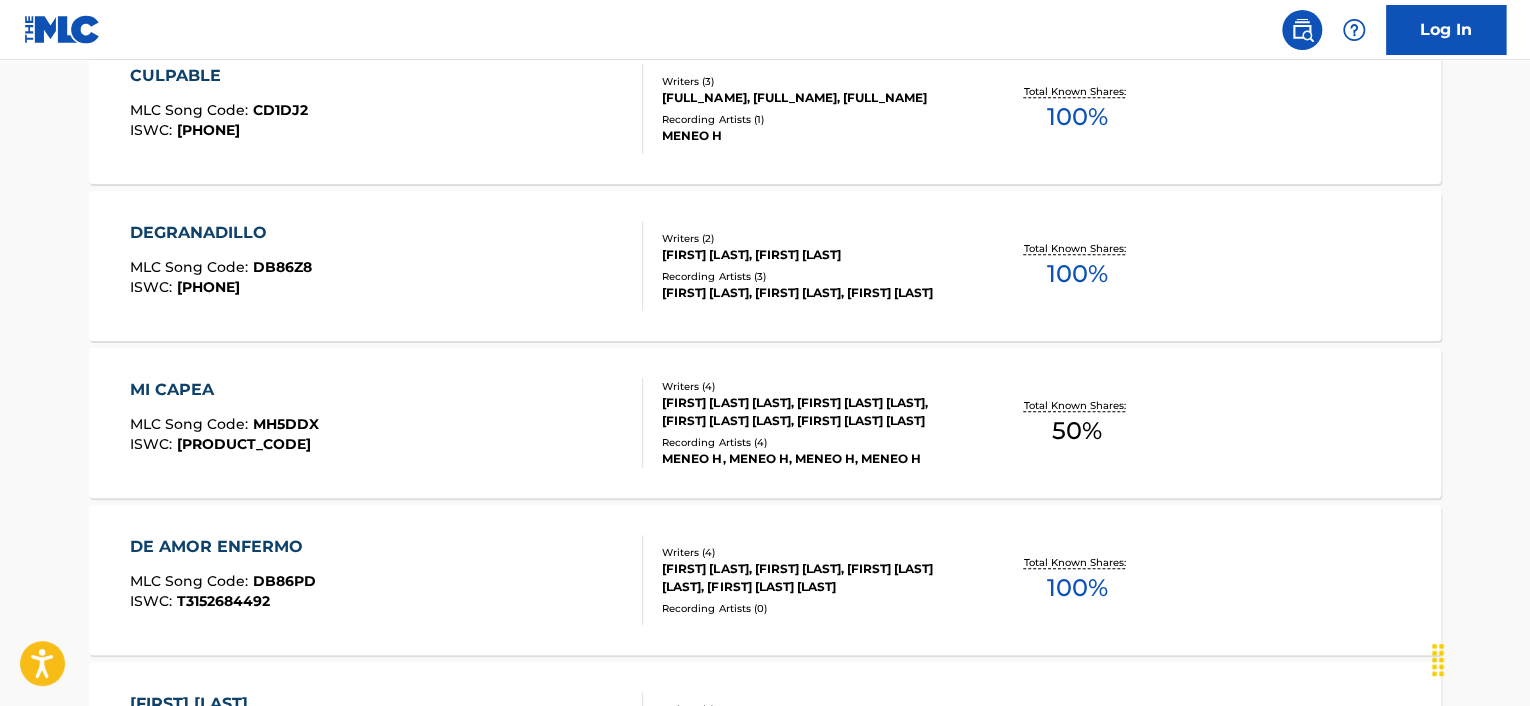 scroll, scrollTop: 1042, scrollLeft: 0, axis: vertical 